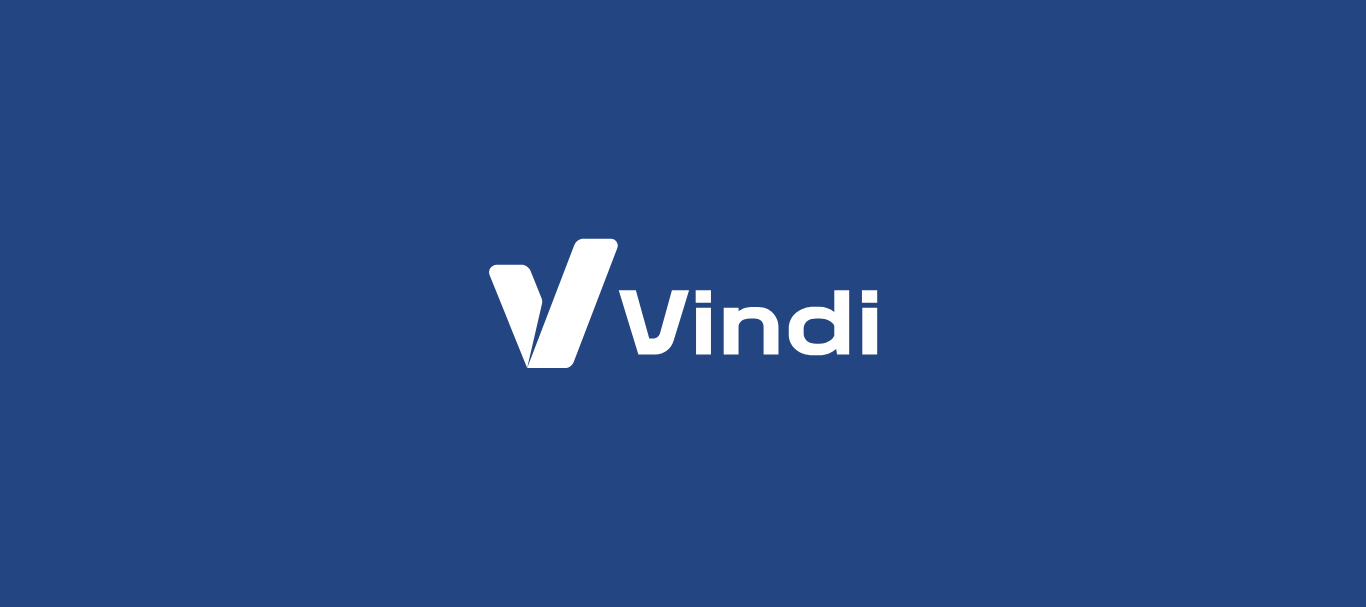scroll, scrollTop: 0, scrollLeft: 0, axis: both 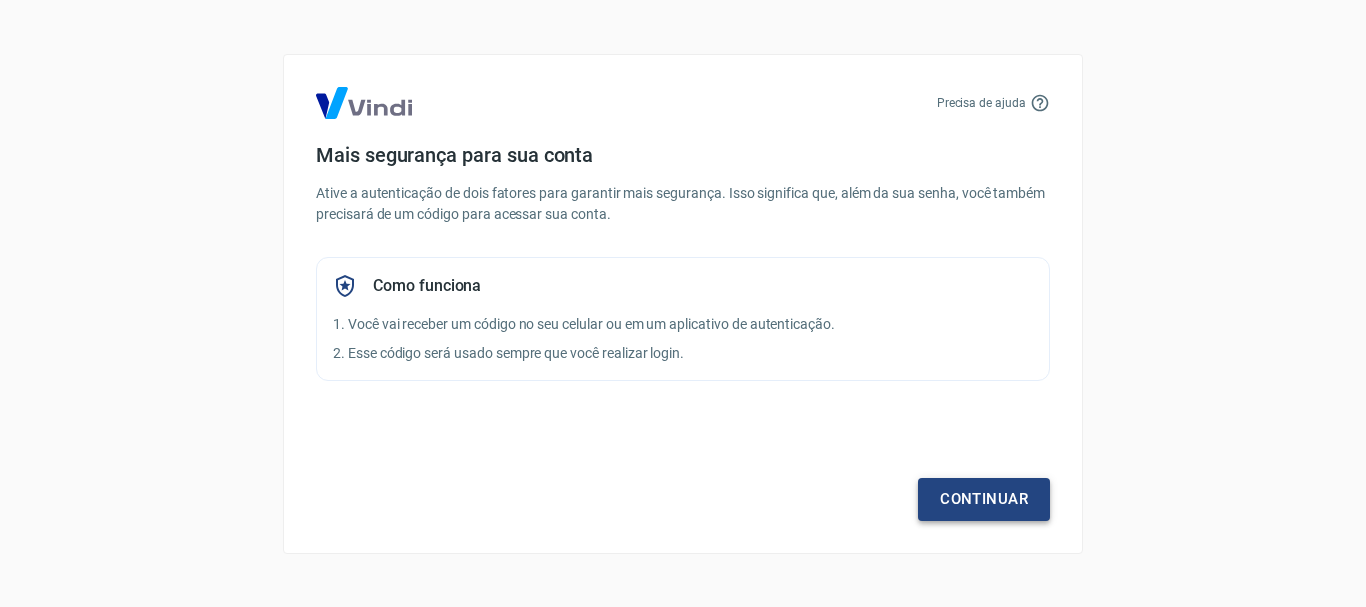 click on "Continuar" at bounding box center [984, 499] 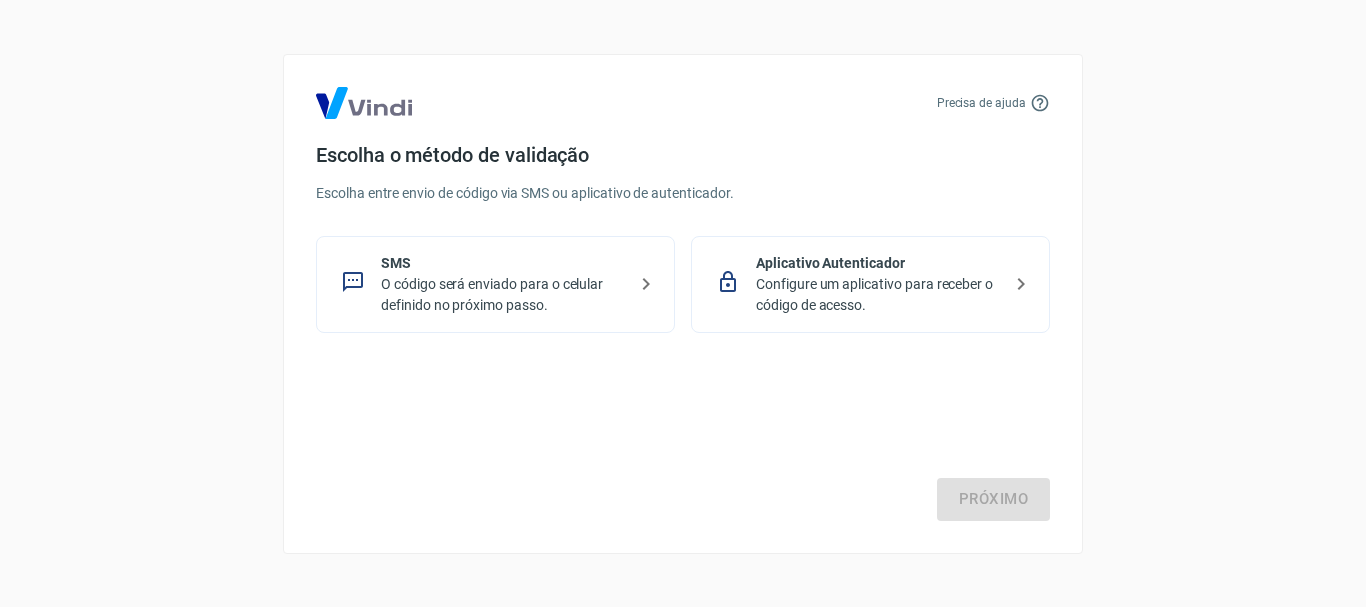 click on "Próximo" at bounding box center (683, 439) 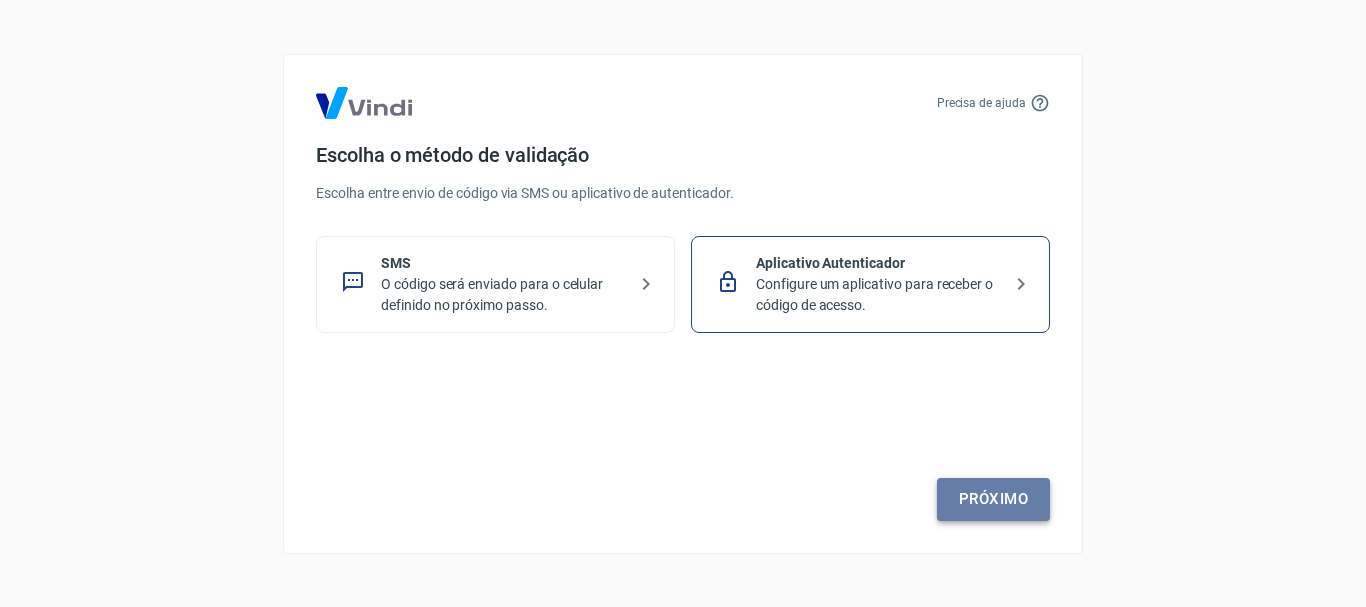 click on "Próximo" at bounding box center (993, 499) 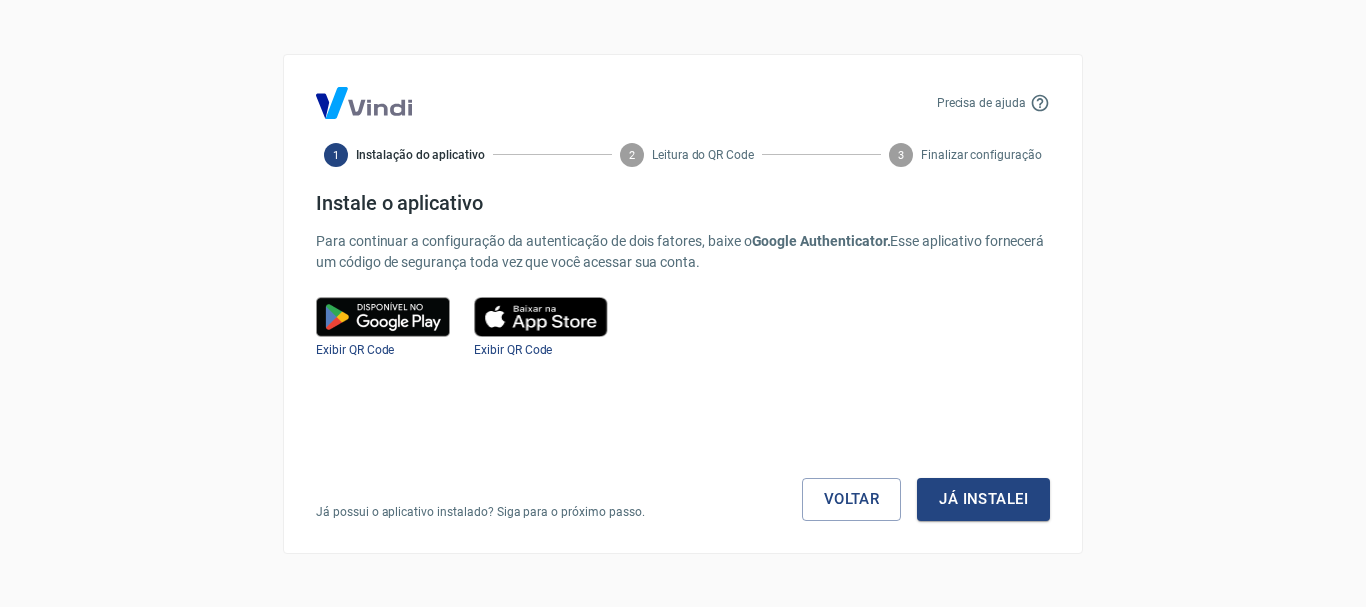 click at bounding box center [383, 317] 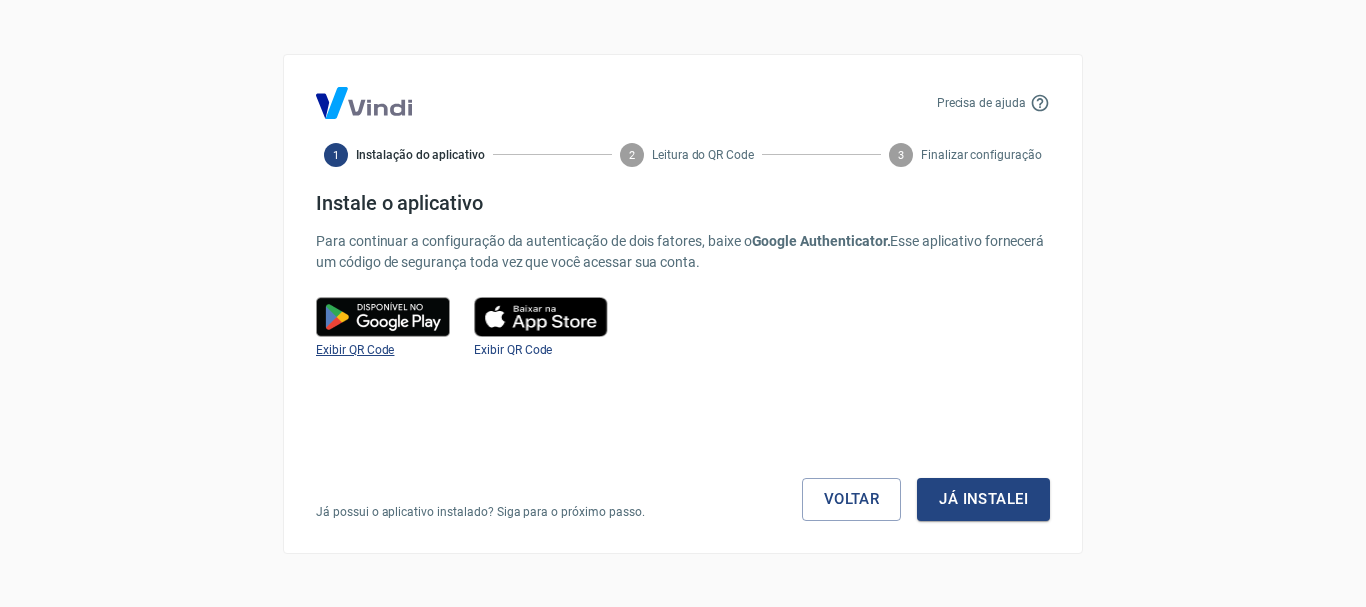 click on "Exibir QR Code" at bounding box center (355, 350) 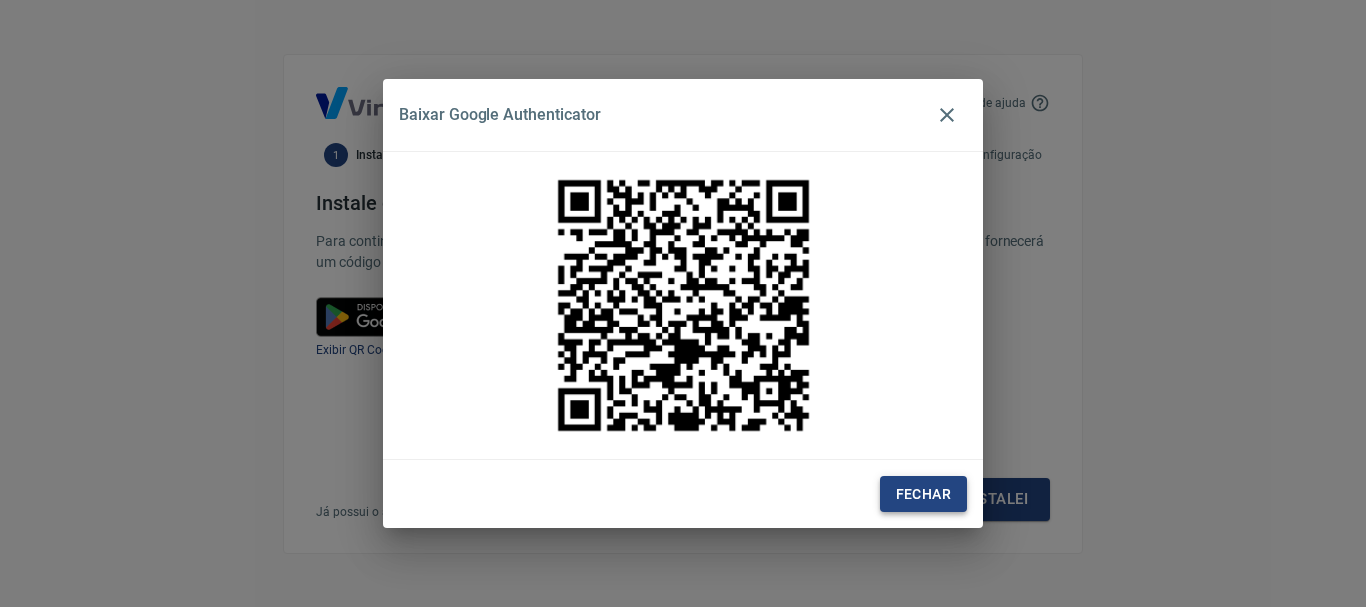 click on "Fechar" at bounding box center (923, 494) 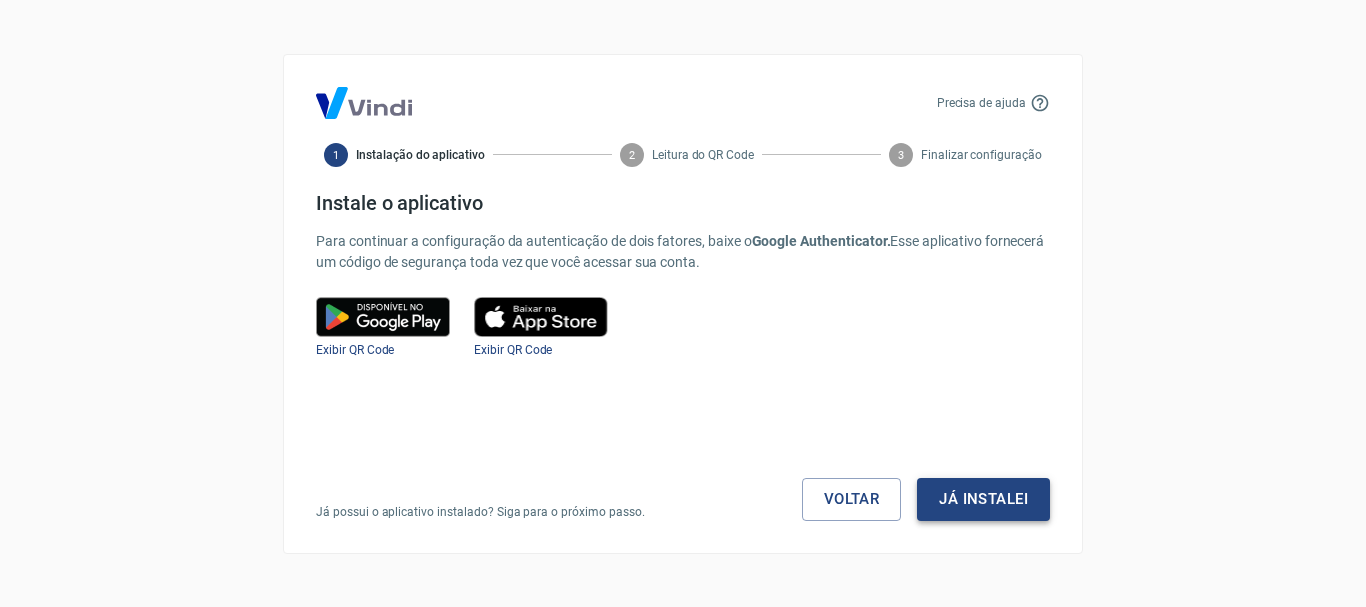 click on "Já instalei" at bounding box center [983, 499] 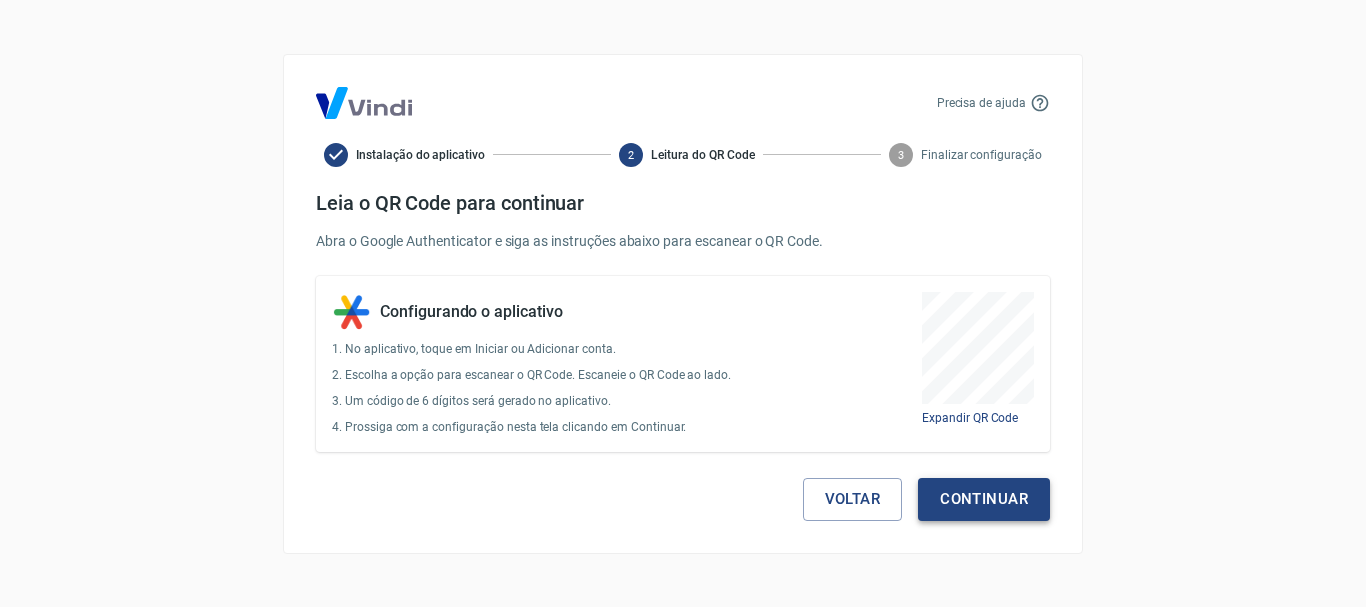 click on "Continuar" at bounding box center [984, 499] 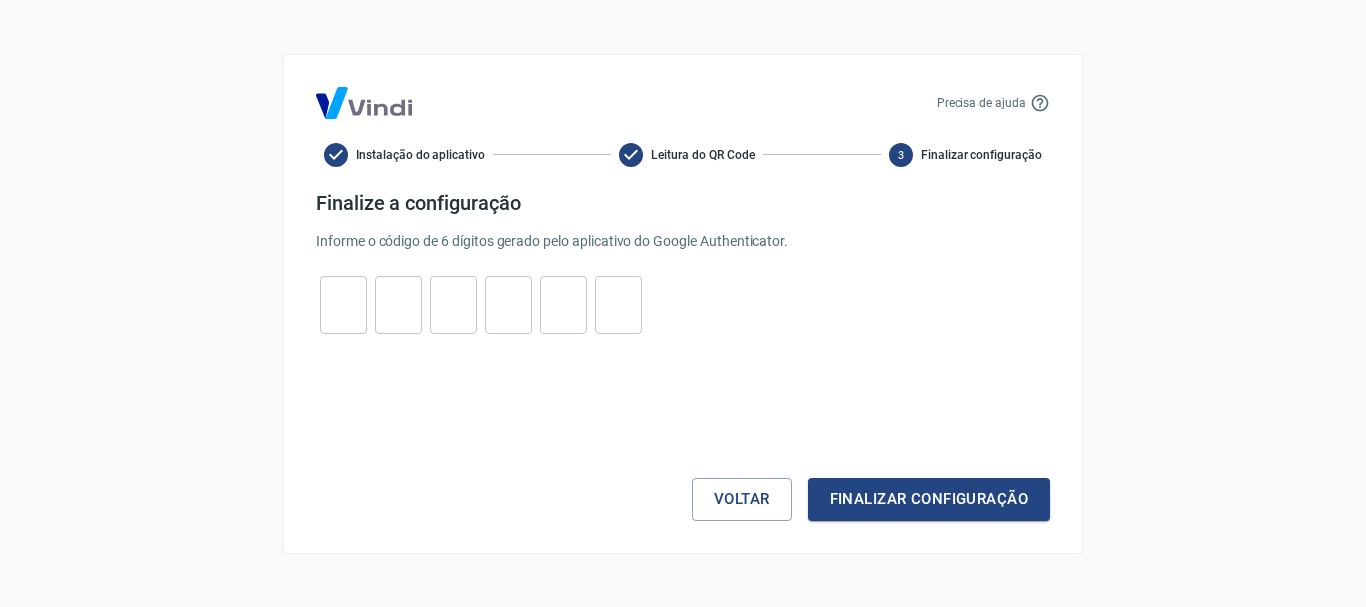 click on "​" at bounding box center (343, 305) 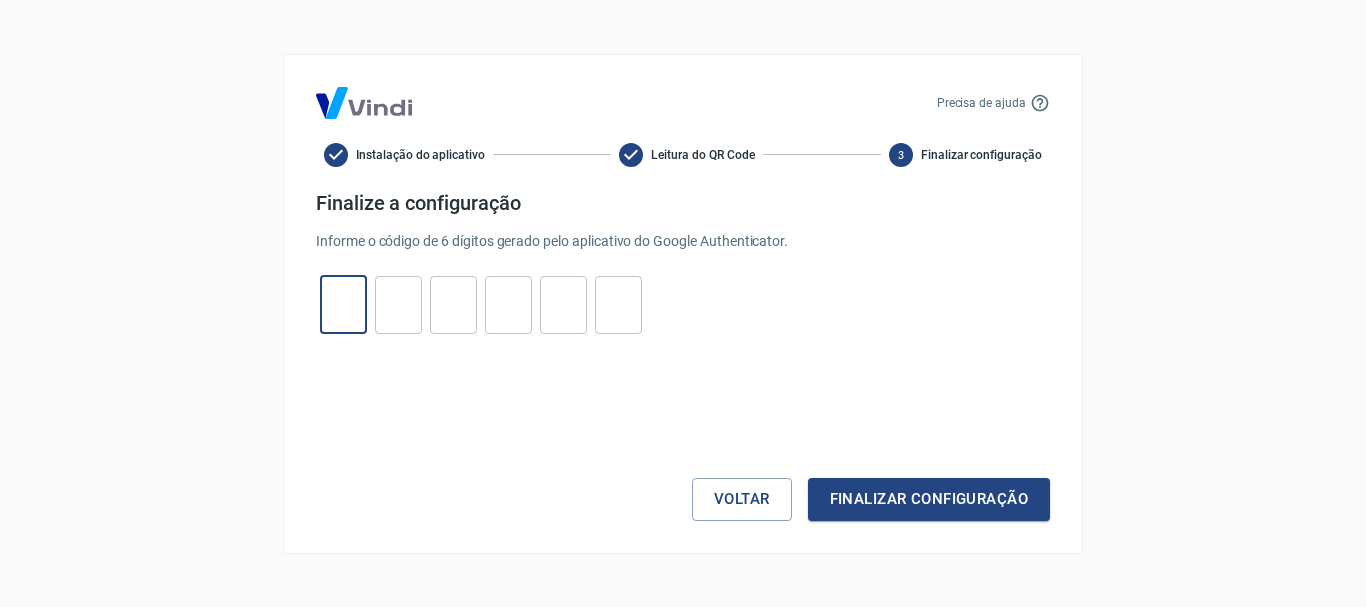 type on "2" 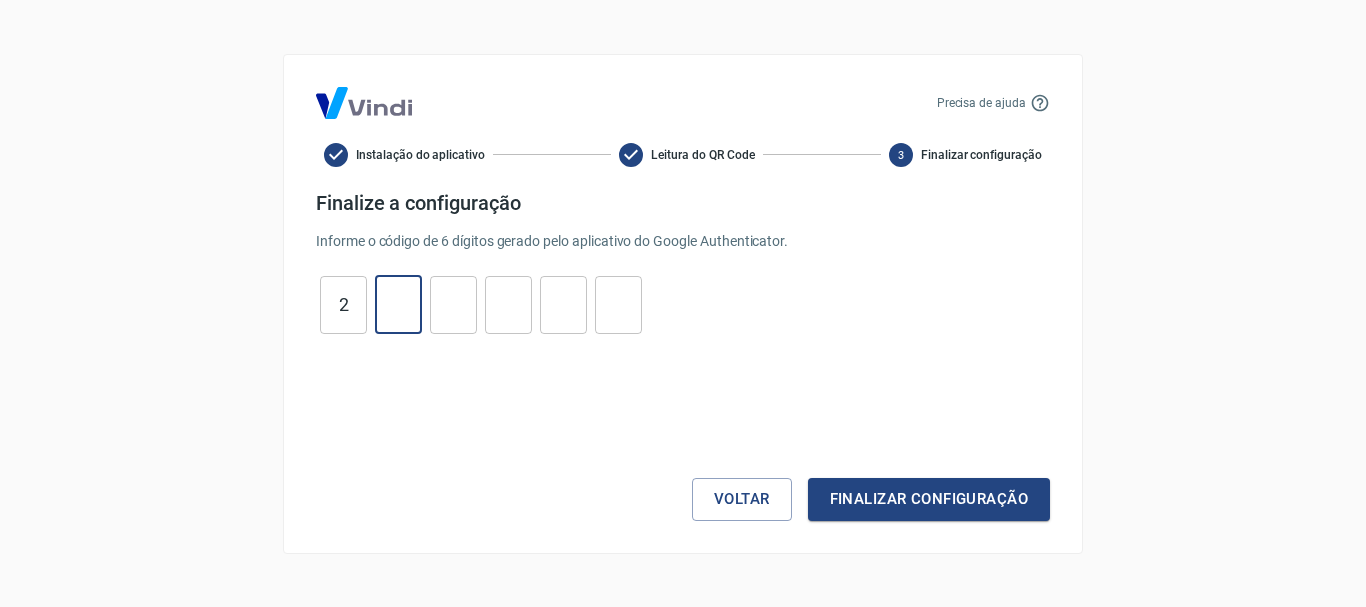 type on "9" 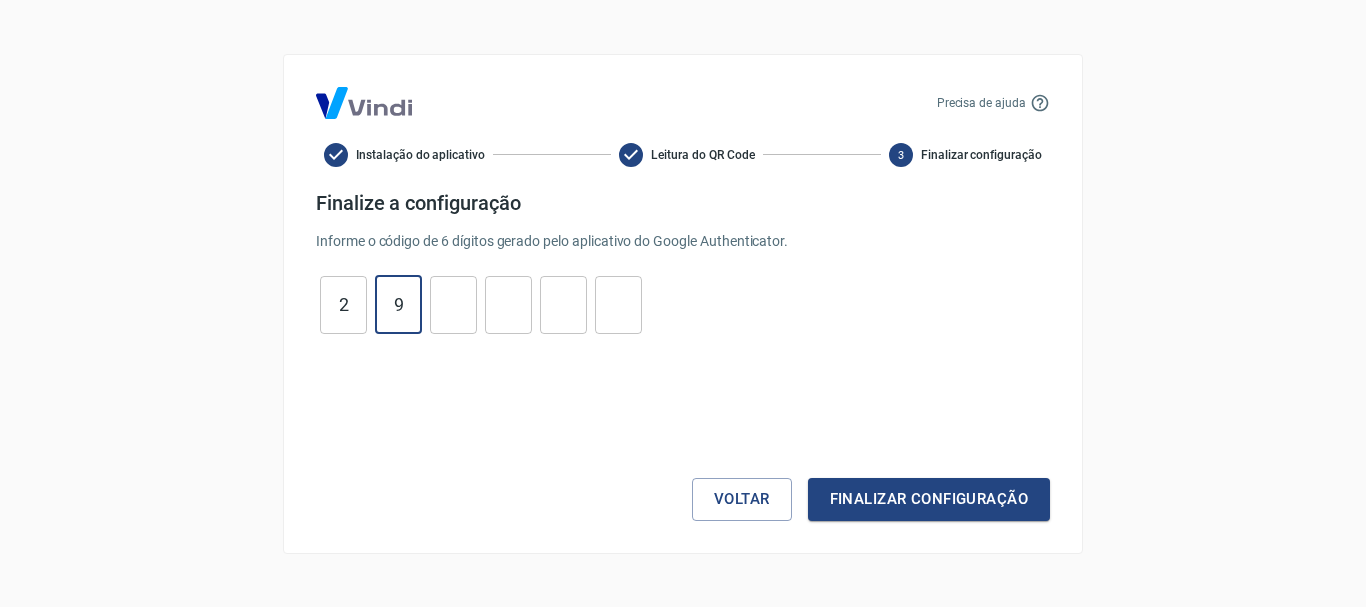type on "4" 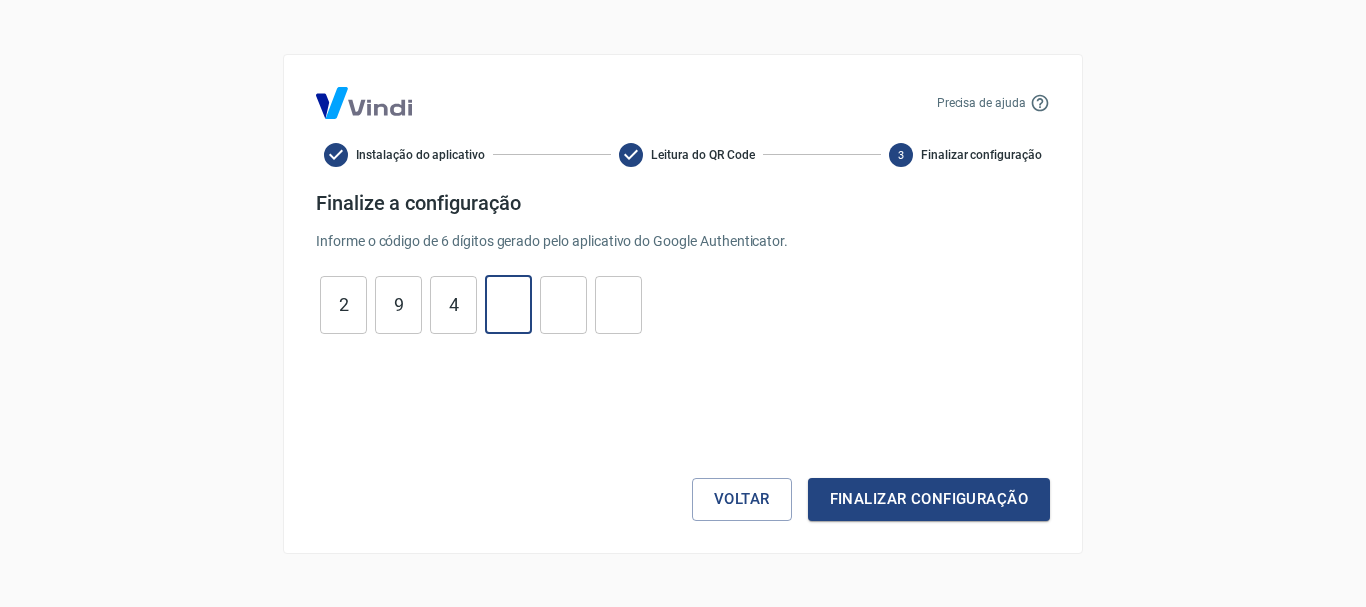 type on "8" 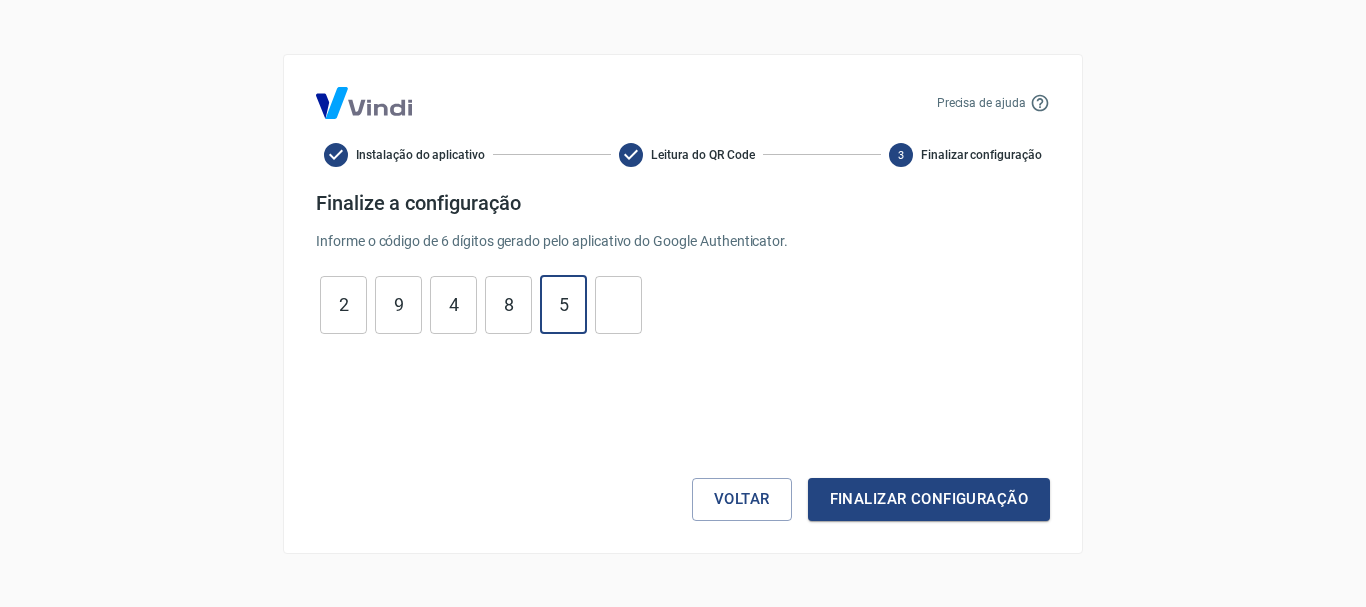 type on "5" 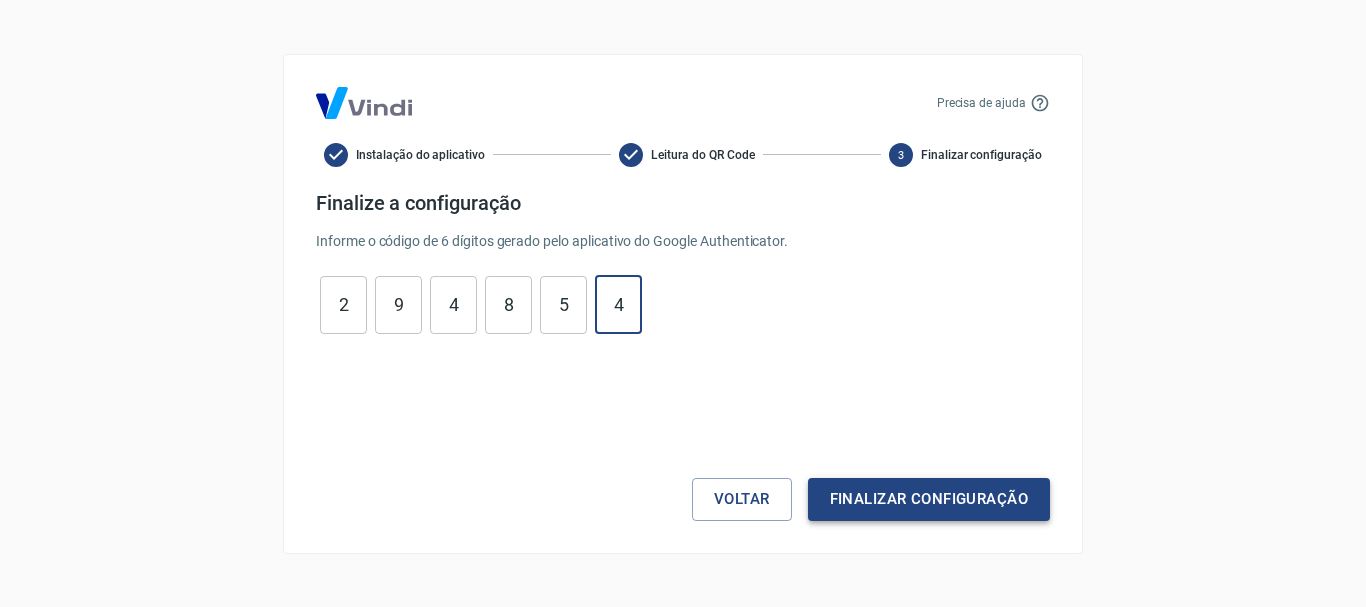 type on "4" 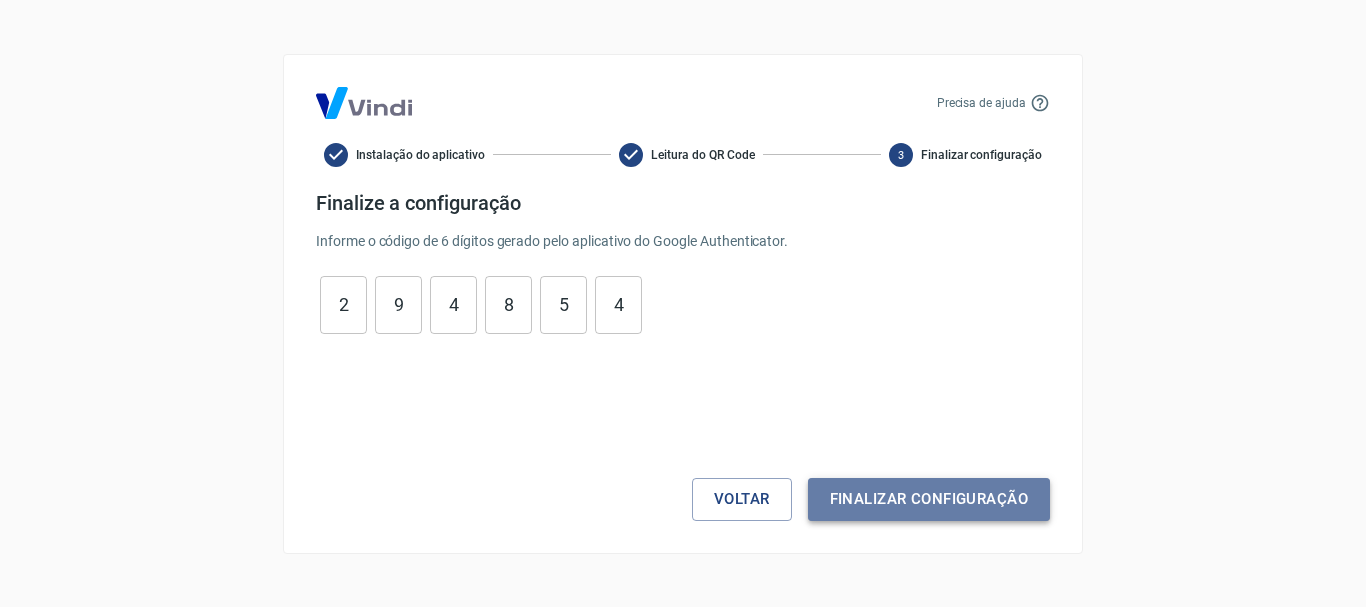 click on "Finalizar configuração" at bounding box center (929, 499) 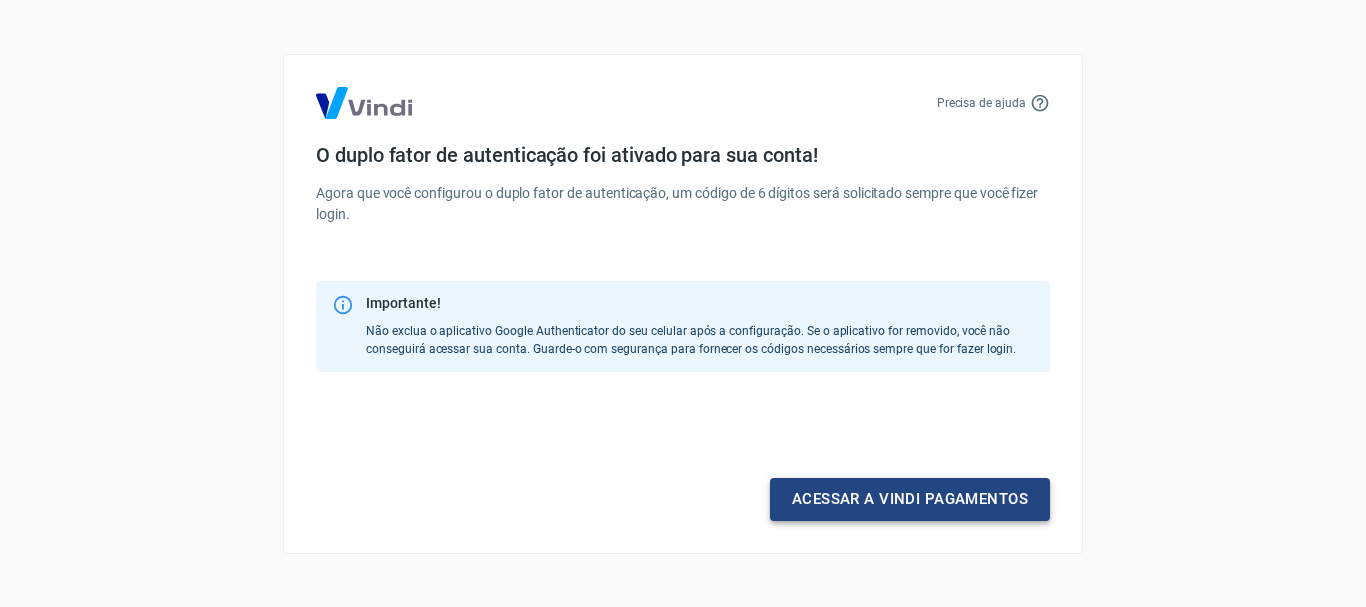 click on "Acessar a Vindi pagamentos" at bounding box center (910, 499) 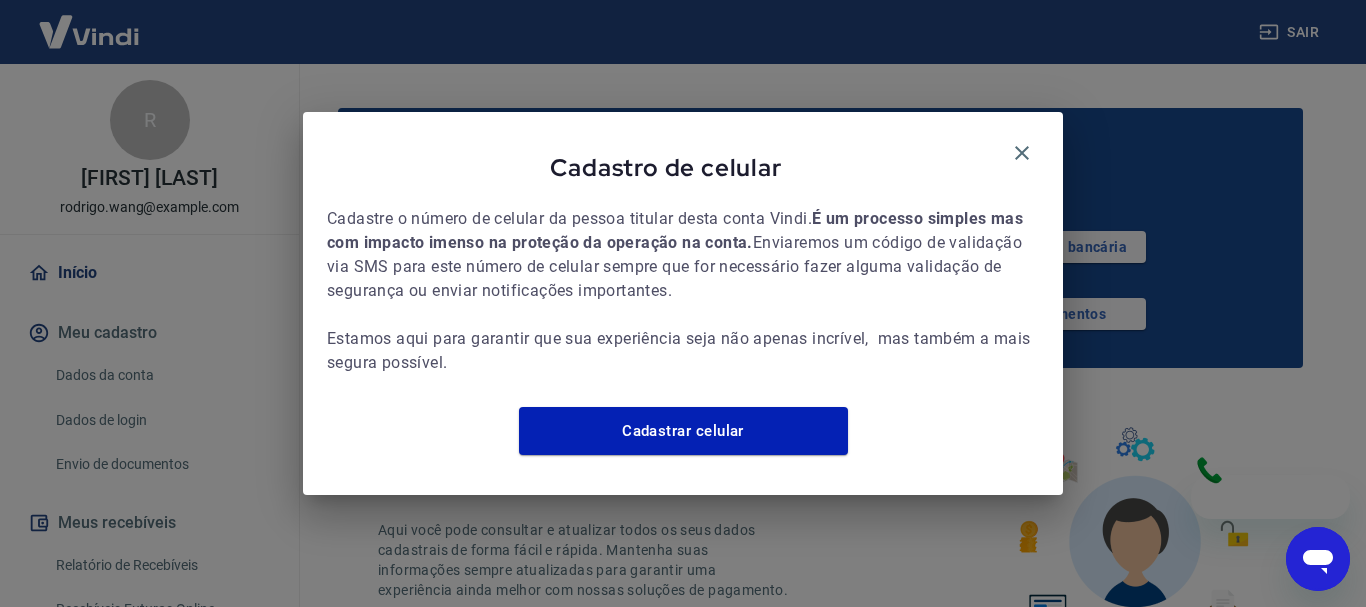 scroll, scrollTop: 0, scrollLeft: 0, axis: both 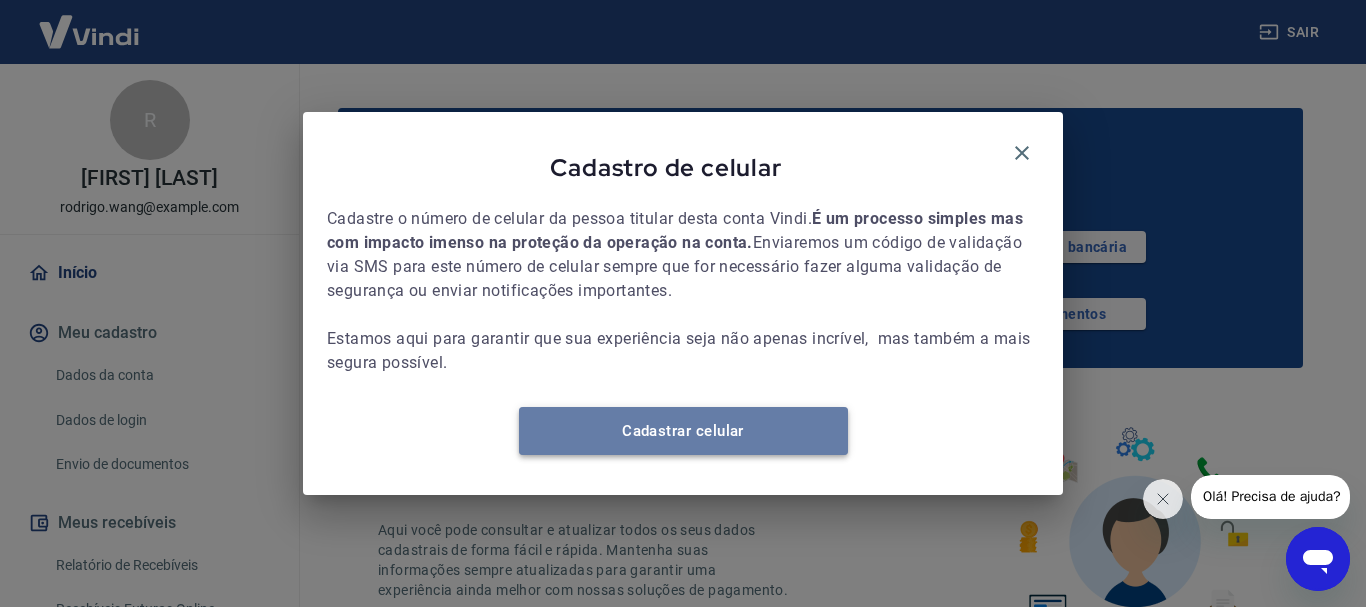 click on "Cadastrar celular" at bounding box center (683, 431) 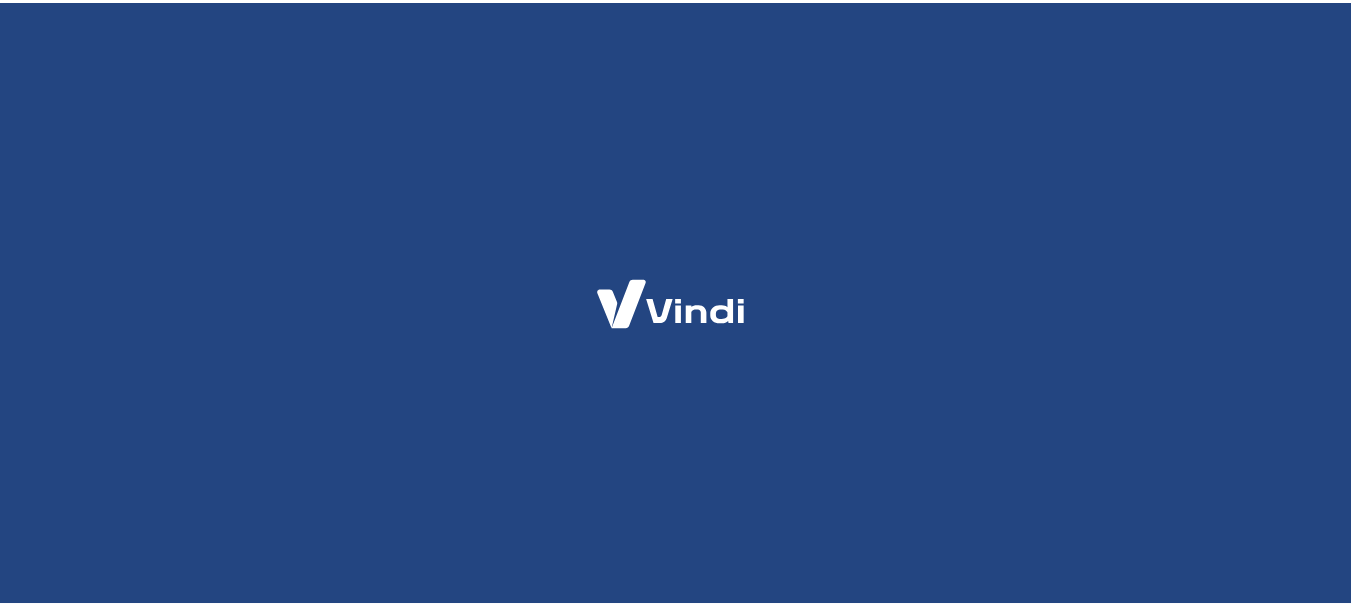 scroll, scrollTop: 0, scrollLeft: 0, axis: both 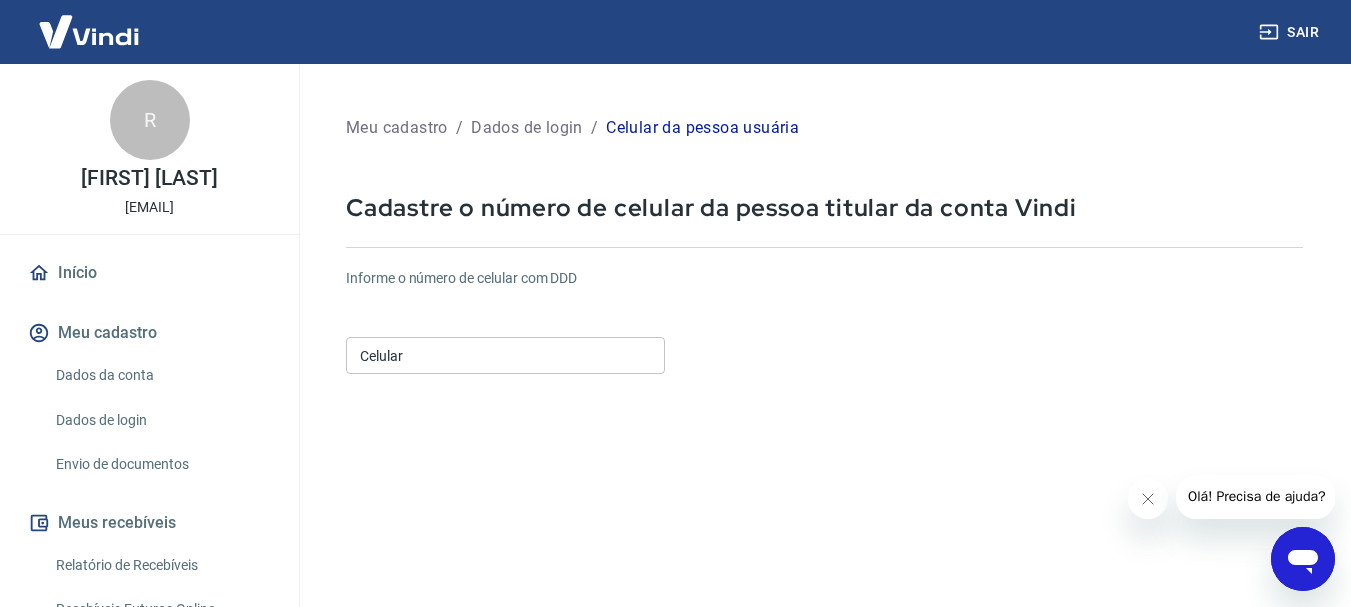 click on "Celular" at bounding box center (505, 355) 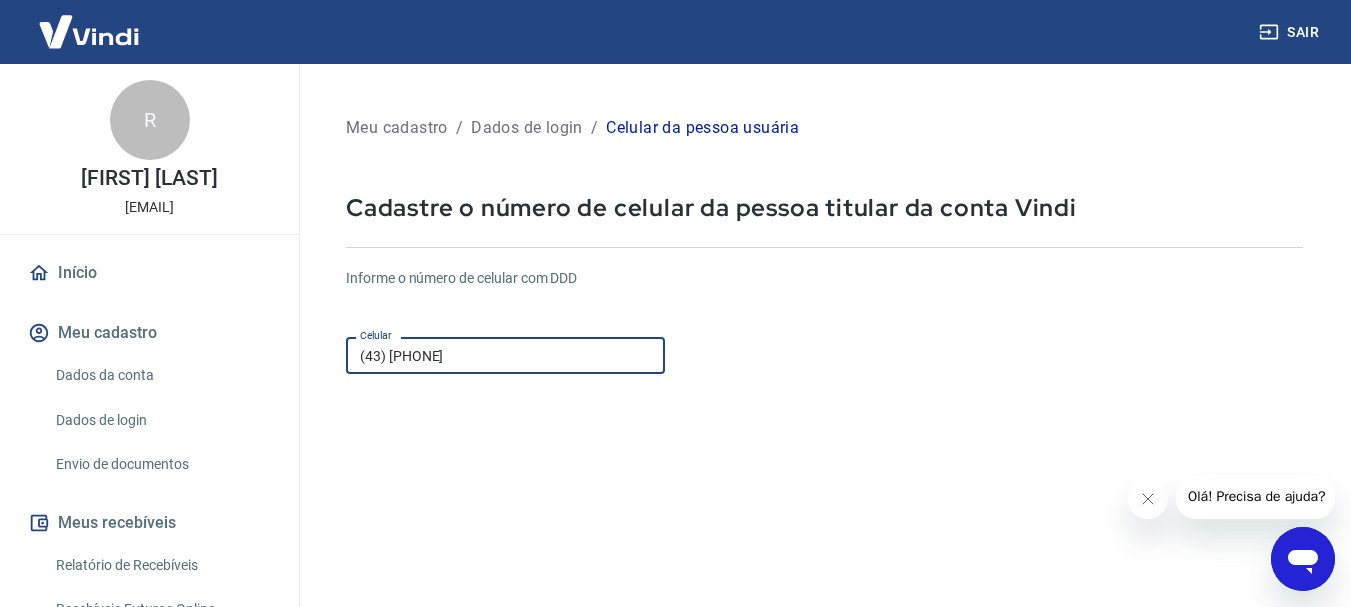 scroll, scrollTop: 340, scrollLeft: 0, axis: vertical 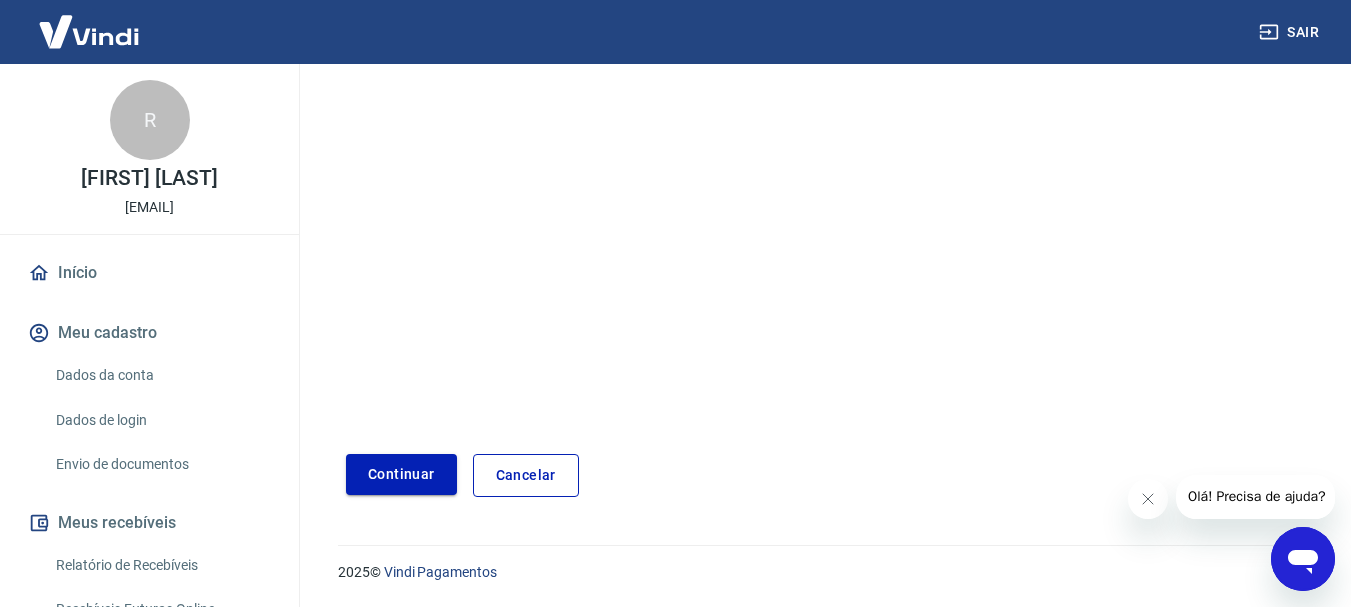 type on "[PHONE]" 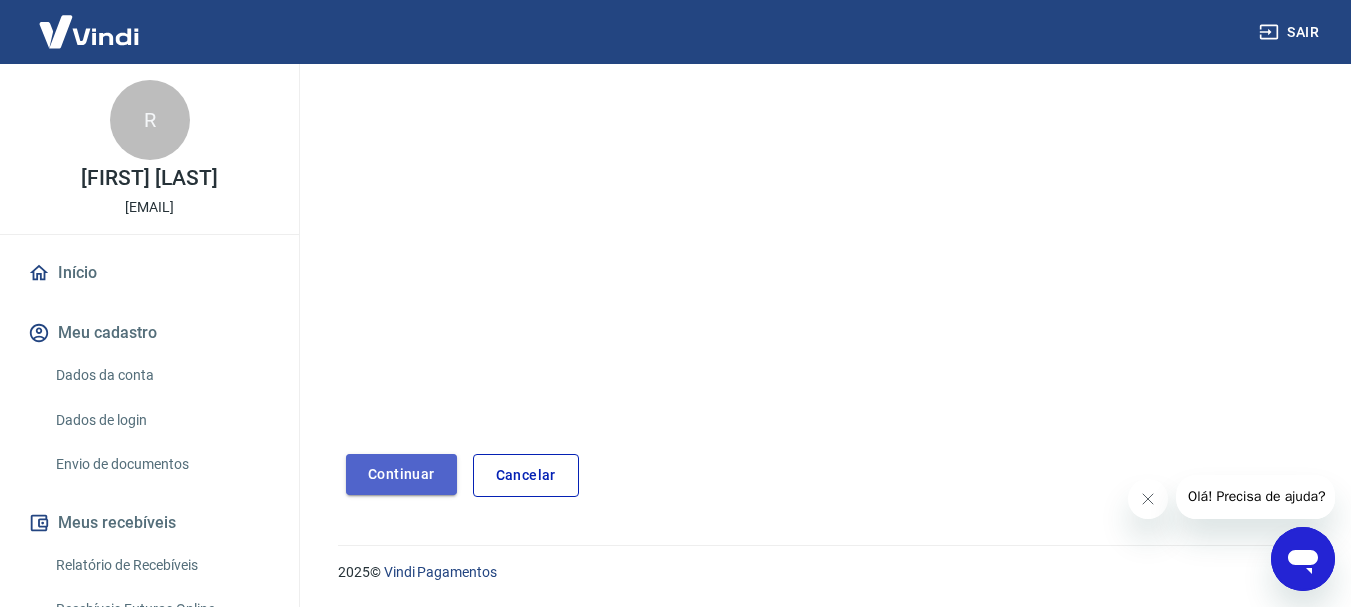 click on "Continuar" at bounding box center (401, 474) 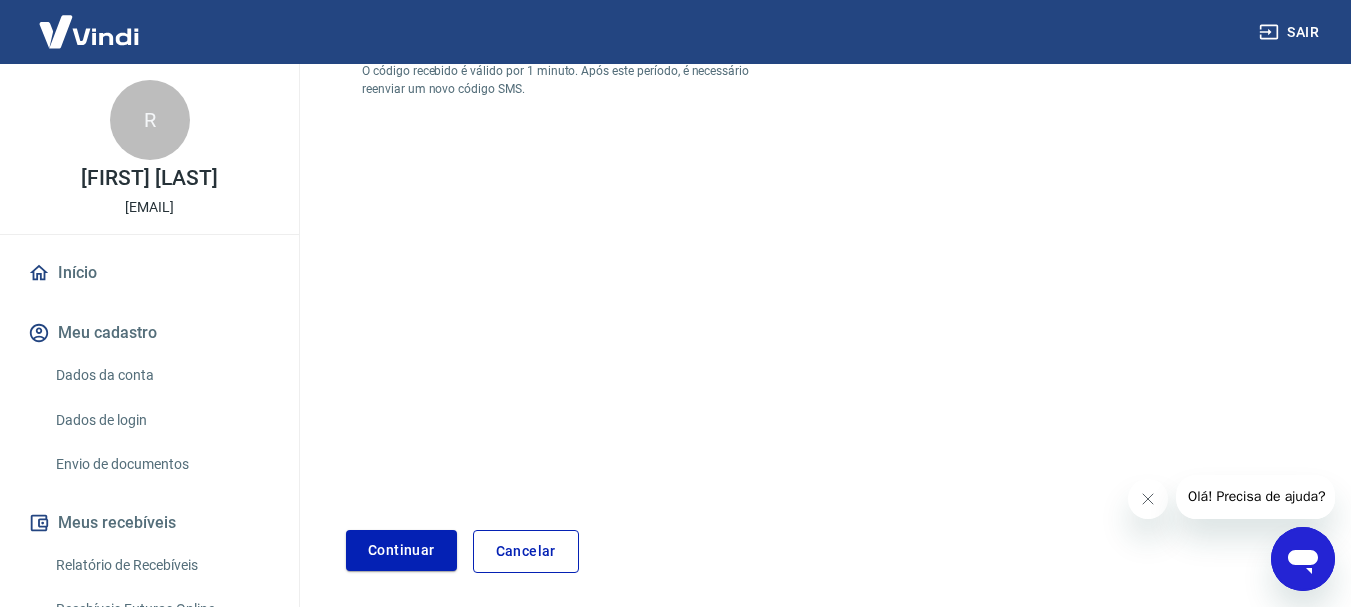 scroll, scrollTop: 0, scrollLeft: 0, axis: both 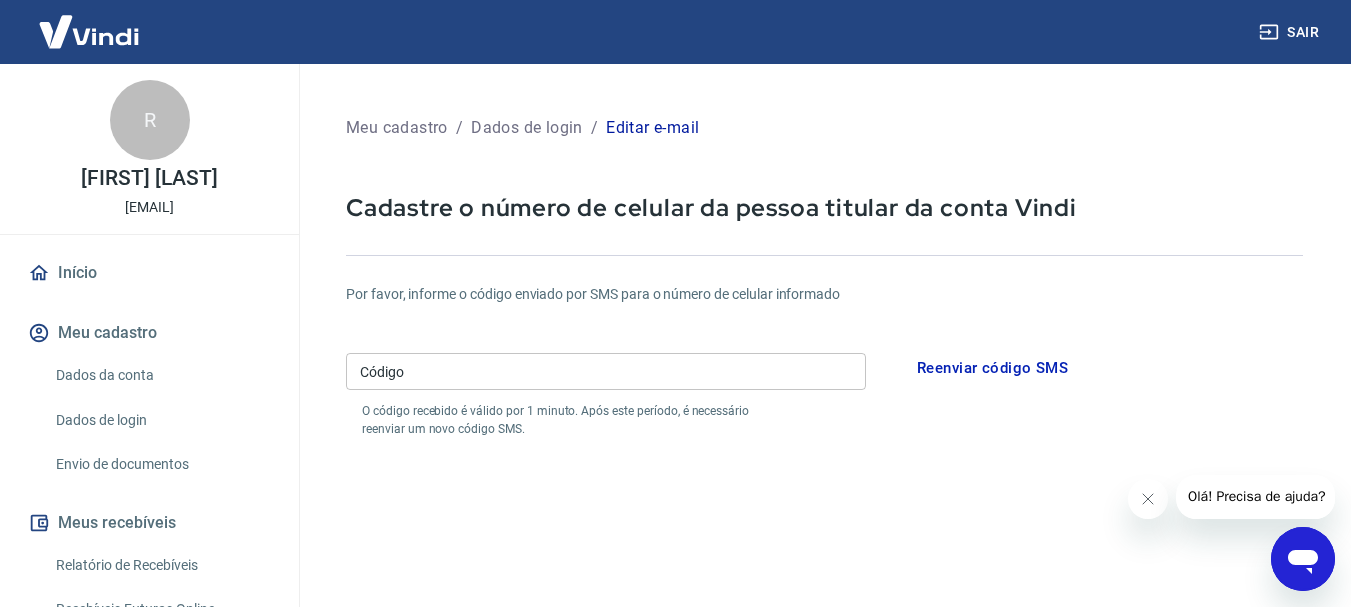 click on "Código" at bounding box center [606, 371] 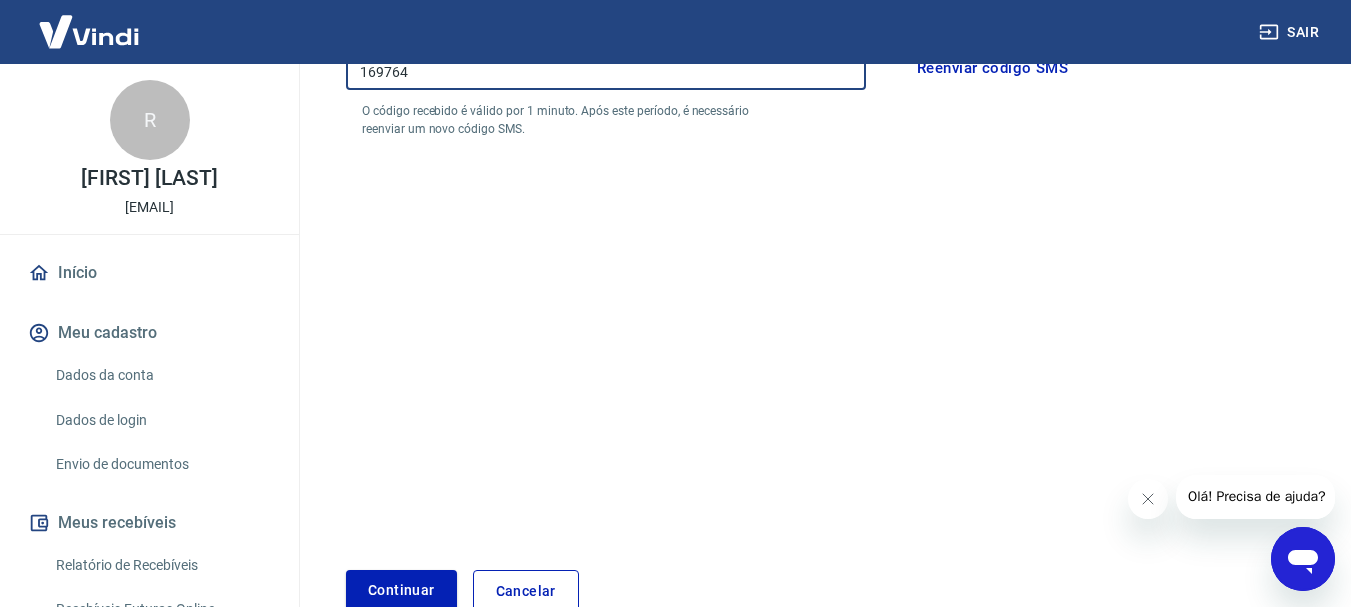 scroll, scrollTop: 400, scrollLeft: 0, axis: vertical 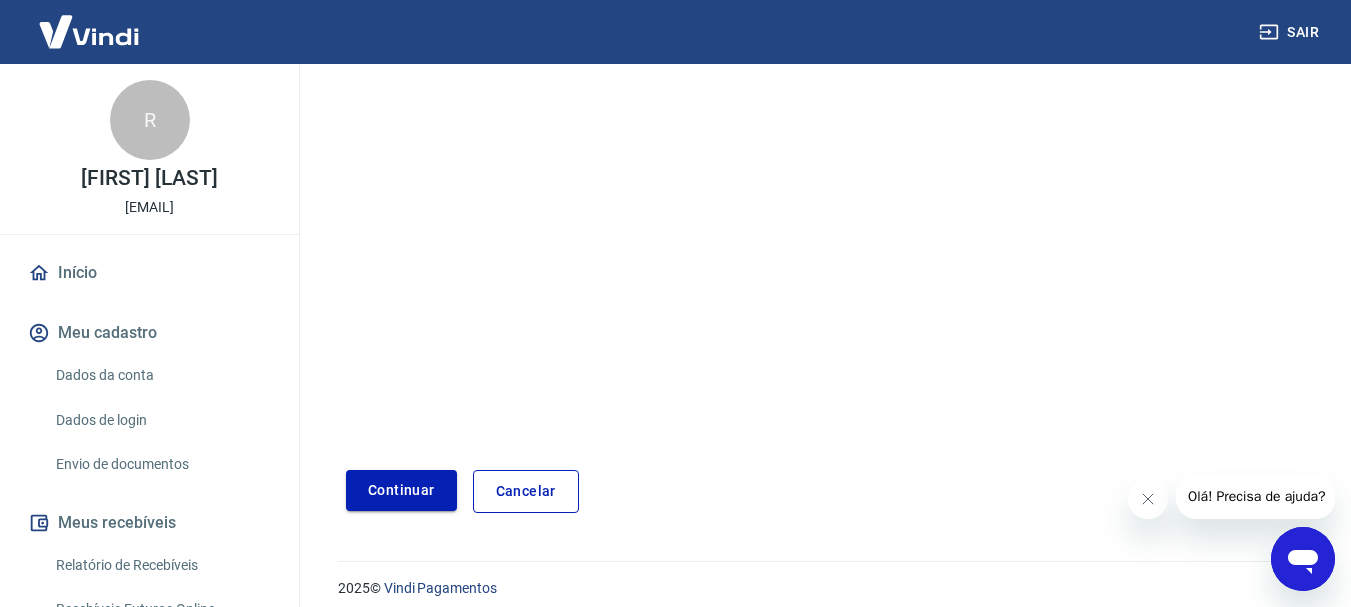 type on "169764" 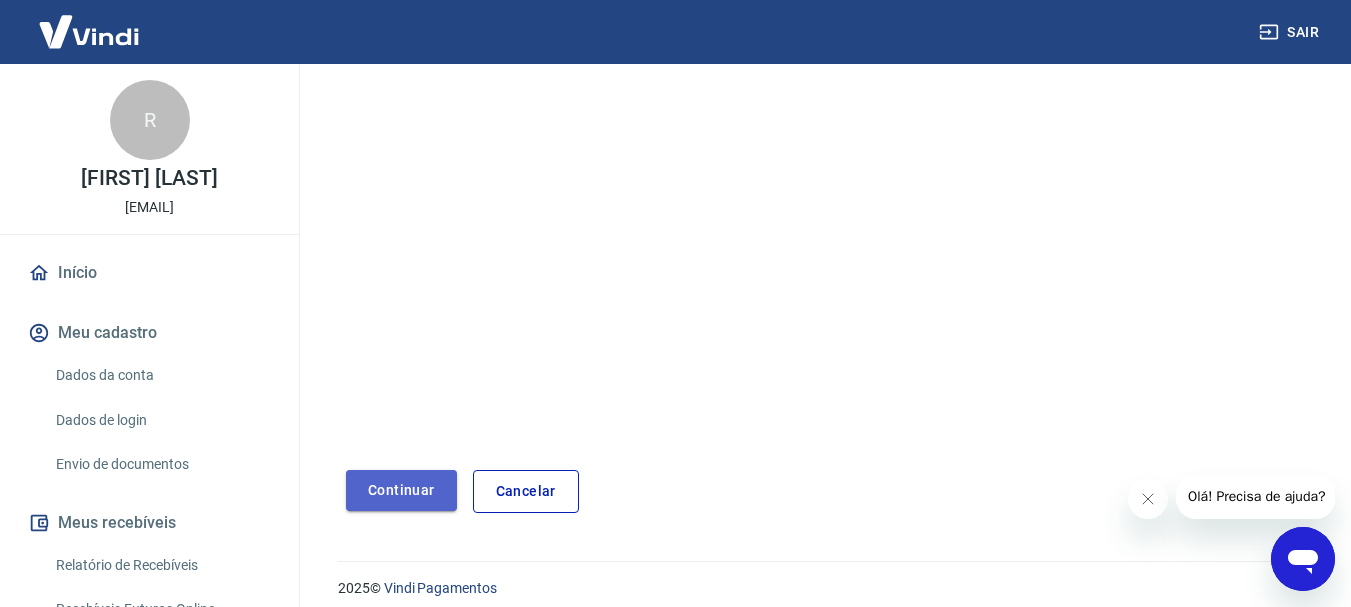 click on "Continuar" at bounding box center (401, 490) 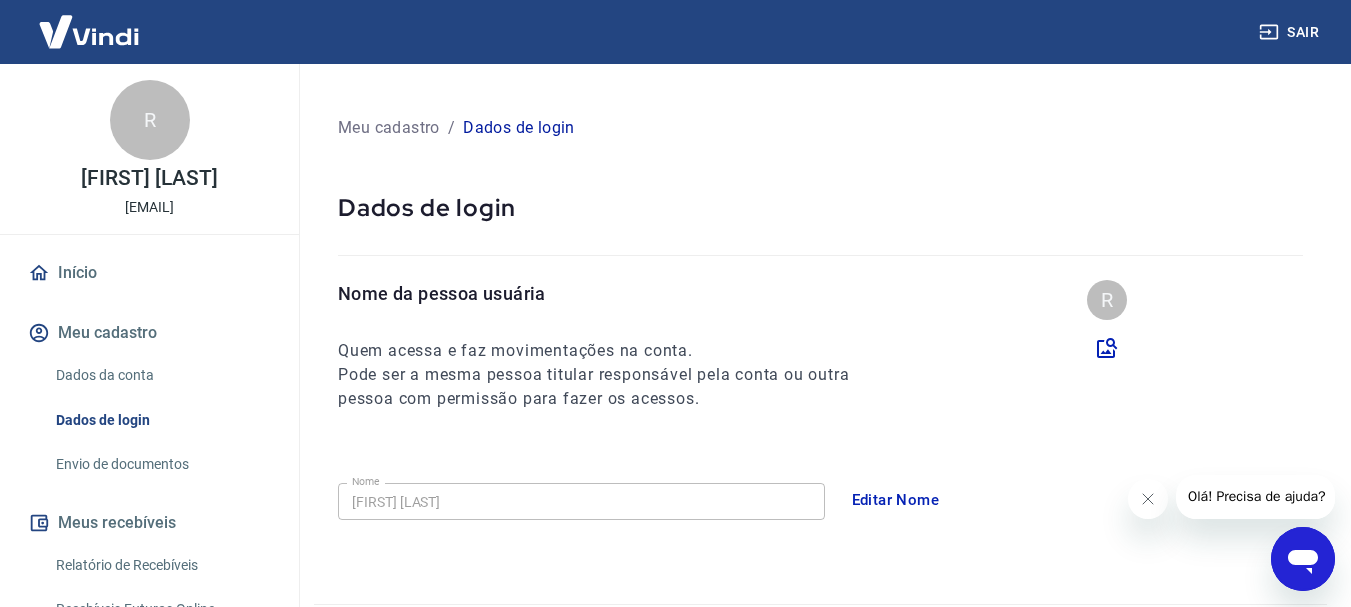 scroll, scrollTop: 658, scrollLeft: 0, axis: vertical 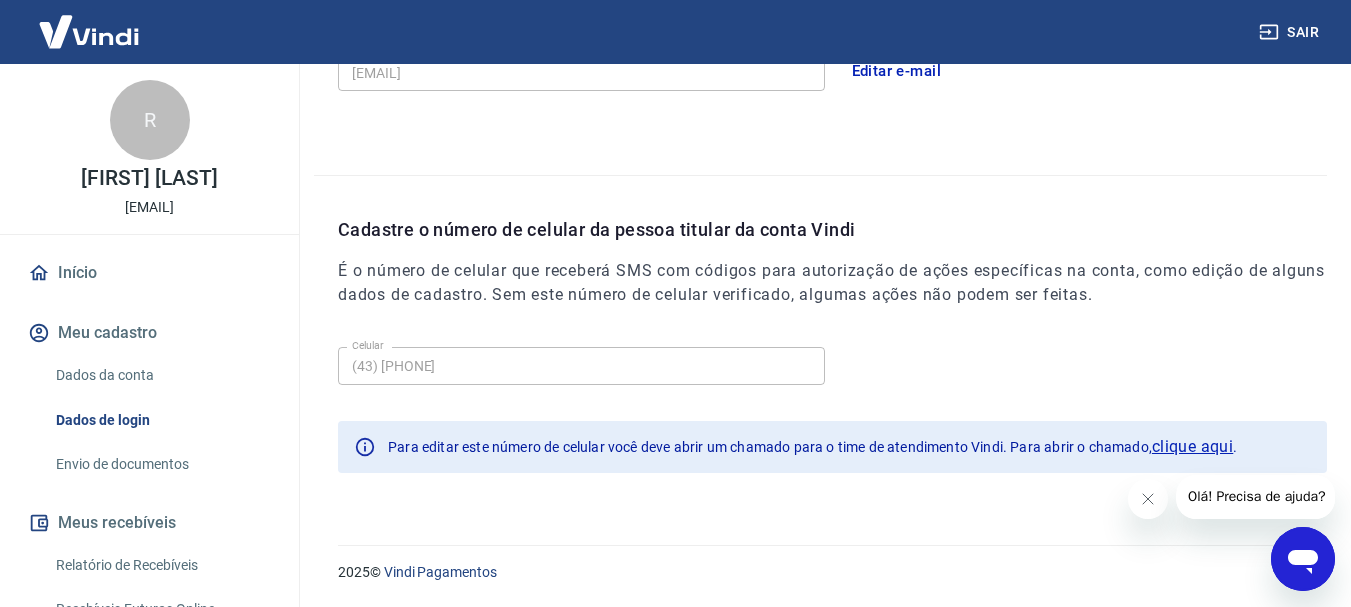 click on "2025  ©   Vindi Pagamentos" at bounding box center [820, 564] 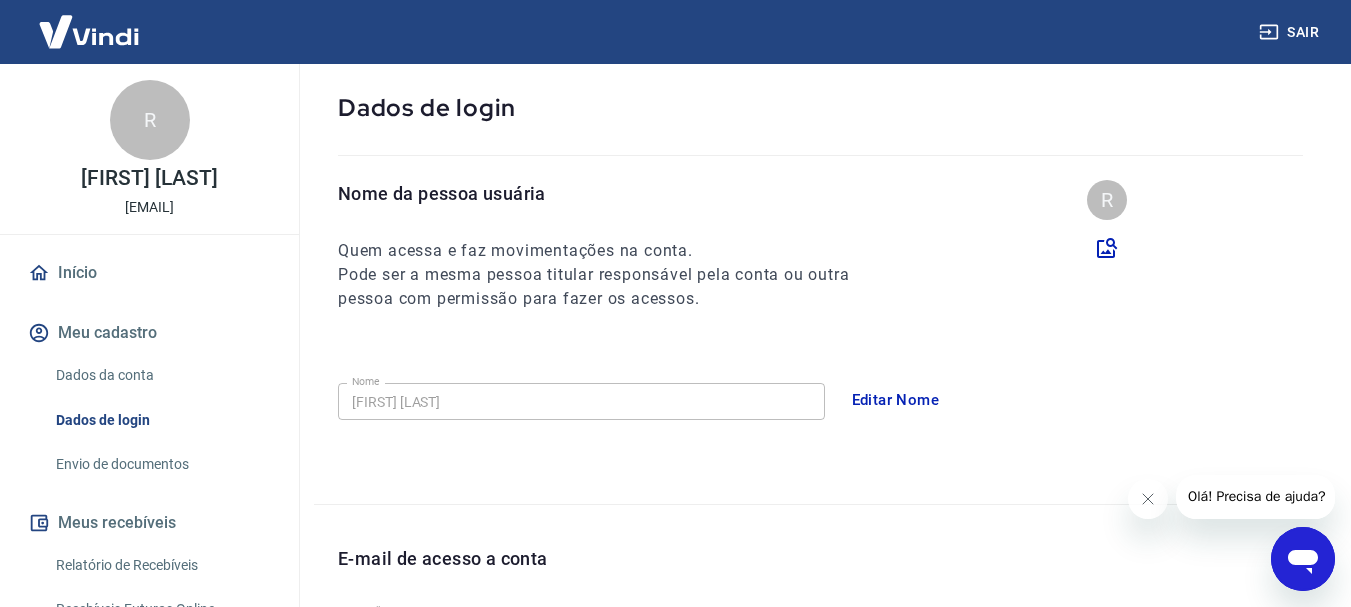scroll, scrollTop: 658, scrollLeft: 0, axis: vertical 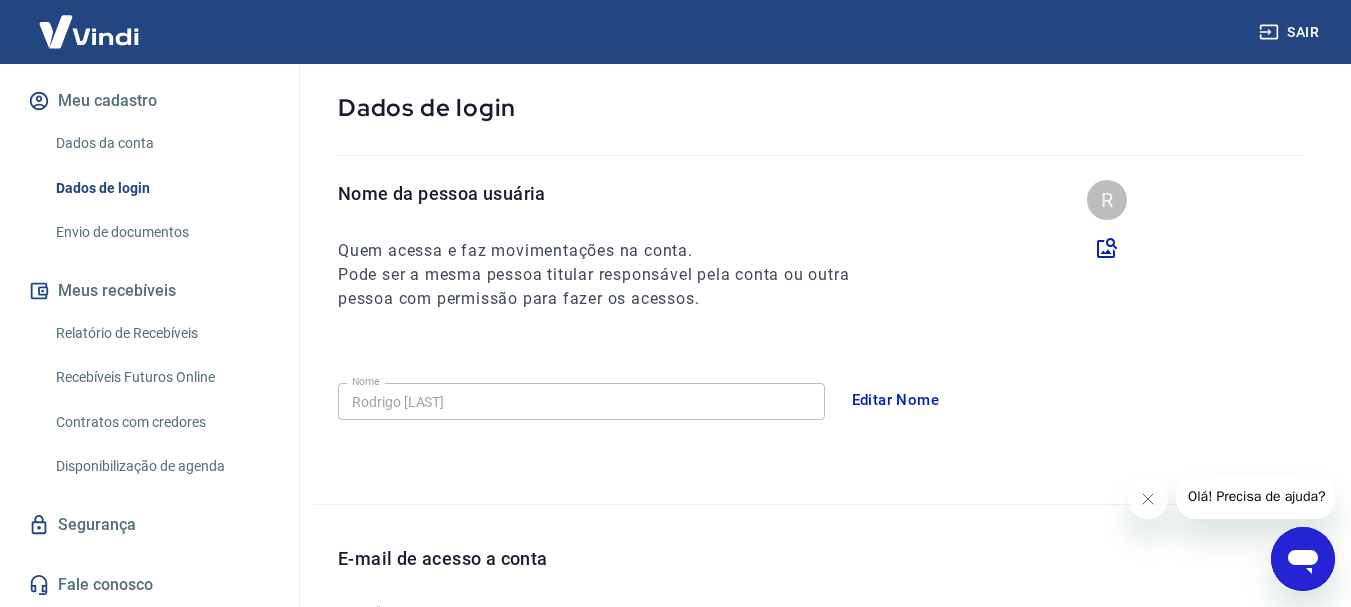 click on "Dados da conta" at bounding box center (161, 143) 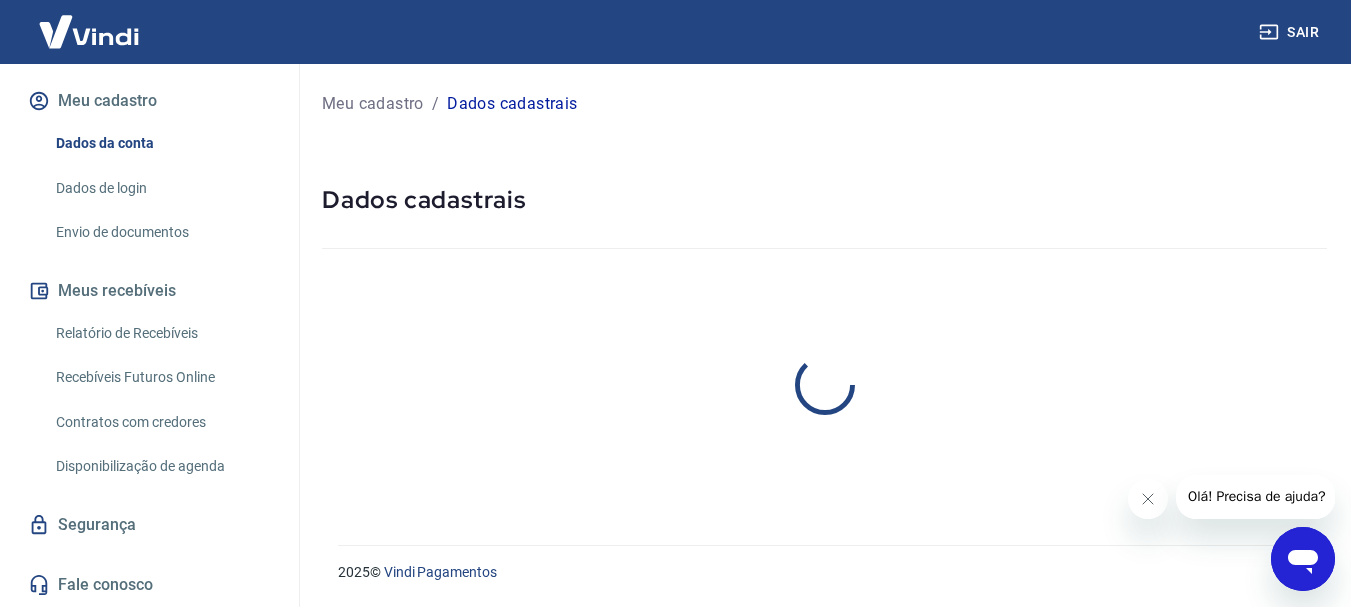 scroll, scrollTop: 0, scrollLeft: 0, axis: both 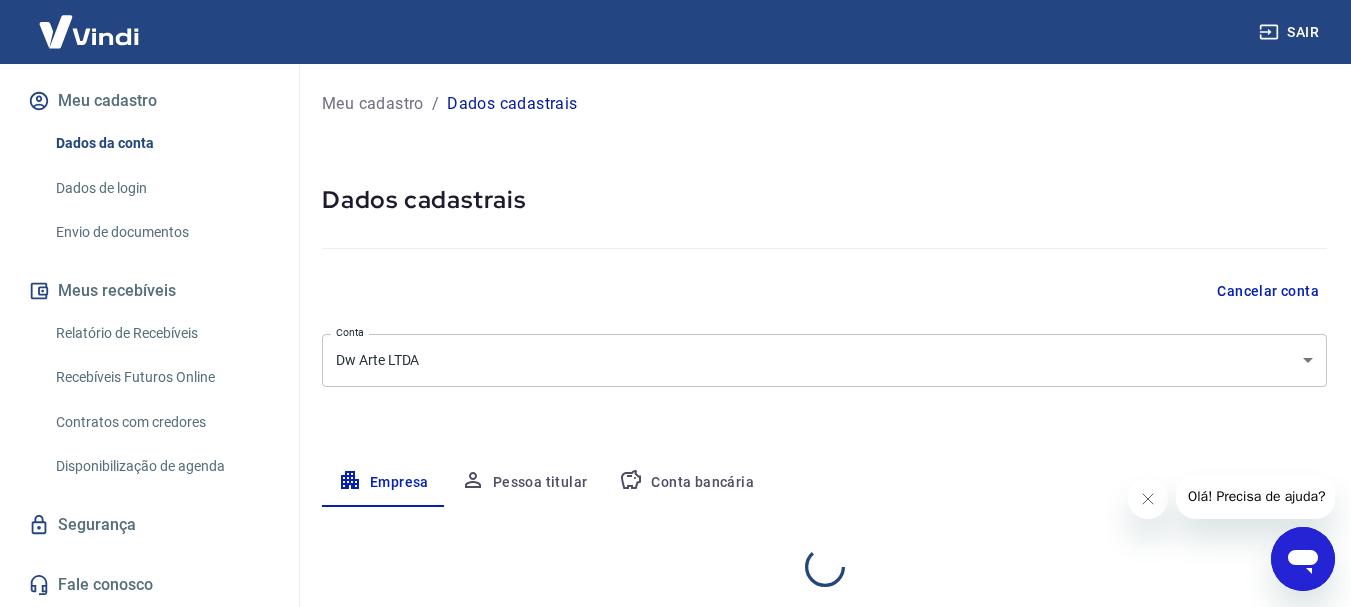 select on "PR" 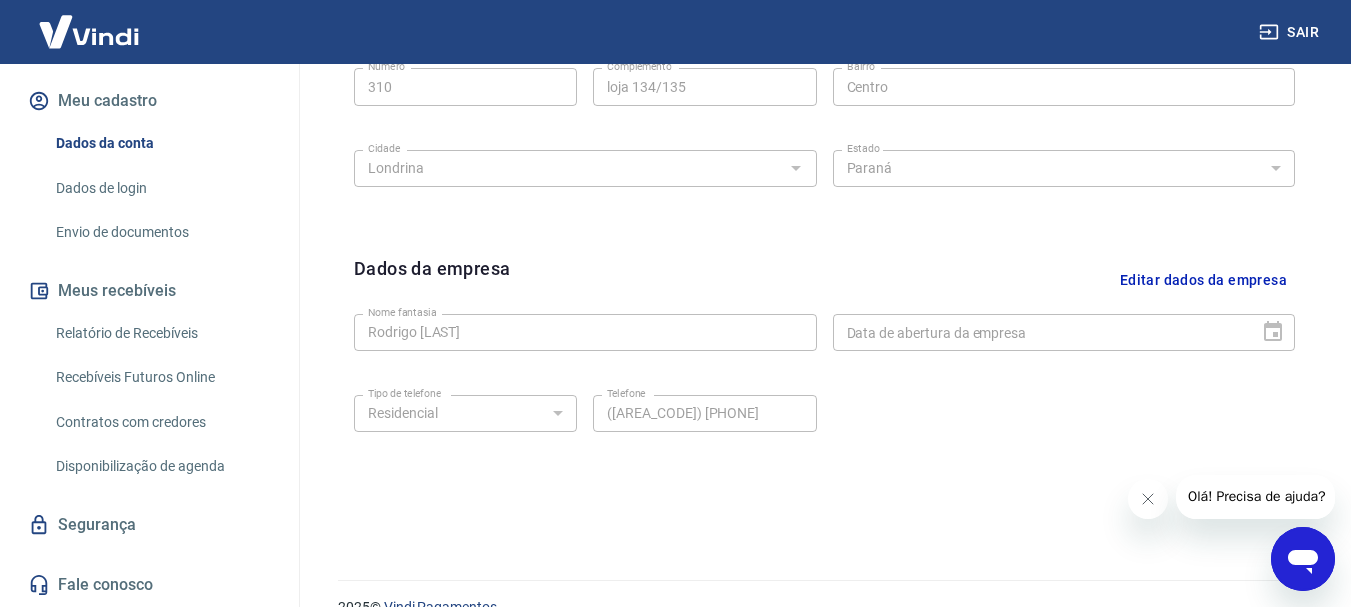 scroll, scrollTop: 700, scrollLeft: 0, axis: vertical 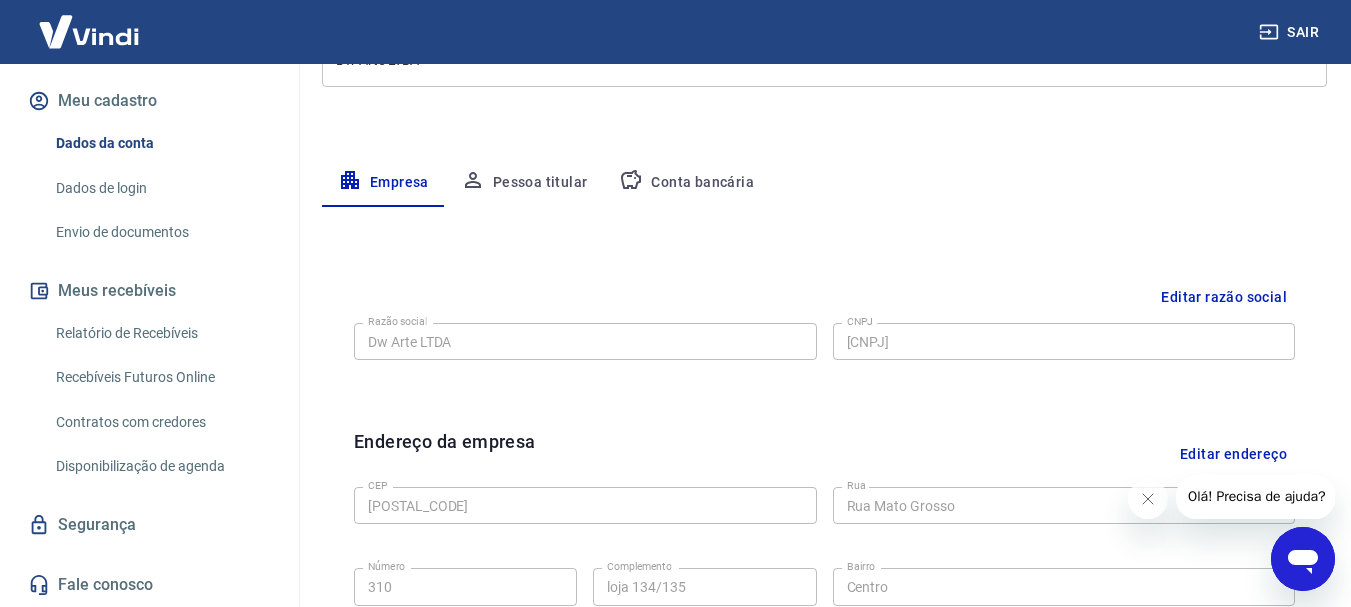 click on "Pessoa titular" at bounding box center (524, 183) 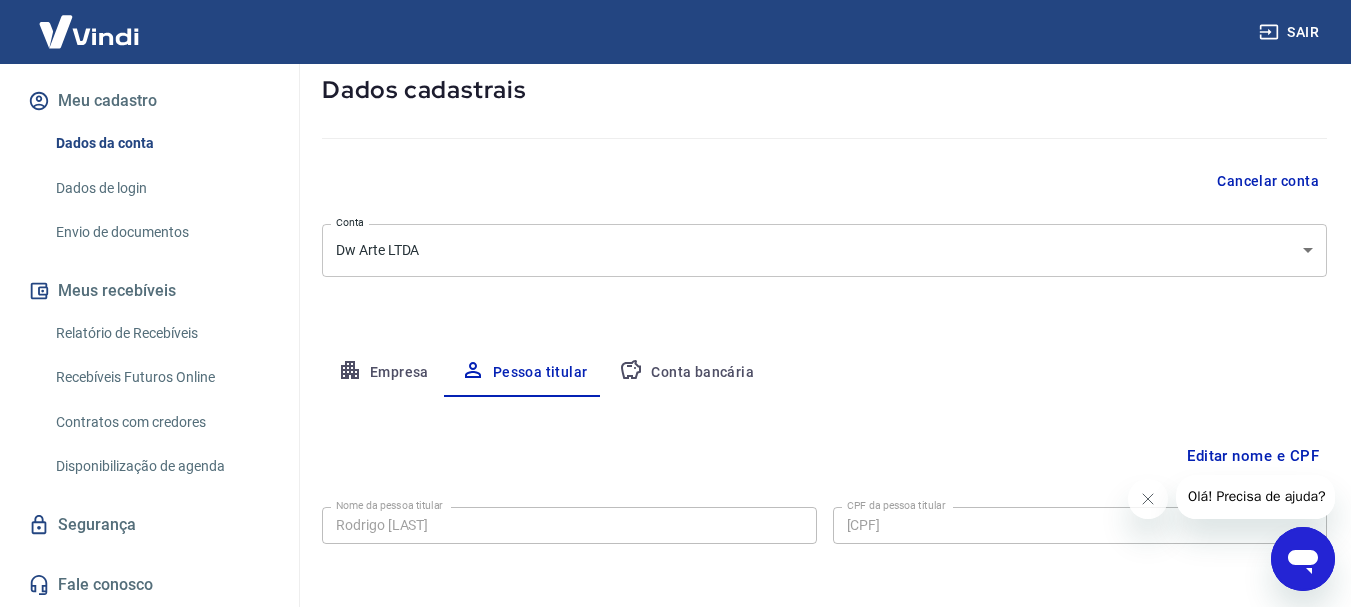 scroll, scrollTop: 193, scrollLeft: 0, axis: vertical 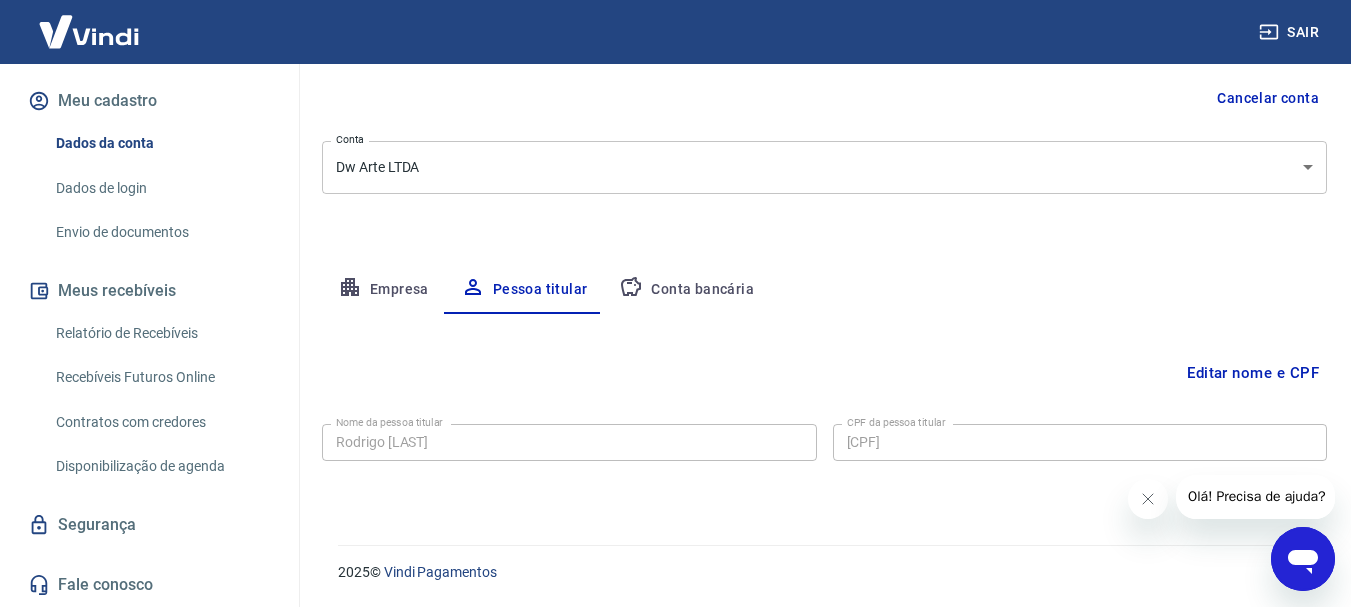 click on "Conta bancária" at bounding box center [686, 290] 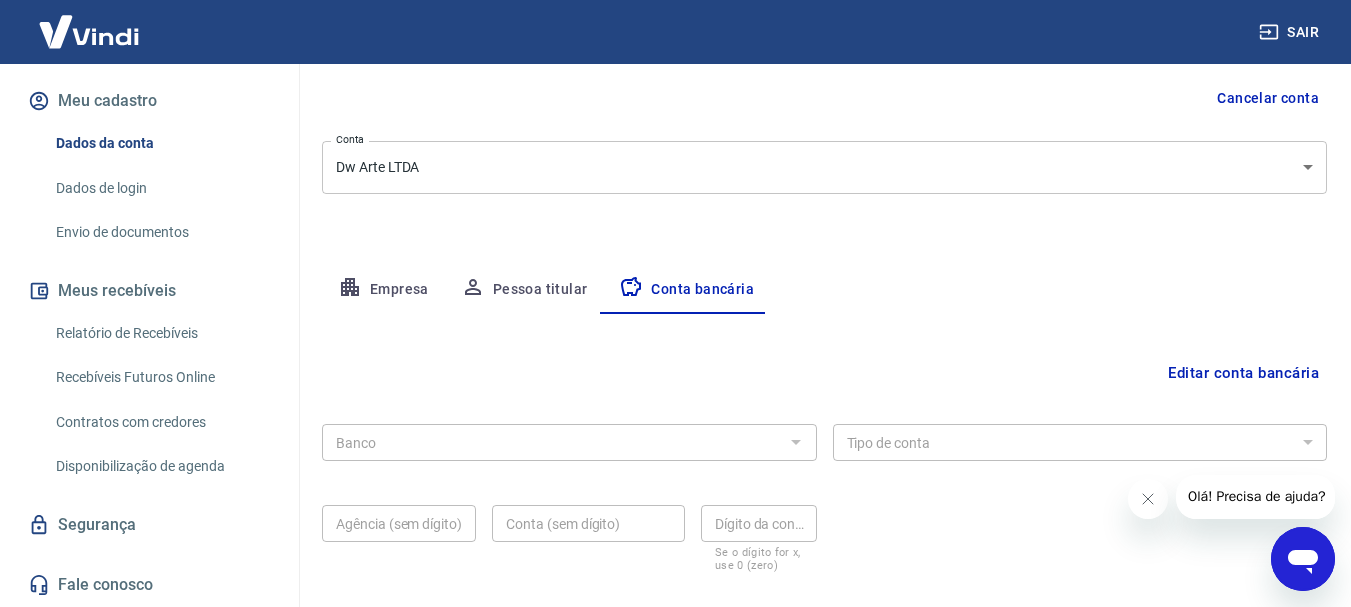 scroll, scrollTop: 304, scrollLeft: 0, axis: vertical 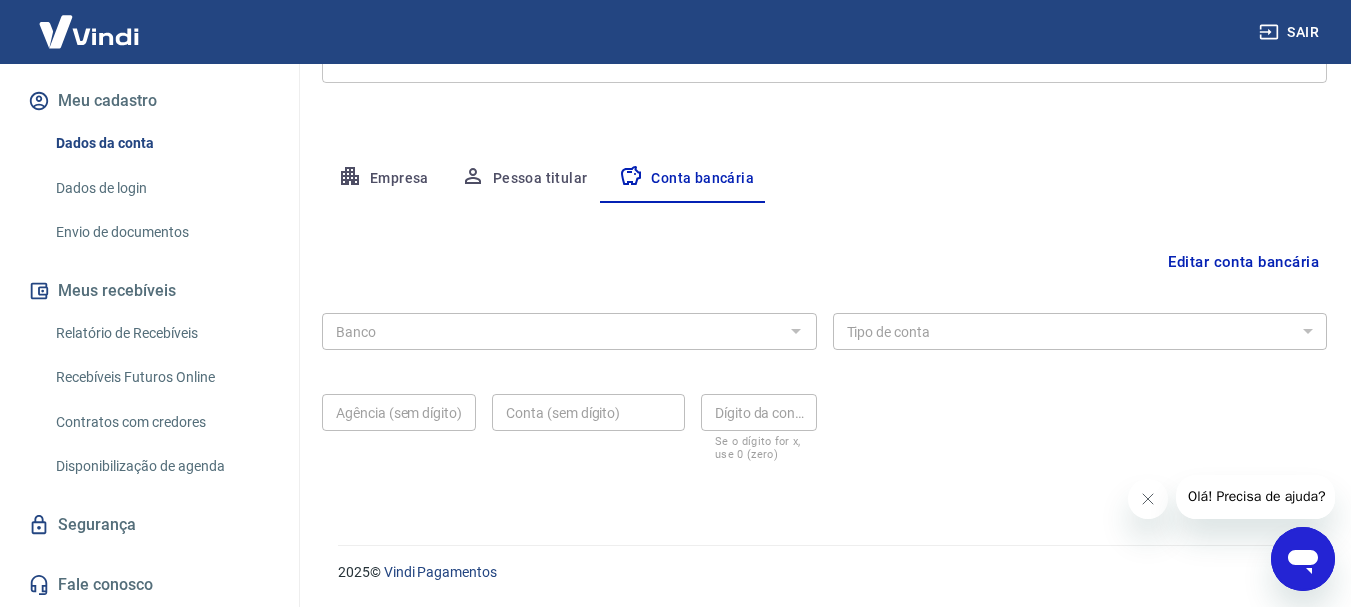 click on "Empresa" at bounding box center (383, 179) 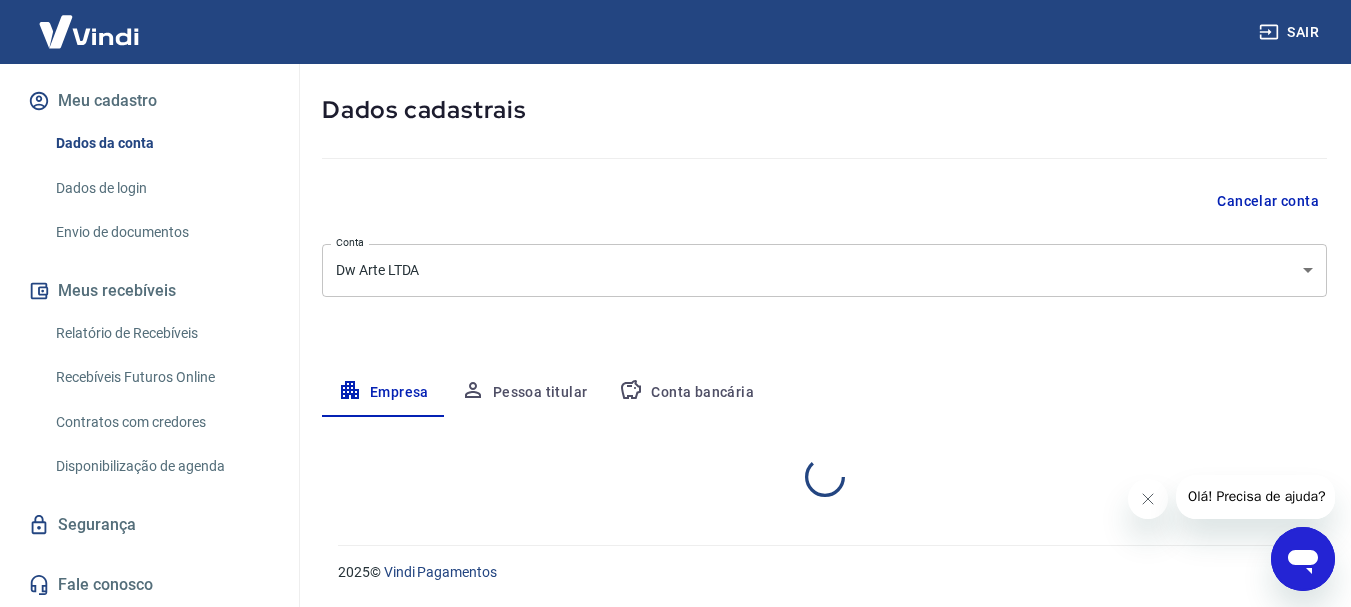 scroll, scrollTop: 304, scrollLeft: 0, axis: vertical 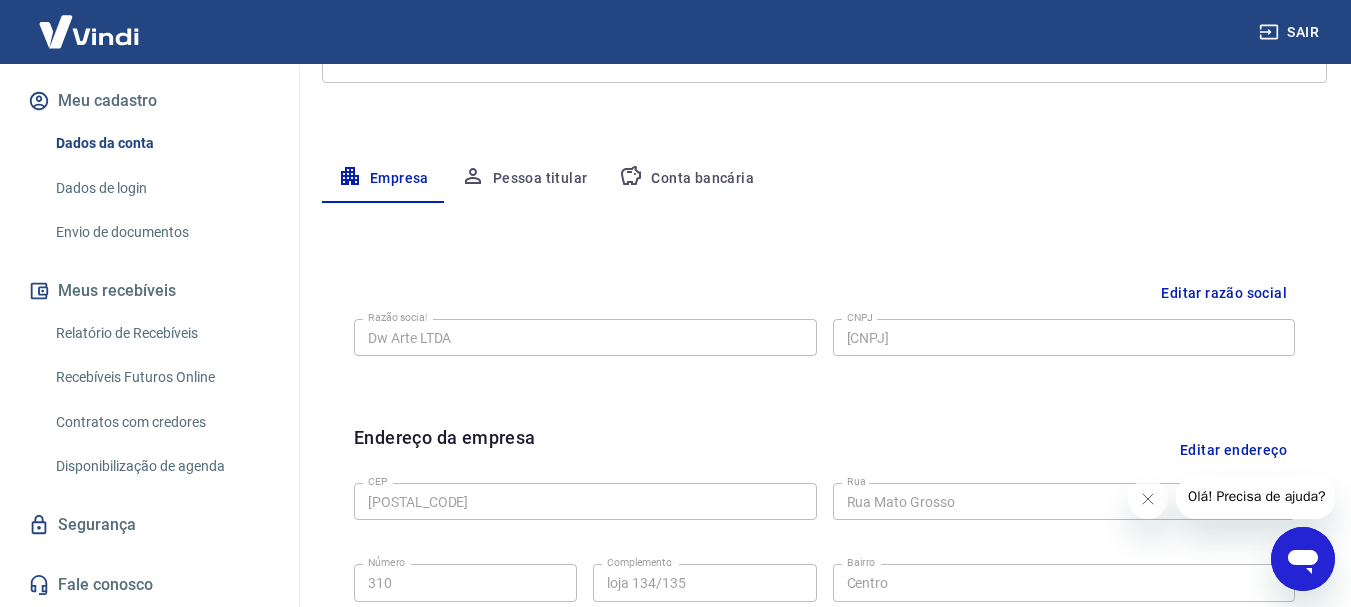 click on "Pessoa titular" at bounding box center (524, 179) 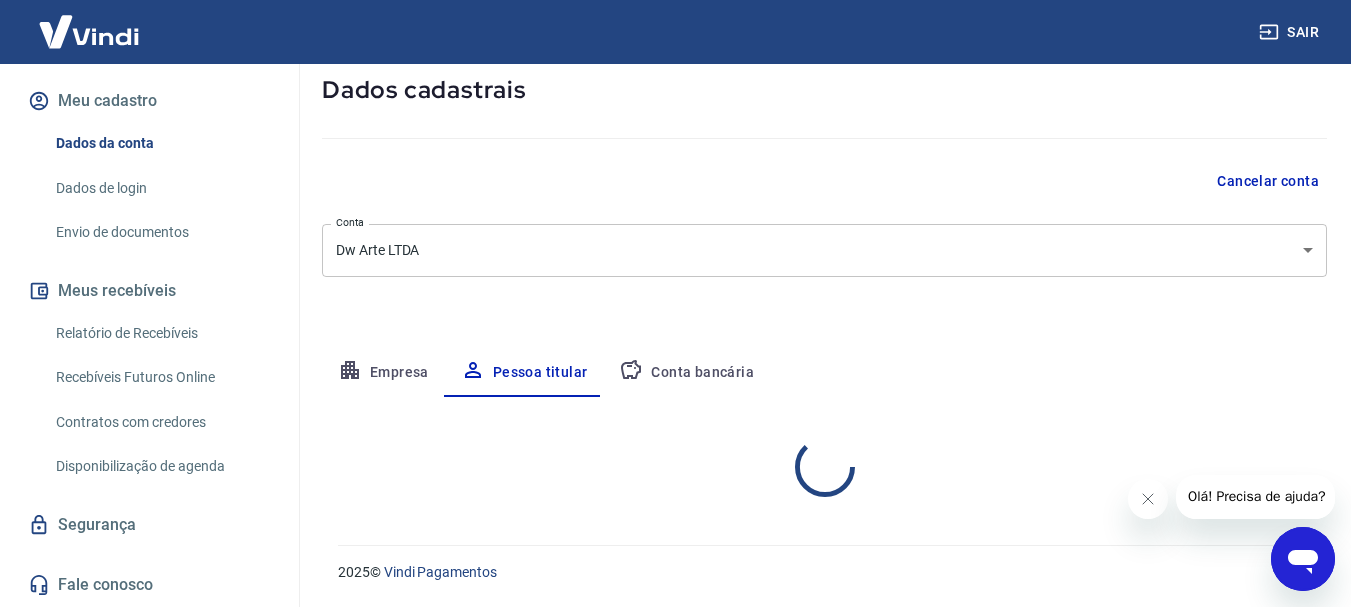 scroll, scrollTop: 193, scrollLeft: 0, axis: vertical 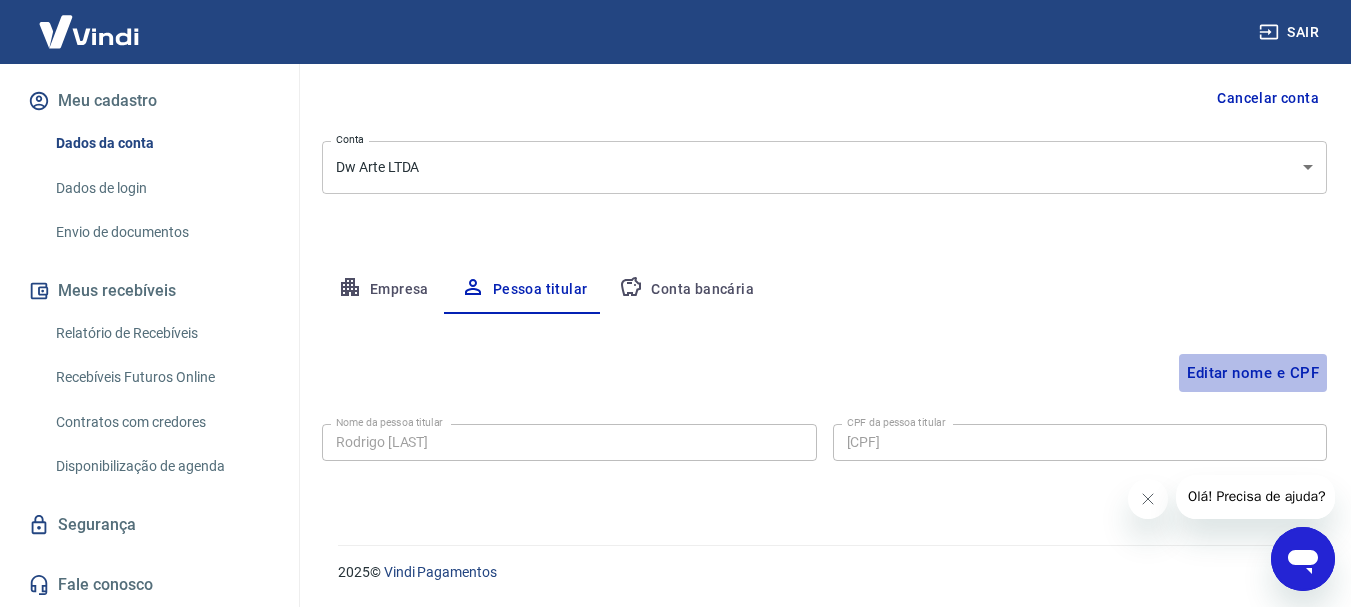 click on "Editar nome e CPF" at bounding box center (1253, 373) 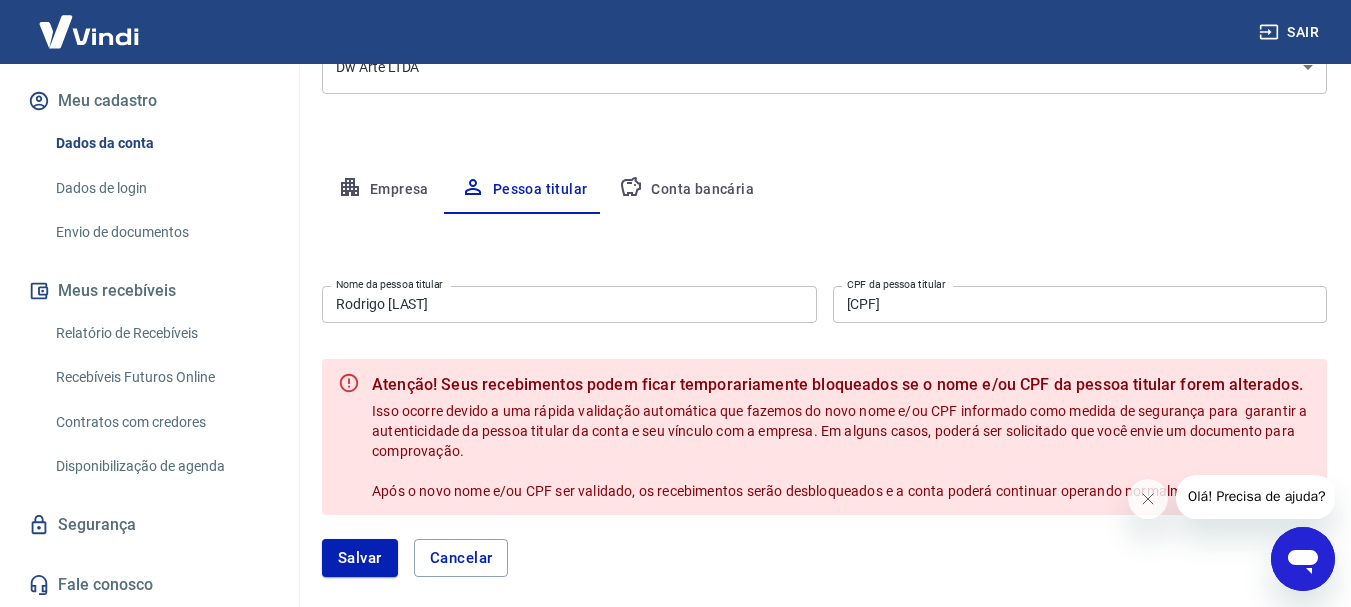 scroll, scrollTop: 393, scrollLeft: 0, axis: vertical 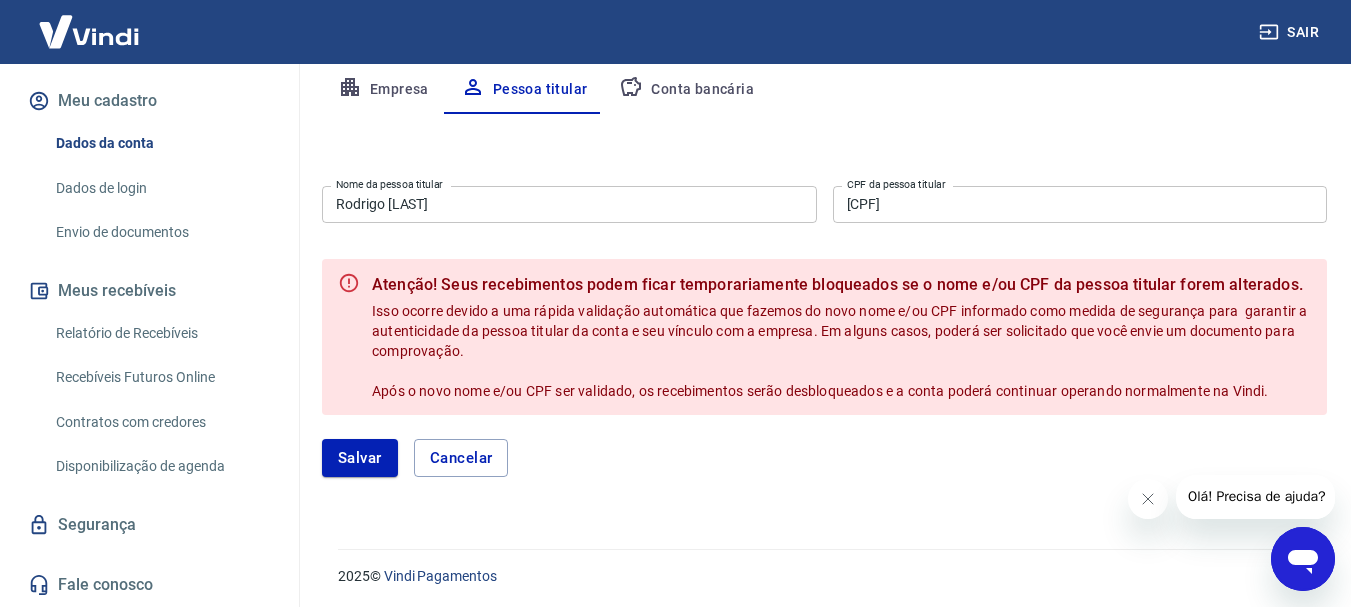 click on "Empresa" at bounding box center [383, 90] 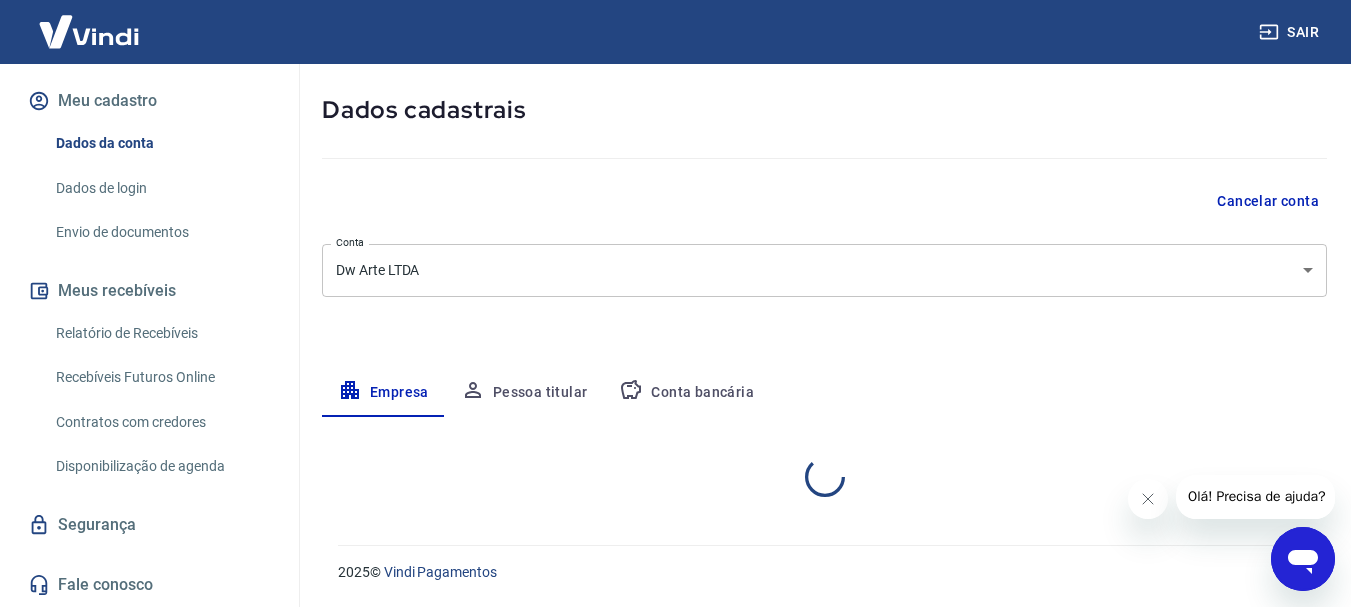 scroll, scrollTop: 393, scrollLeft: 0, axis: vertical 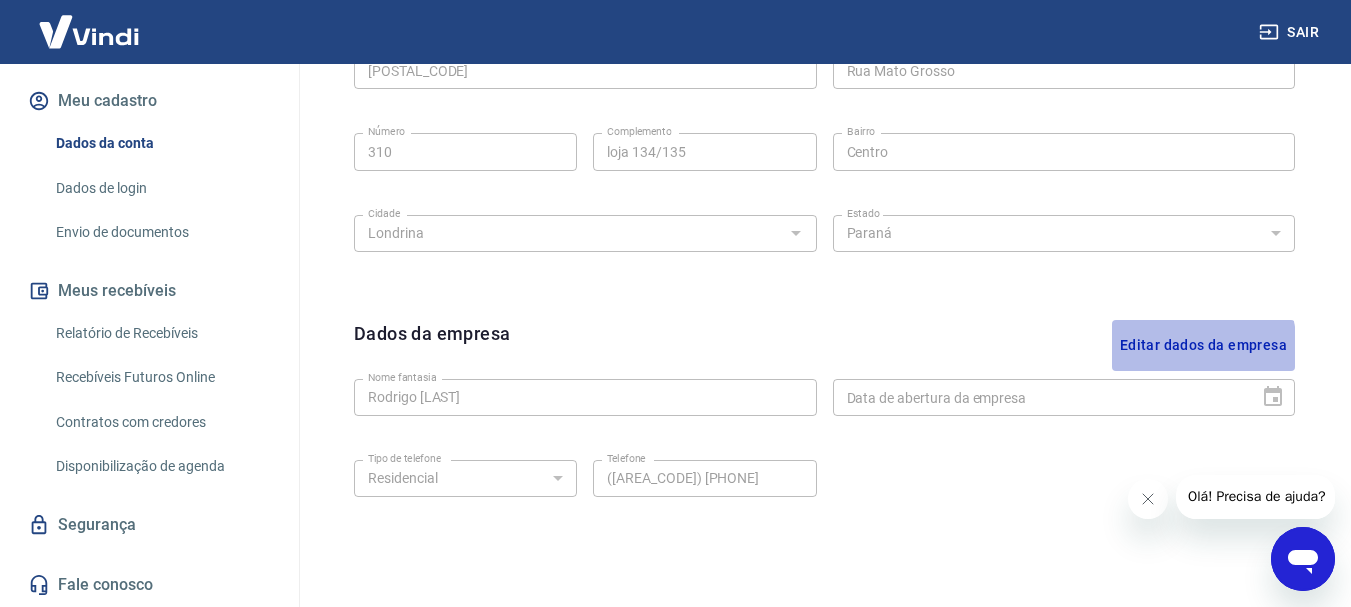 click on "Editar dados da empresa" at bounding box center (1203, 345) 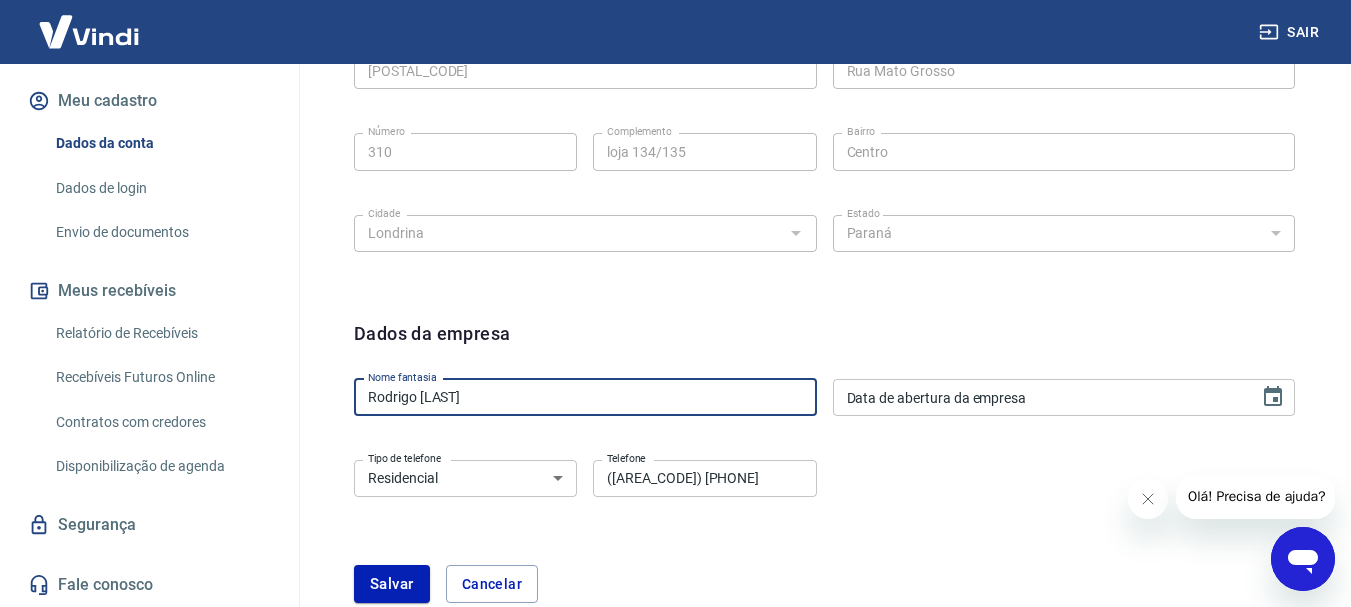 drag, startPoint x: 570, startPoint y: 395, endPoint x: 26, endPoint y: 352, distance: 545.6968 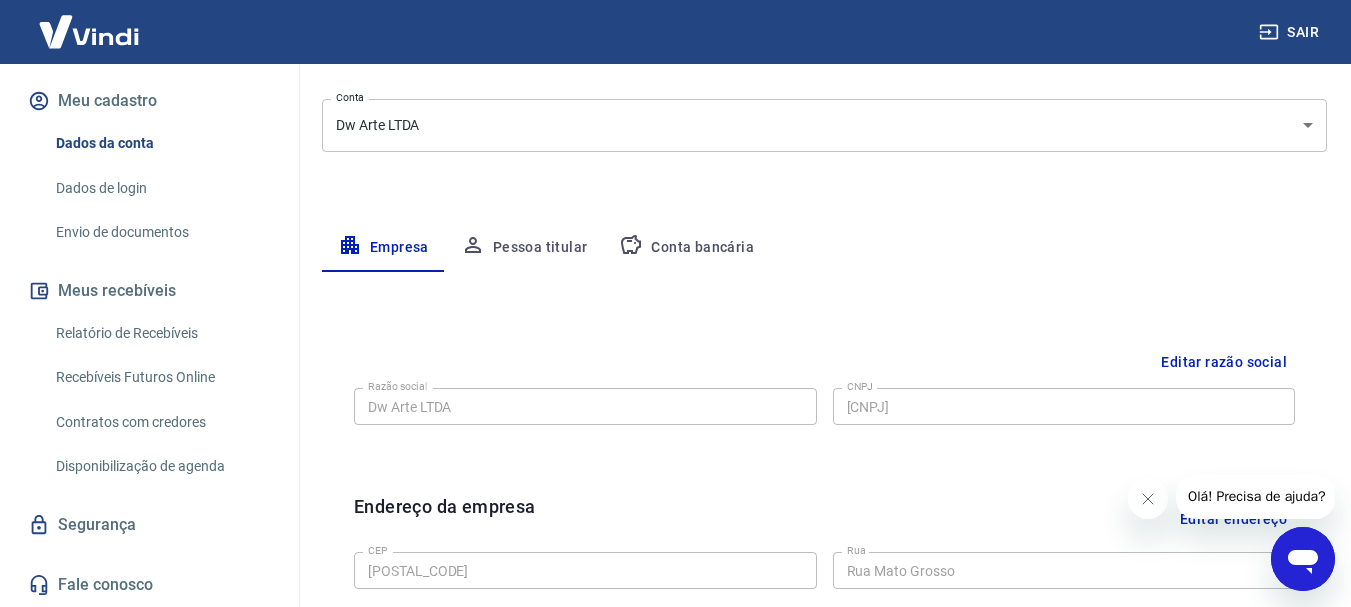 click on "Conta bancária" at bounding box center (686, 248) 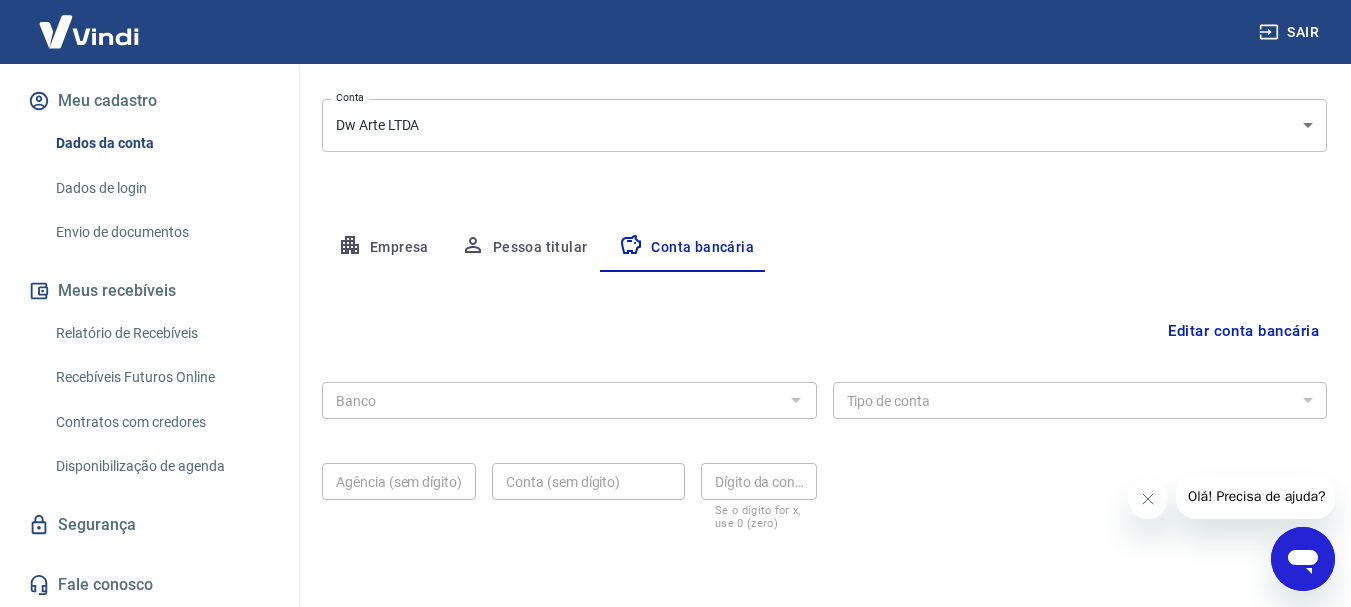 scroll, scrollTop: 304, scrollLeft: 0, axis: vertical 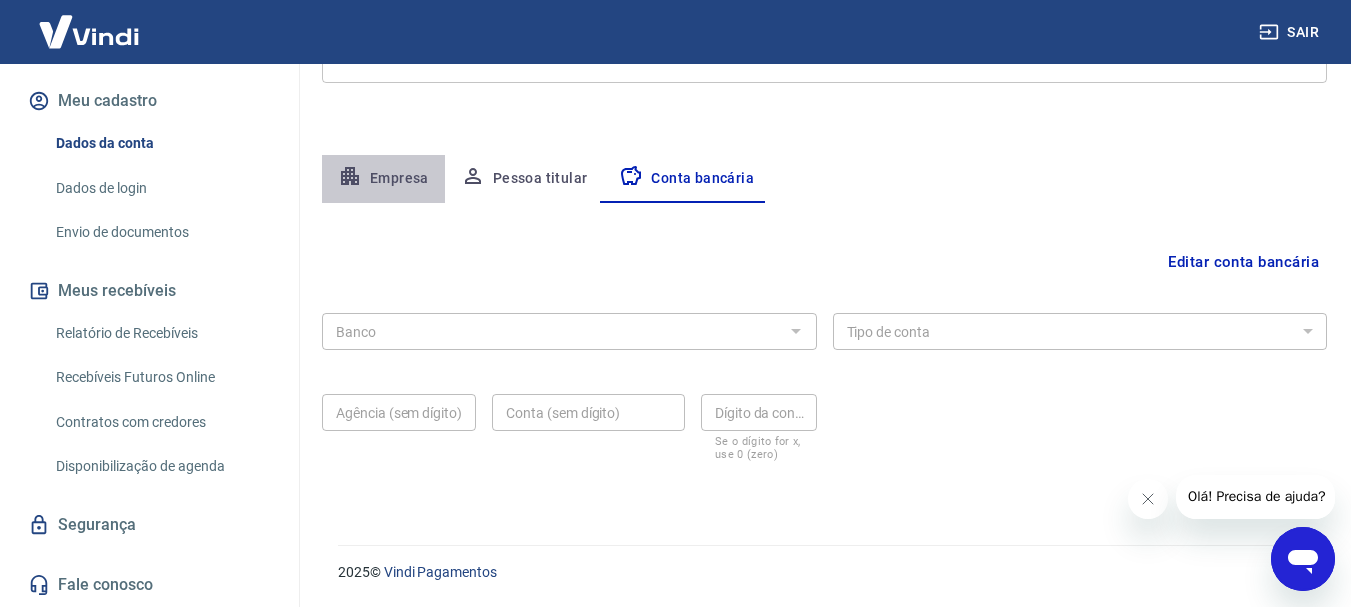 click on "Empresa" at bounding box center [383, 179] 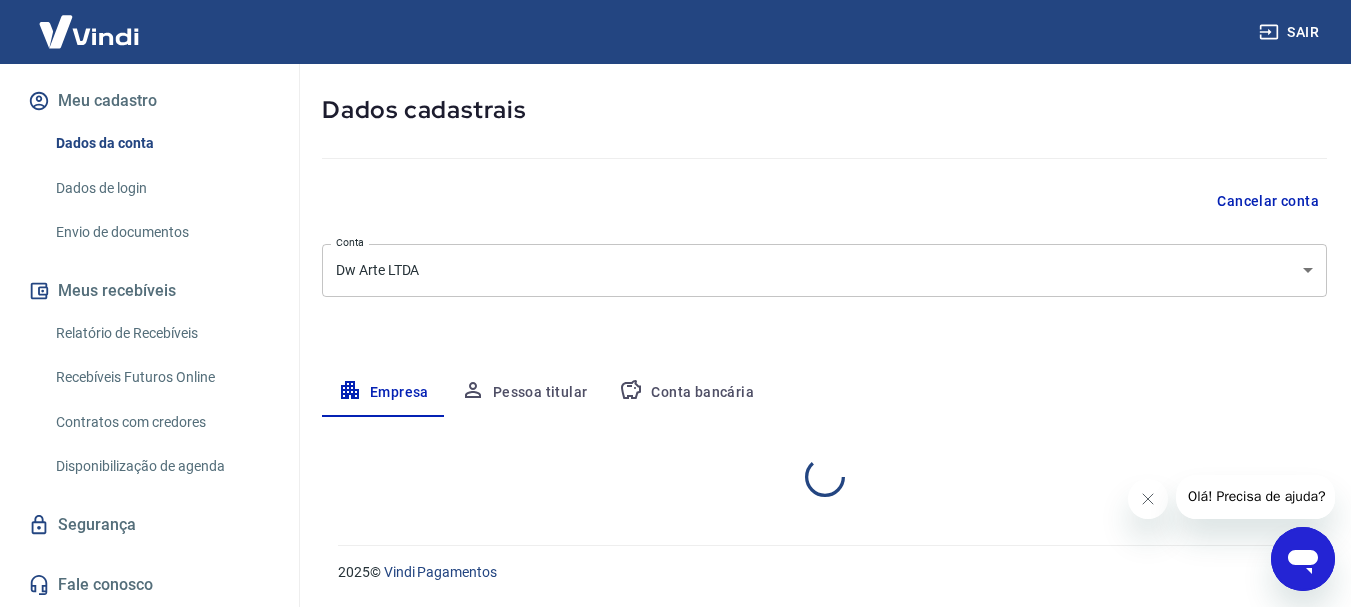 select on "PR" 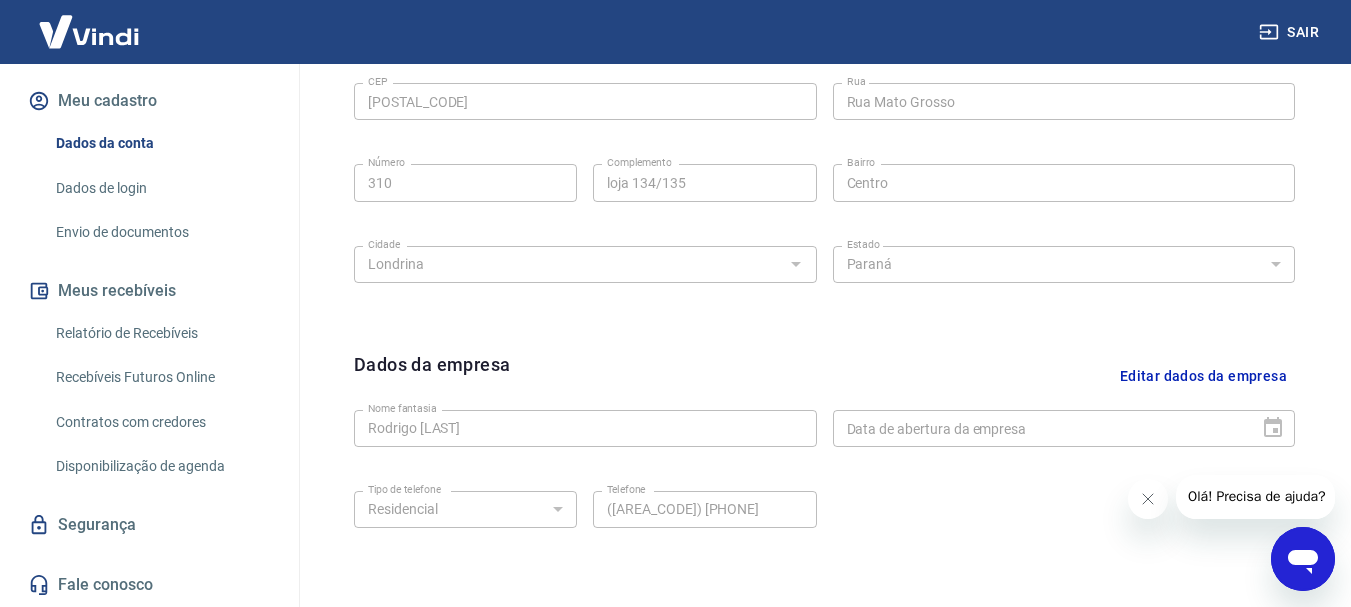 scroll, scrollTop: 804, scrollLeft: 0, axis: vertical 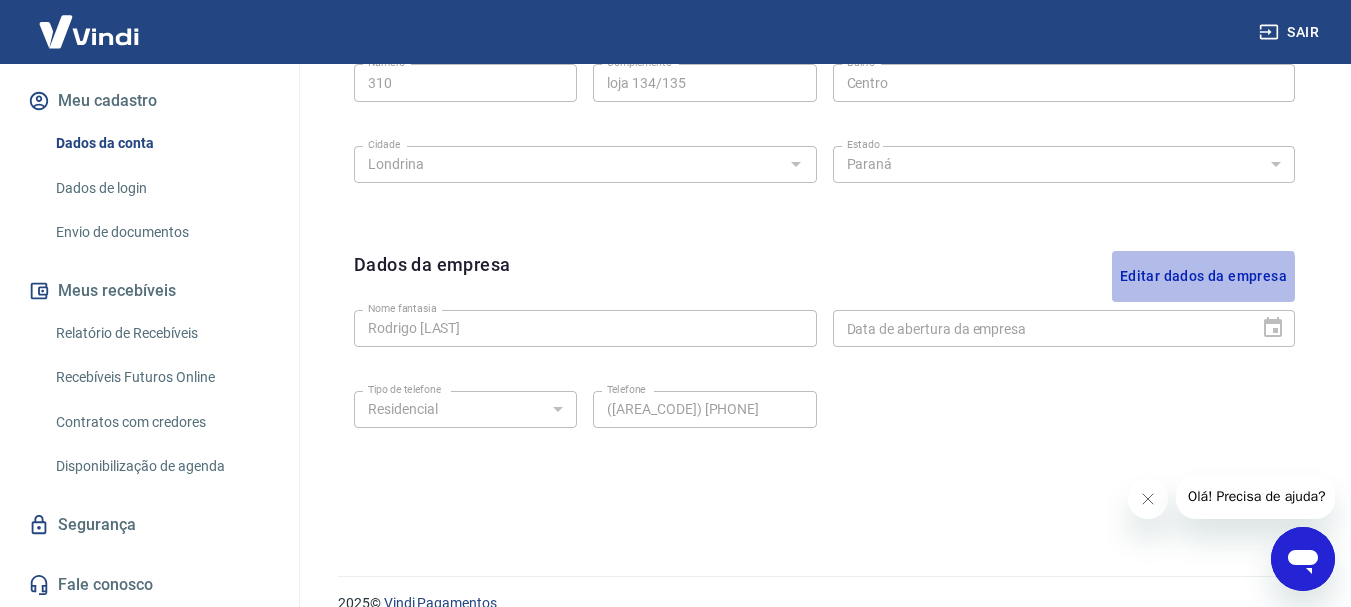 click on "Editar dados da empresa" at bounding box center [1203, 276] 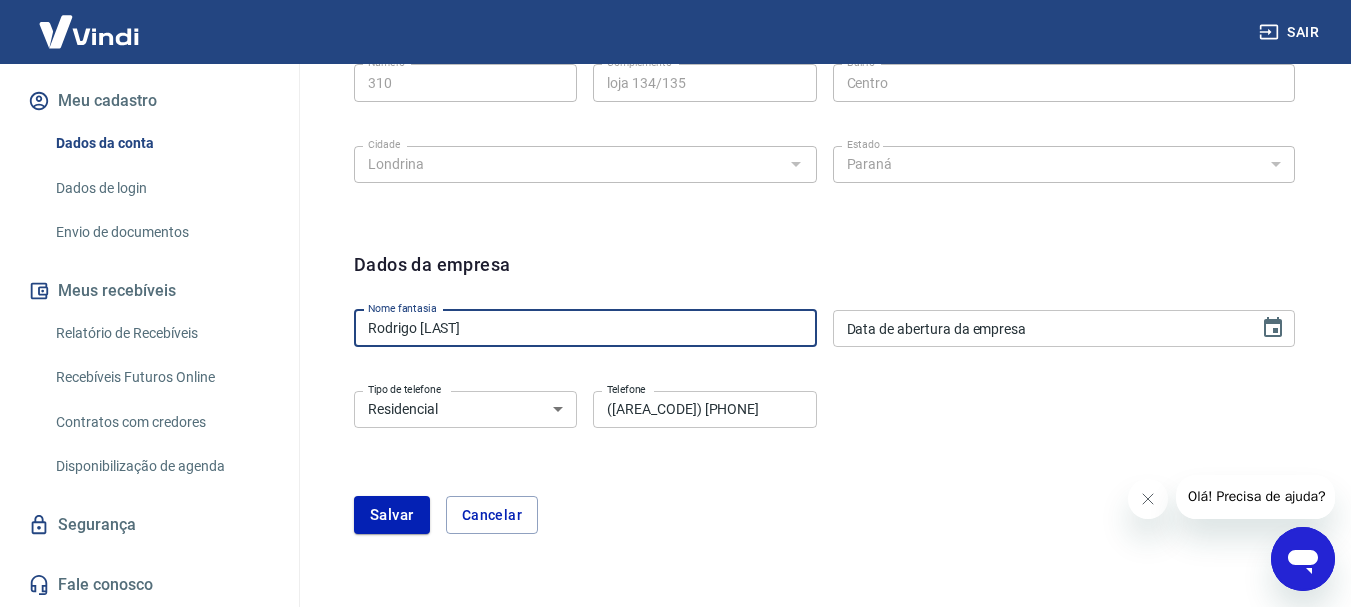 drag, startPoint x: 620, startPoint y: 315, endPoint x: 13, endPoint y: 298, distance: 607.23804 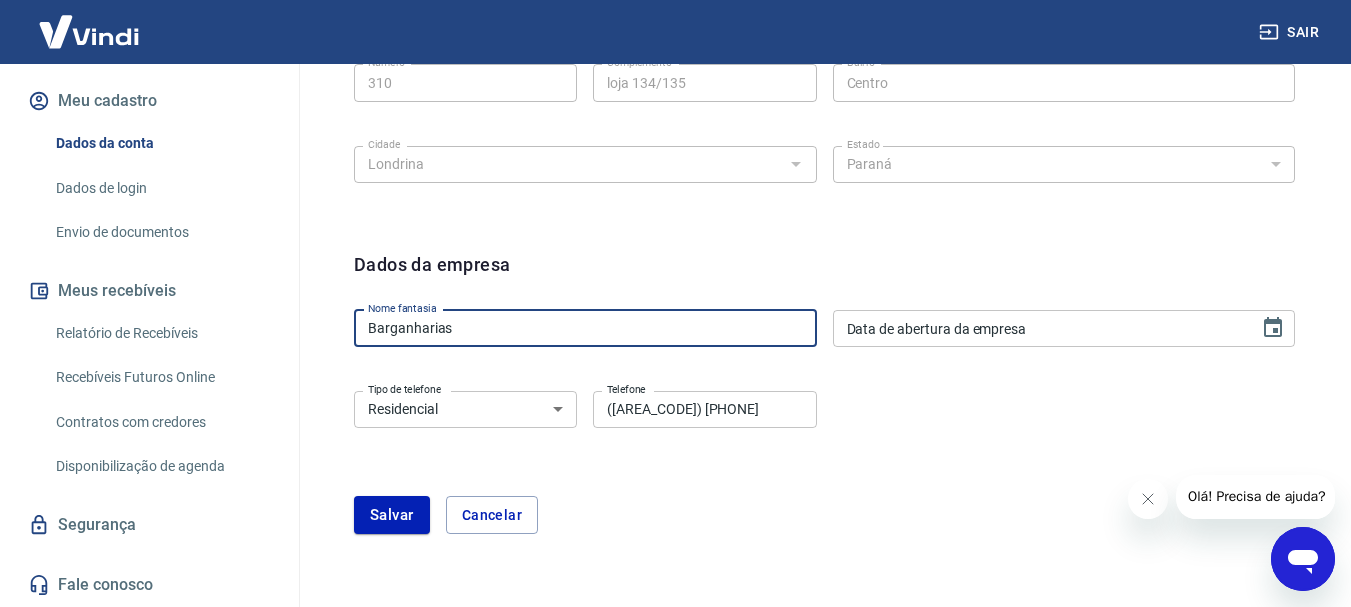 type on "Barganharias" 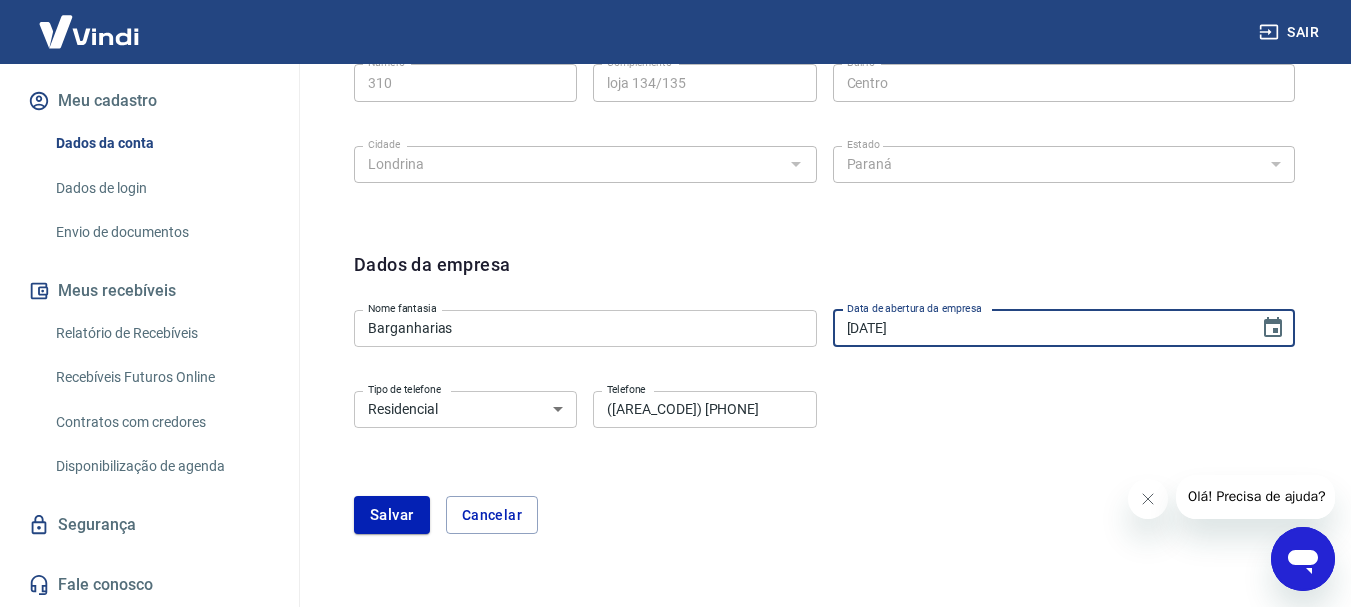type on "12/12/2022" 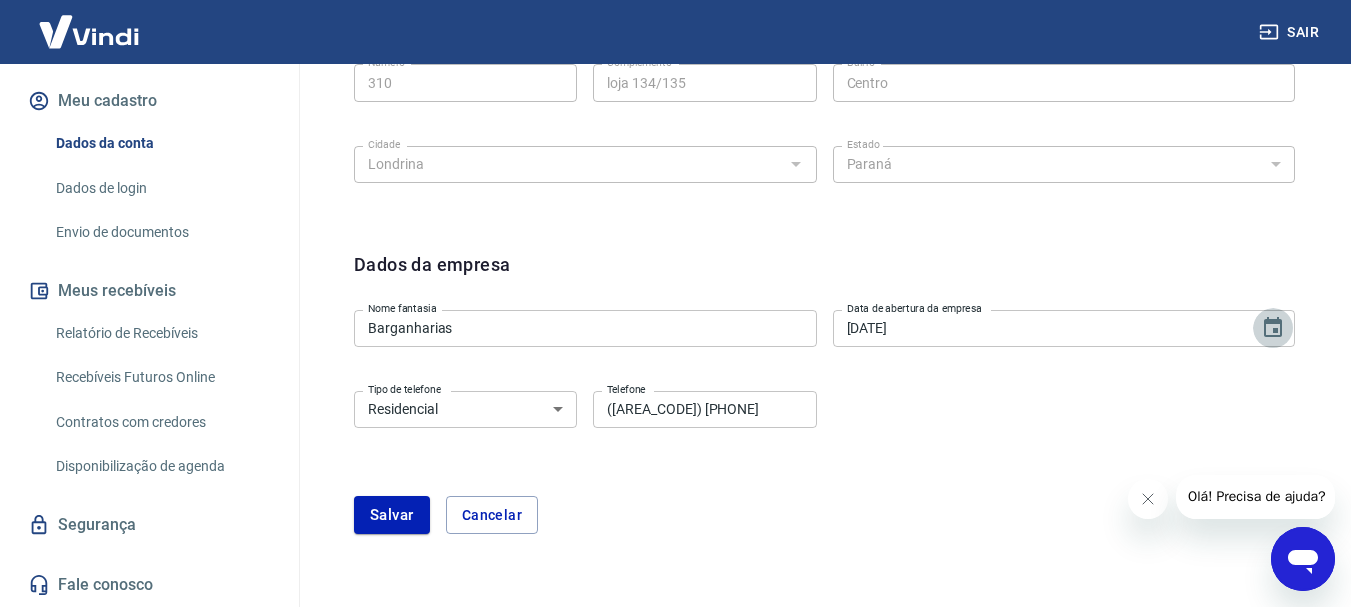 type 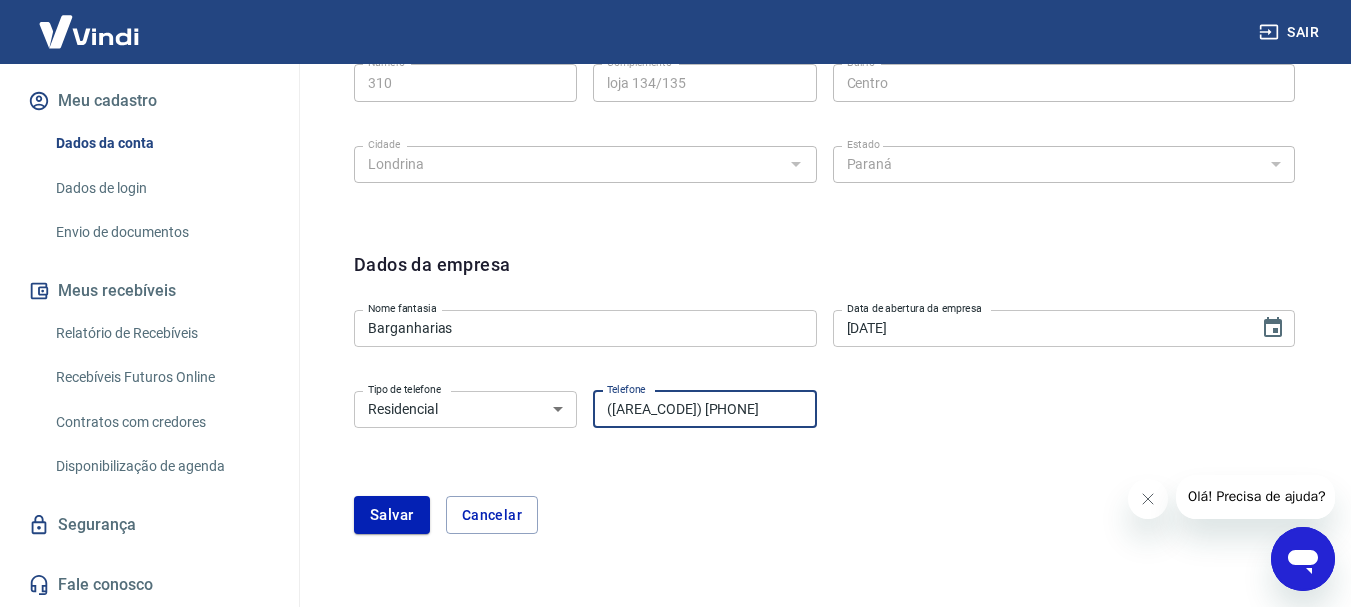 click on "Residencial Comercial" at bounding box center [465, 409] 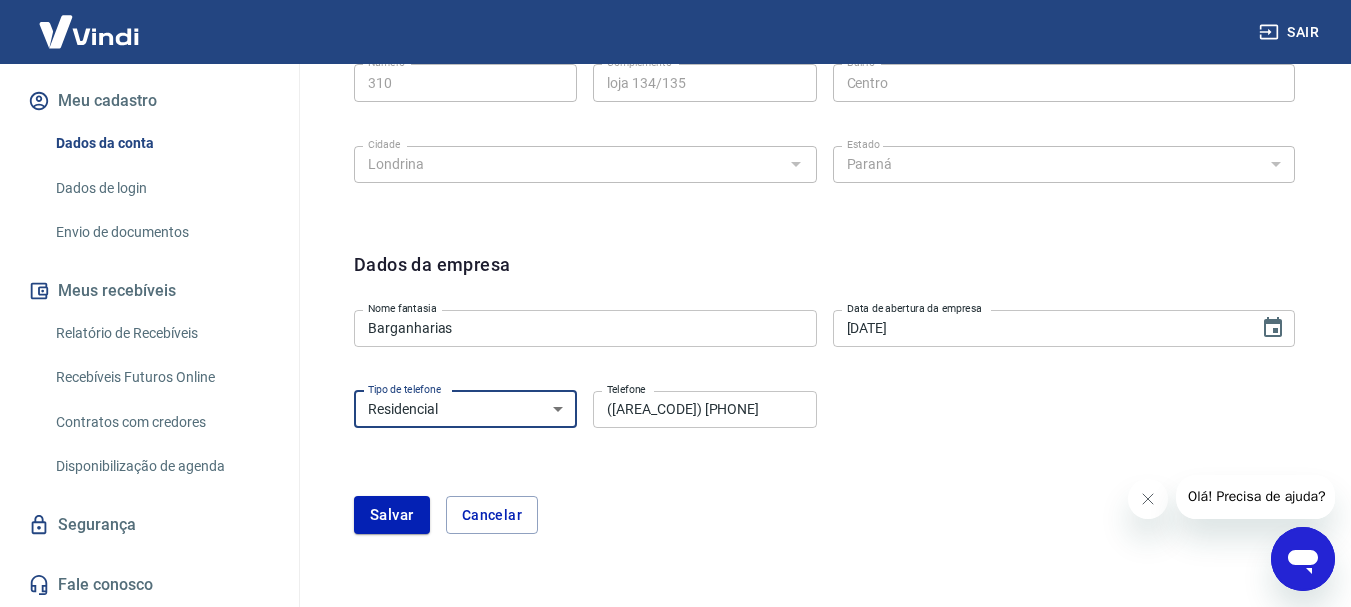 click on "Tipo de telefone Residencial Comercial Tipo de telefone Telefone (43) 99156-5577 Telefone" at bounding box center [585, 407] 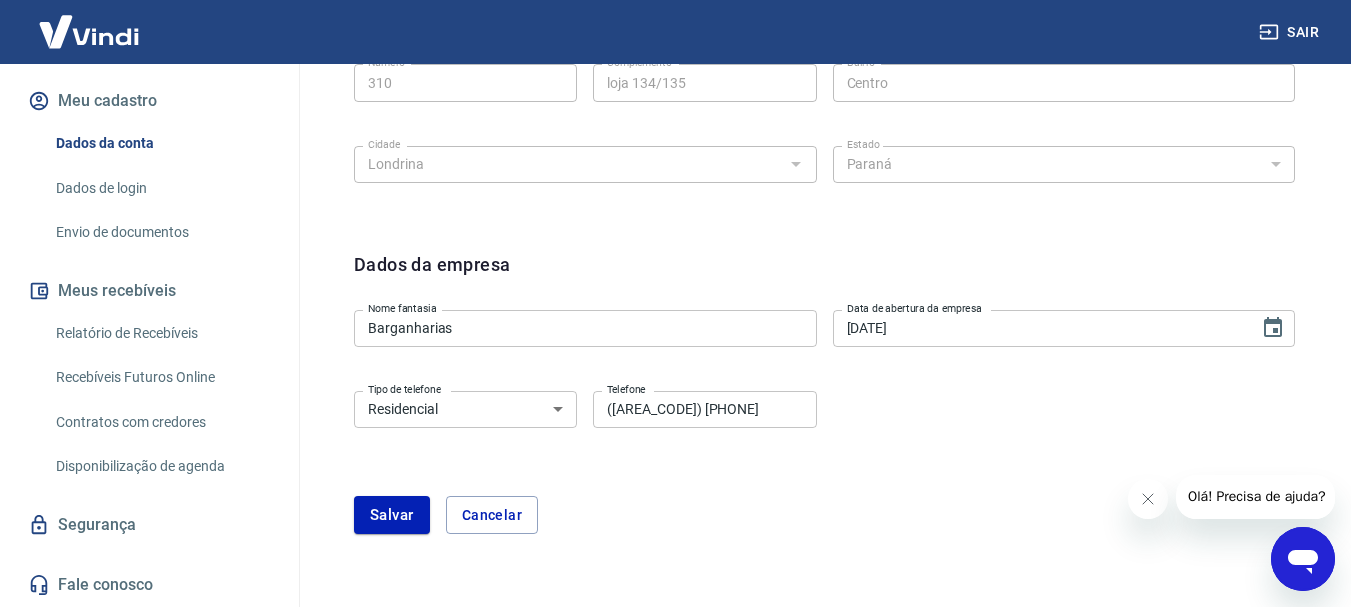 click on "Tipo de telefone Residencial Comercial Tipo de telefone Telefone (43) 99156-5577 Telefone" at bounding box center (824, 423) 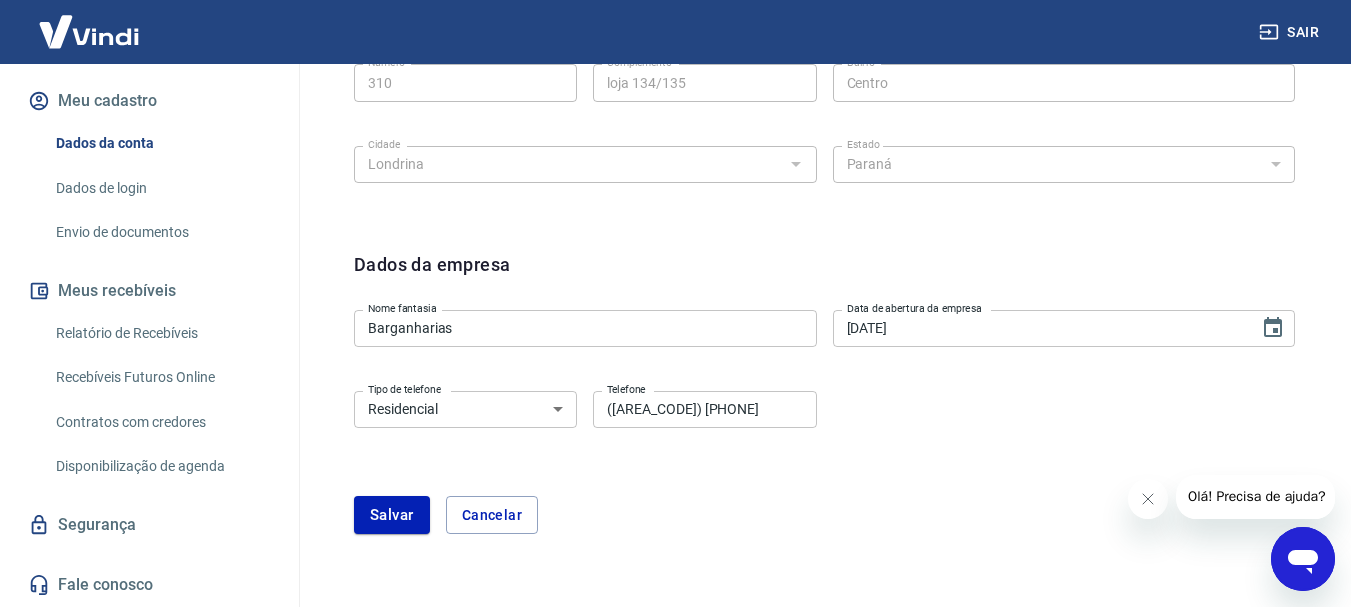 click on "(43) 99156-5577" at bounding box center [704, 409] 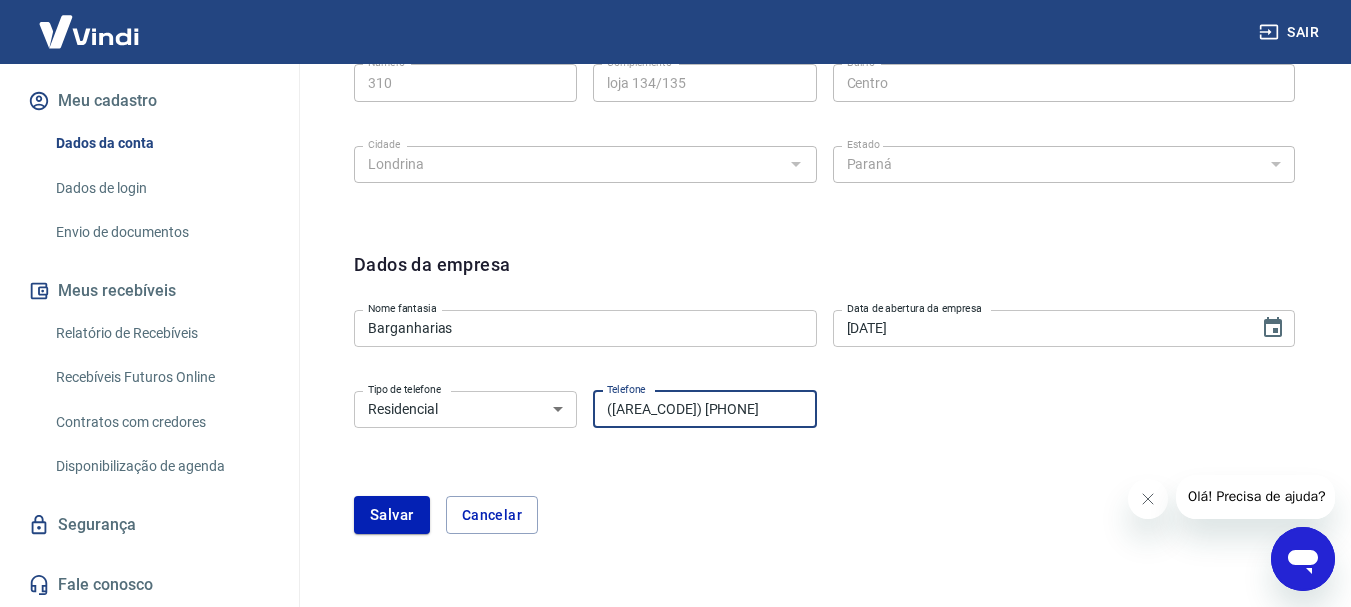 click on "(43) 99156-5577" at bounding box center (704, 409) 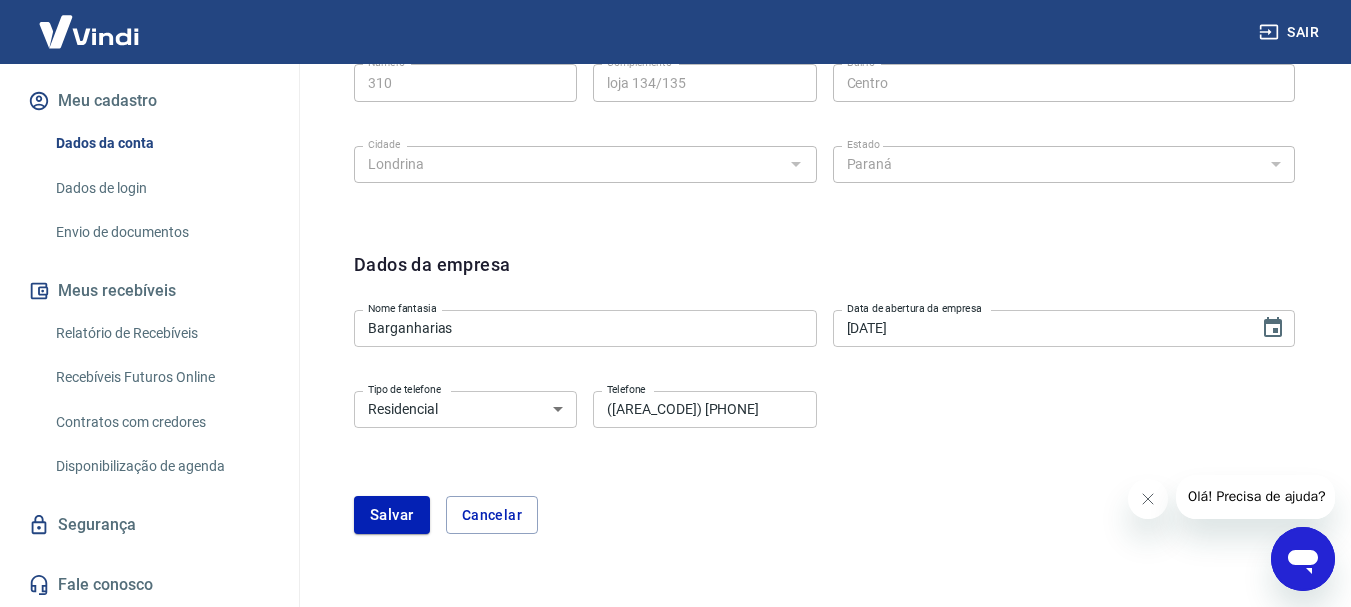 click on "Tipo de telefone Residencial Comercial Tipo de telefone Telefone (43) 99156-5577 Telefone" at bounding box center [824, 423] 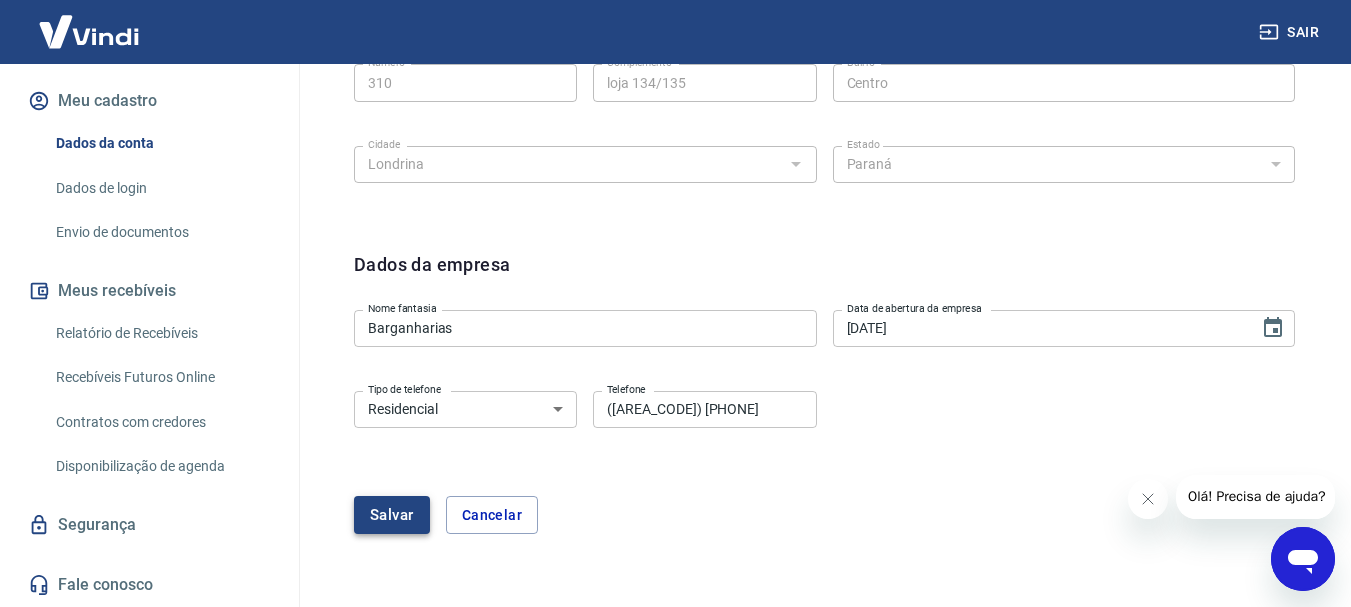 click on "Salvar" at bounding box center (392, 515) 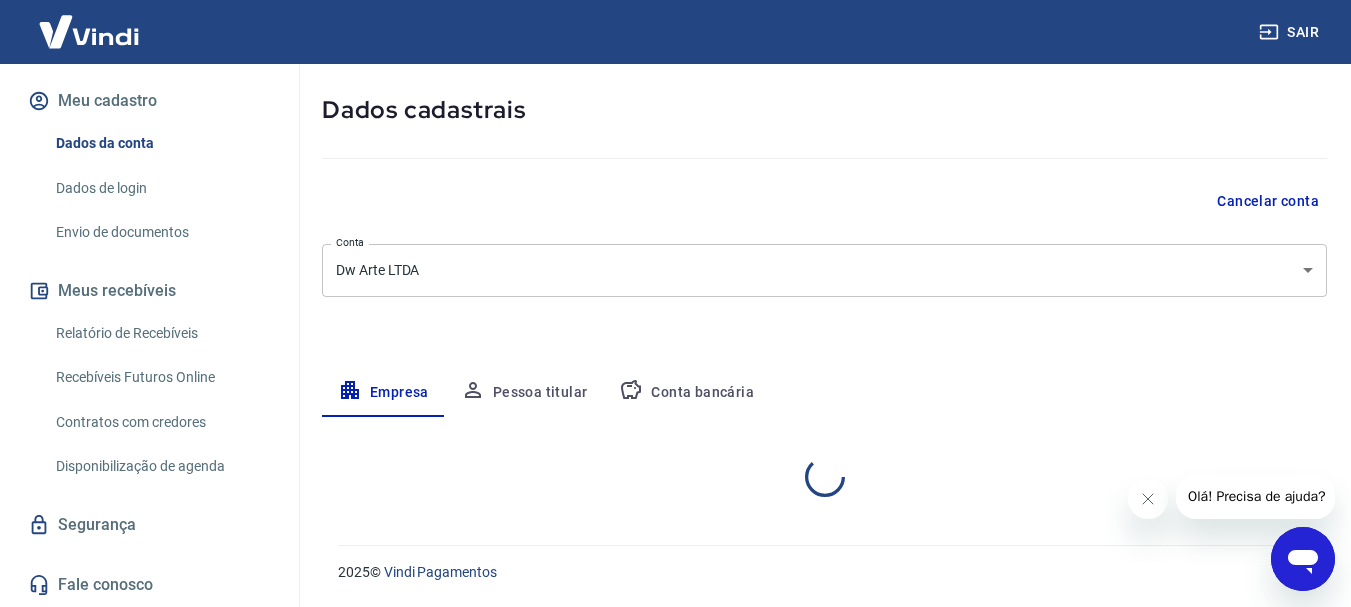 select on "PR" 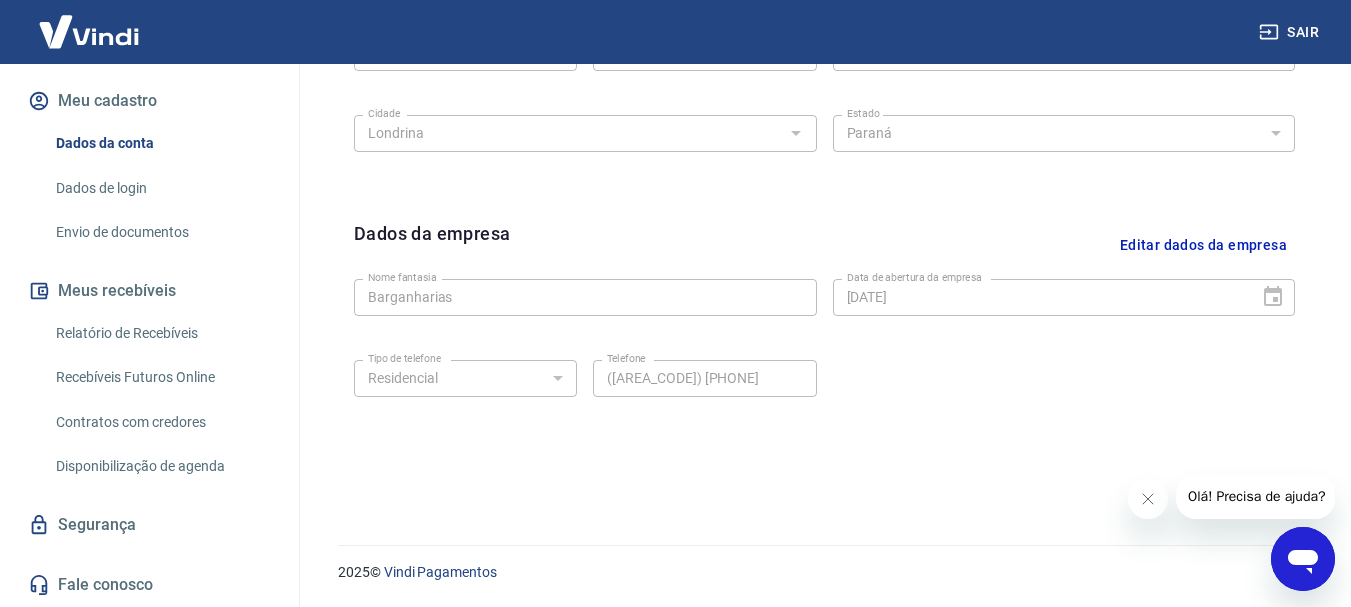 scroll, scrollTop: 135, scrollLeft: 0, axis: vertical 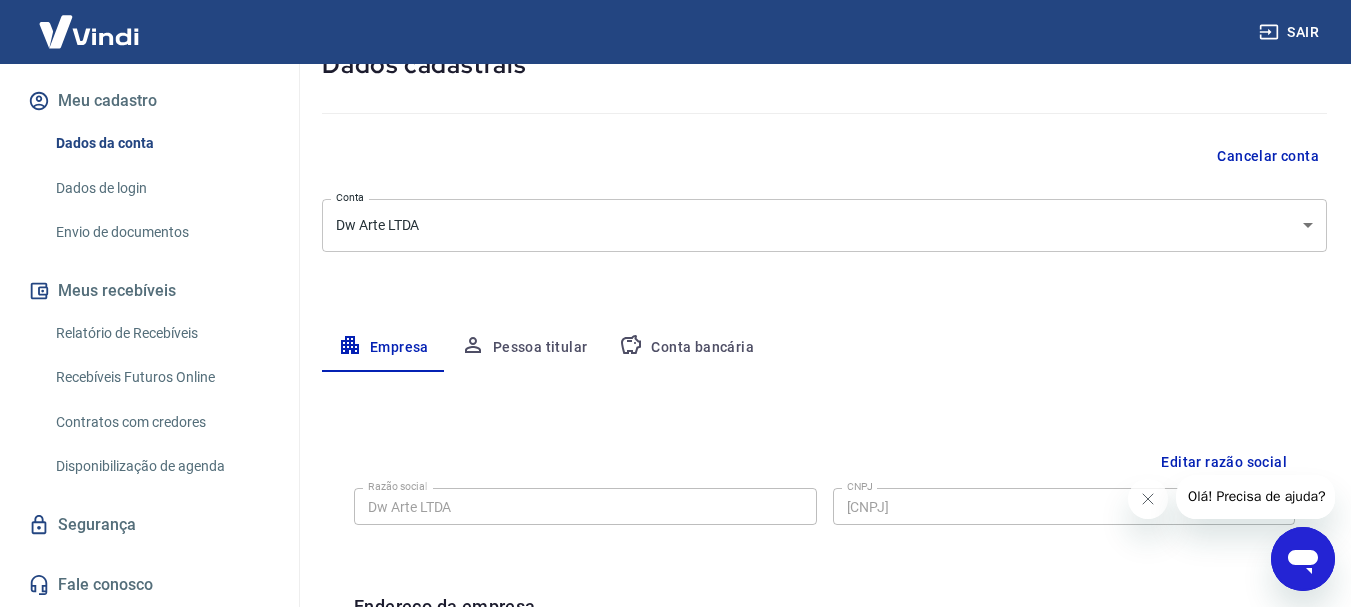 click on "Meu cadastro / Dados cadastrais Dados cadastrais Cancelar conta Conta Dw Arte LTDA [object Object] Conta Empresa Pessoa titular Conta bancária Editar razão social Razão social Dw Arte LTDA Razão social CNPJ 48.859.779/0001-21 CNPJ Endereço da empresa Editar endereço CEP 86010-180 CEP Rua Rua Mato Grosso Rua Número 310 Número Complemento loja 134/135 Complemento Bairro Centro Bairro Cidade Londrina Cidade Estado Acre Alagoas Amapá Amazonas Bahia Ceará Distrito Federal Espírito Santo Goiás Maranhão Mato Grosso Mato Grosso do Sul Minas Gerais Pará Paraíba Paraná Pernambuco Piauí Rio de Janeiro Rio Grande do Norte Rio Grande do Sul Rondônia Roraima Santa Catarina São Paulo Sergipe Tocantins Estado Dados da empresa Editar dados da empresa Nome fantasia Barganharias Nome fantasia Data de abertura da empresa 12/12/2022 Data de abertura da empresa Tipo de telefone Residencial Comercial Tipo de telefone Telefone (43) 99156-5577 Telefone" at bounding box center (824, 575) 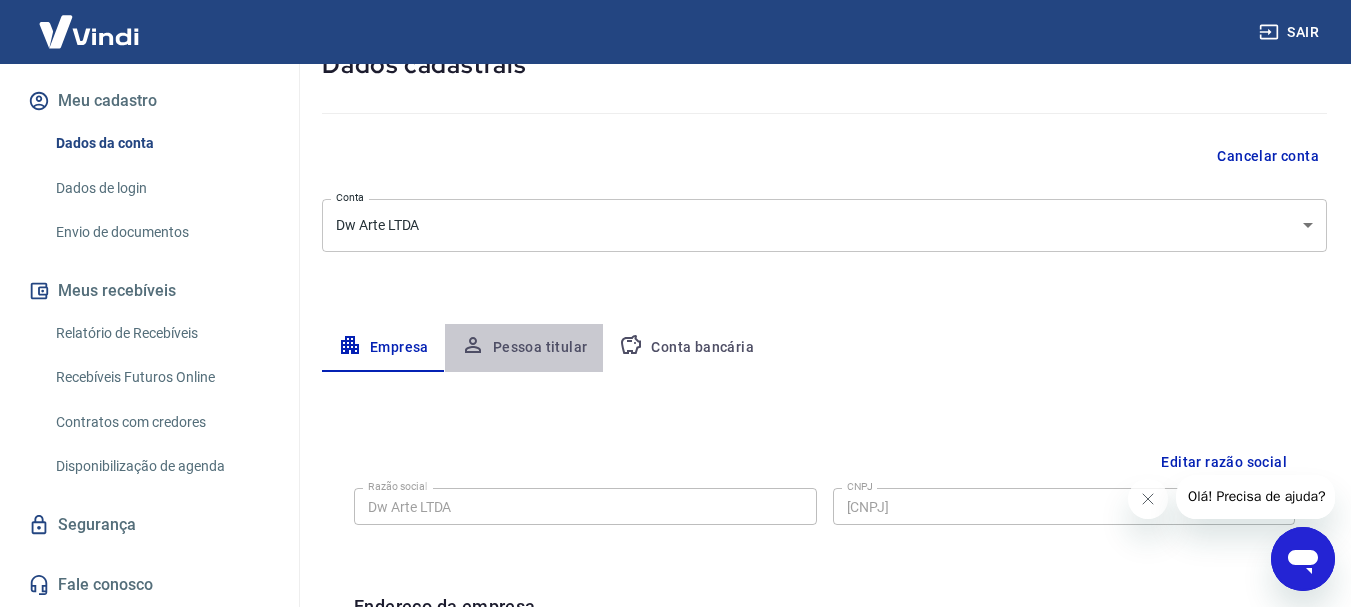 click on "Pessoa titular" at bounding box center [524, 348] 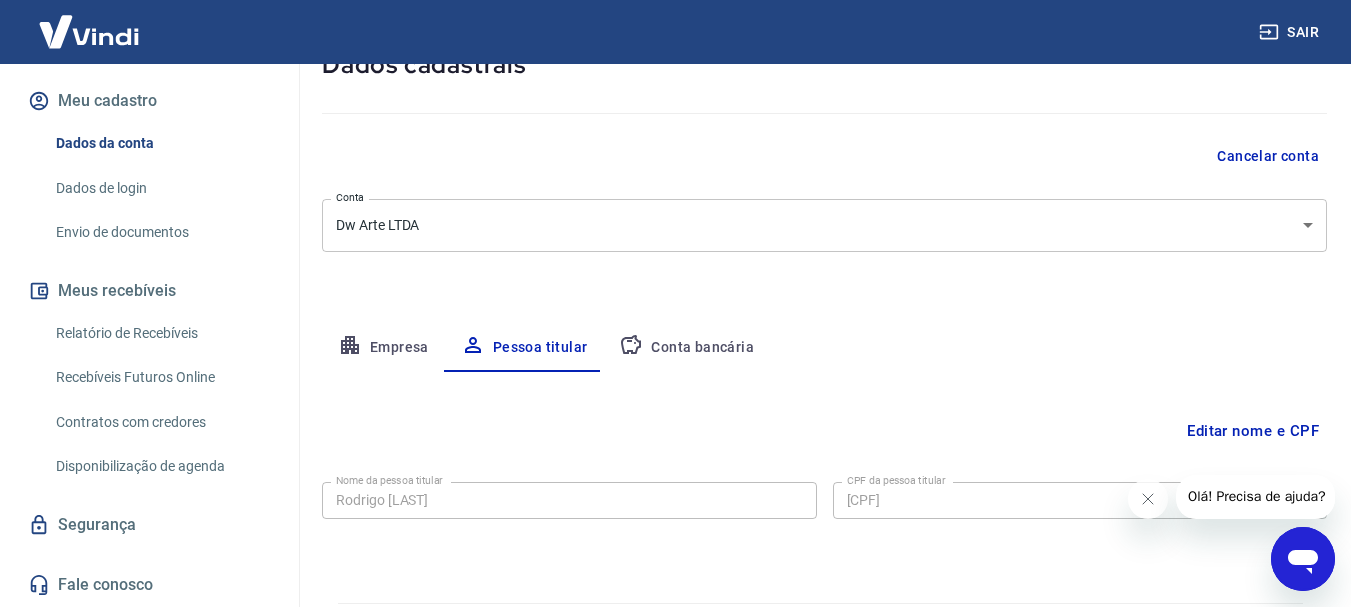 scroll, scrollTop: 193, scrollLeft: 0, axis: vertical 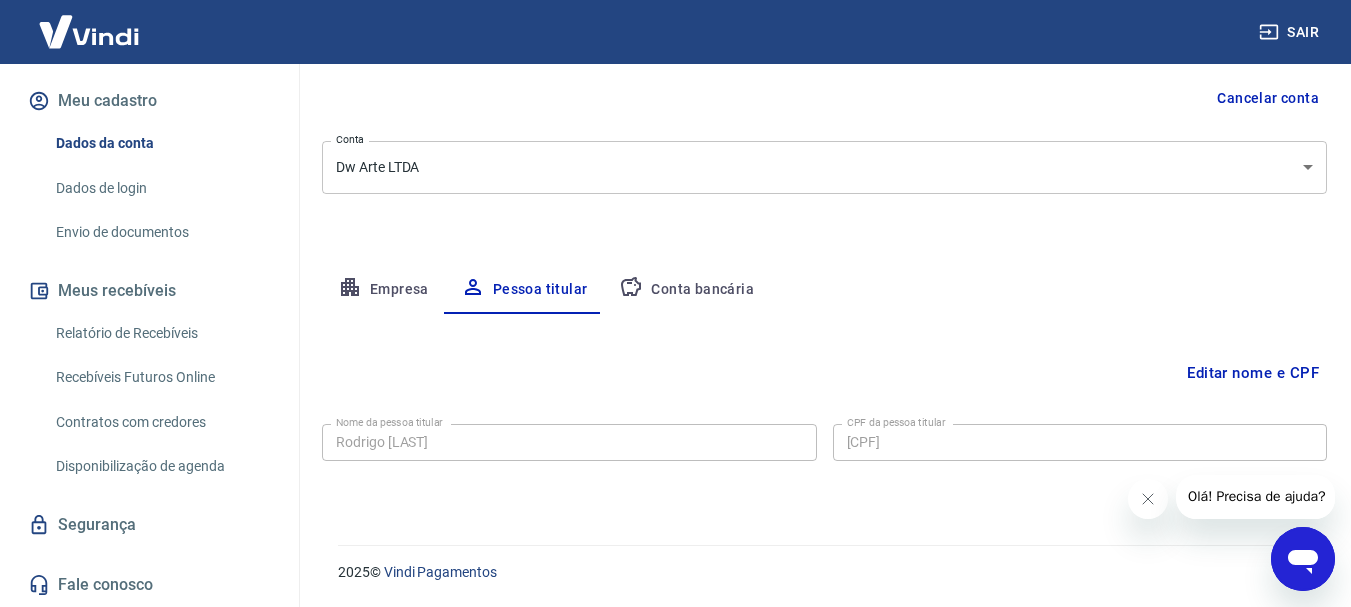 click on "Editar nome e CPF" at bounding box center (1253, 373) 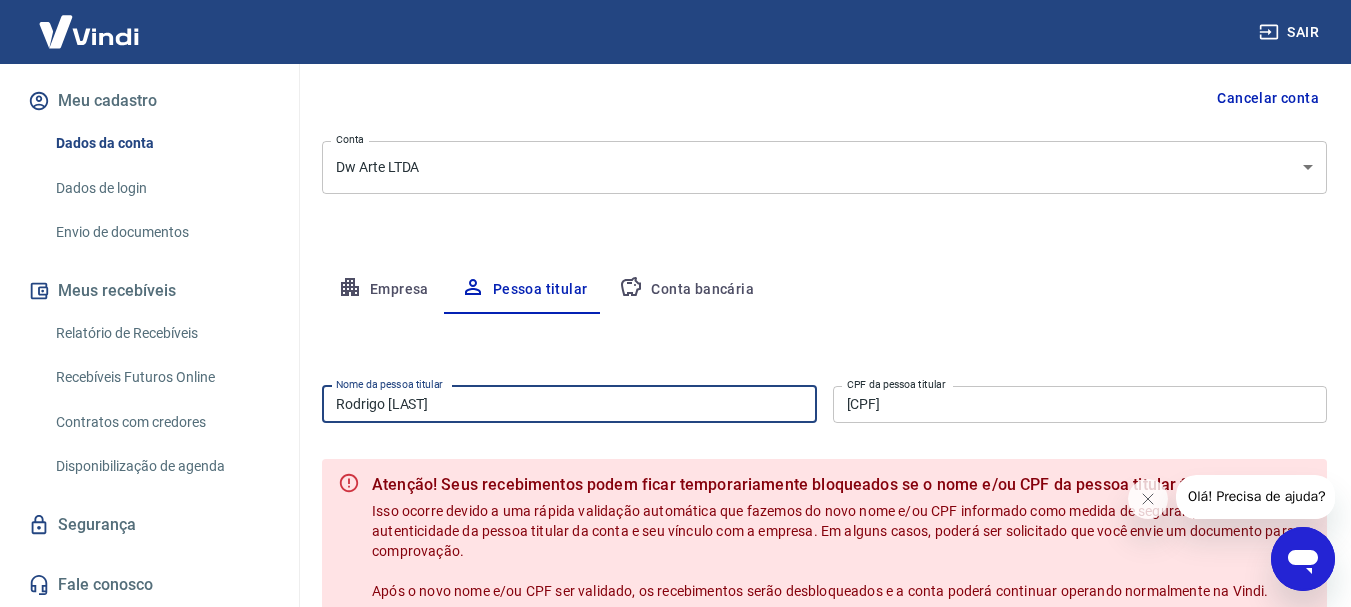 drag, startPoint x: 686, startPoint y: 402, endPoint x: 97, endPoint y: 425, distance: 589.4489 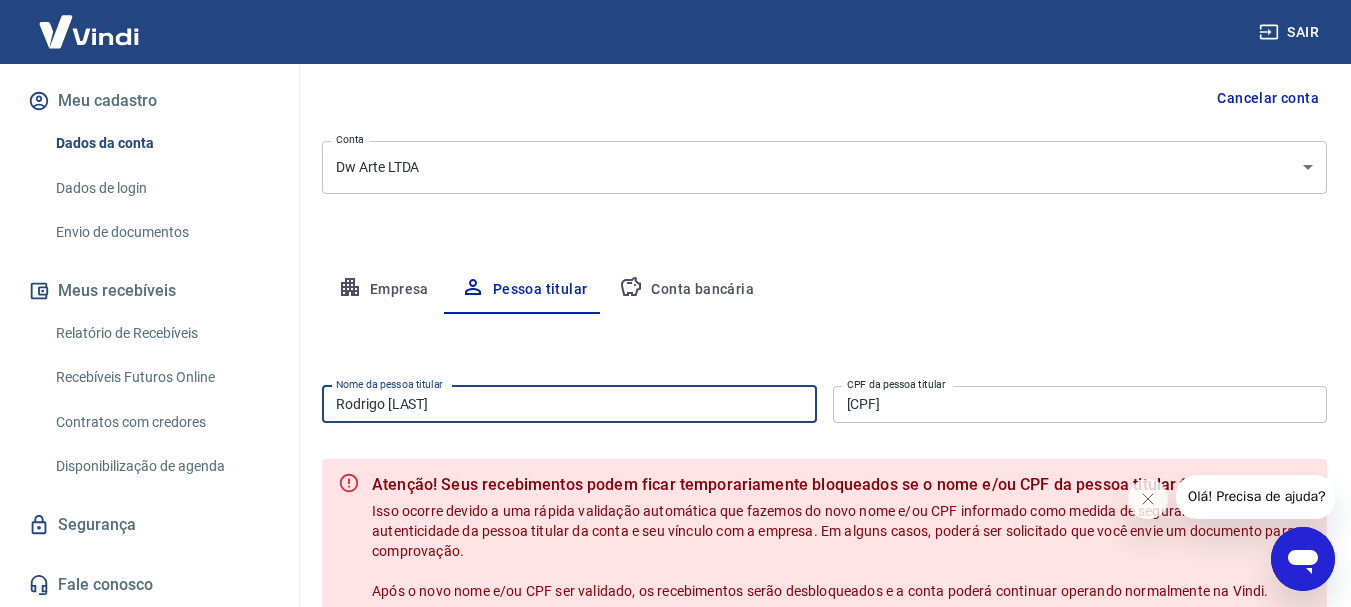 type on "D" 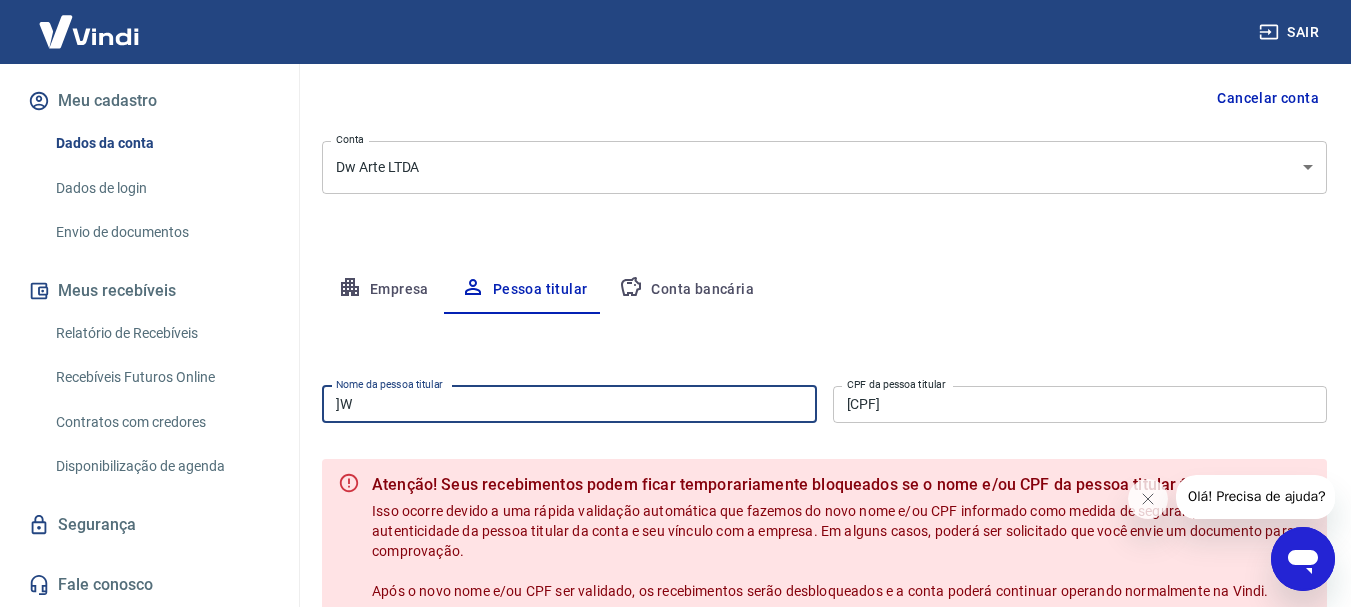 type on "]" 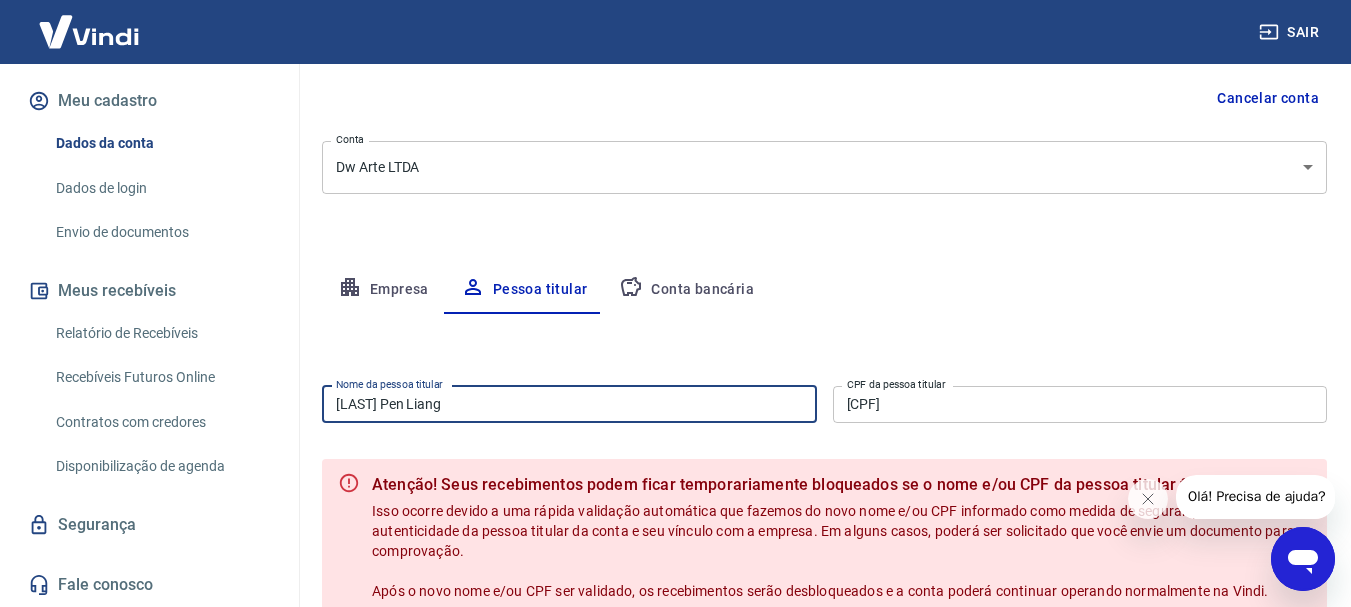 type on "[LAST] [FIRST] [LAST]" 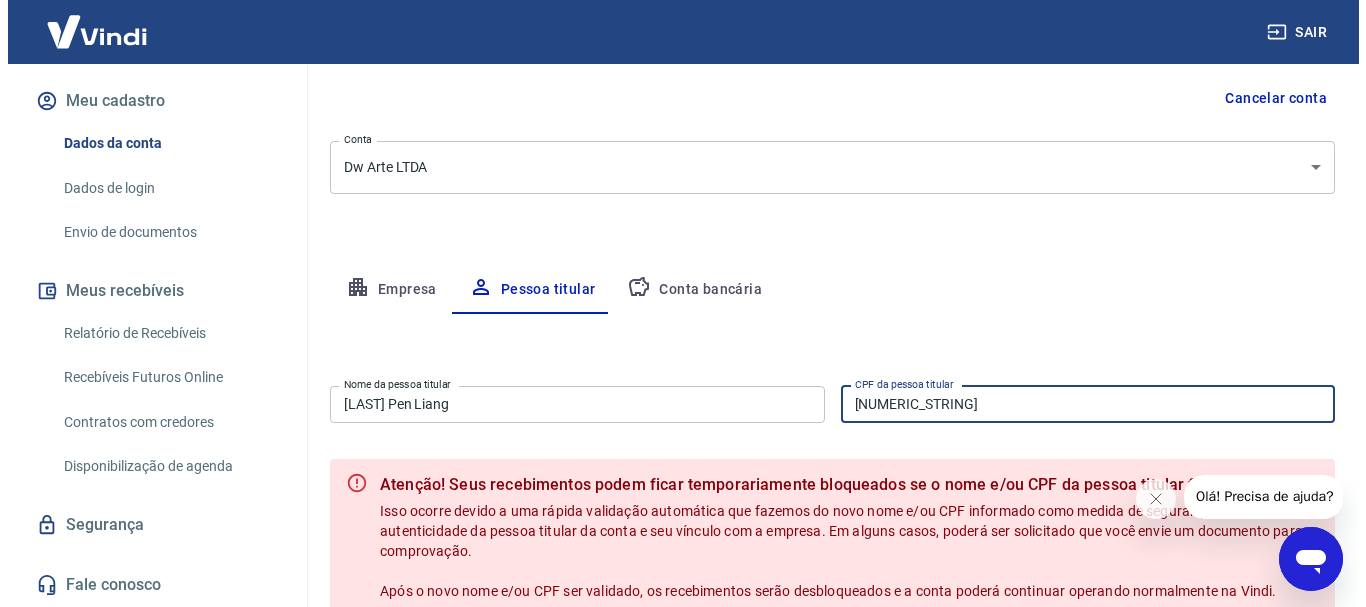 scroll, scrollTop: 397, scrollLeft: 0, axis: vertical 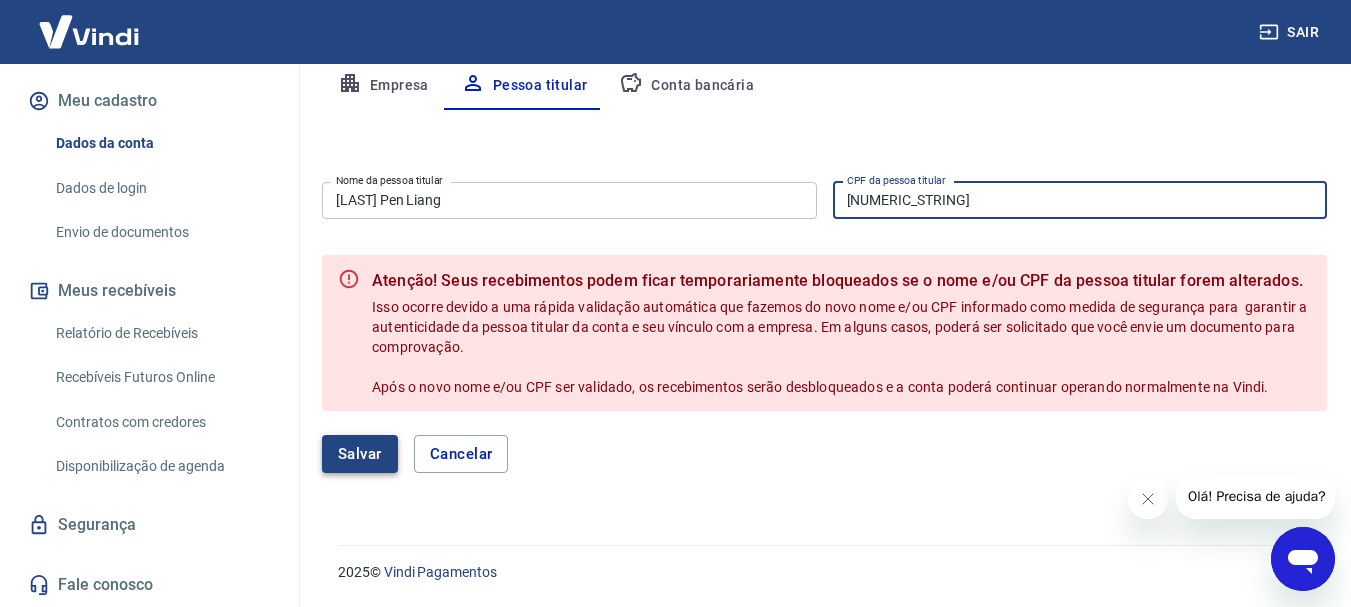 type on "092.620.988-47" 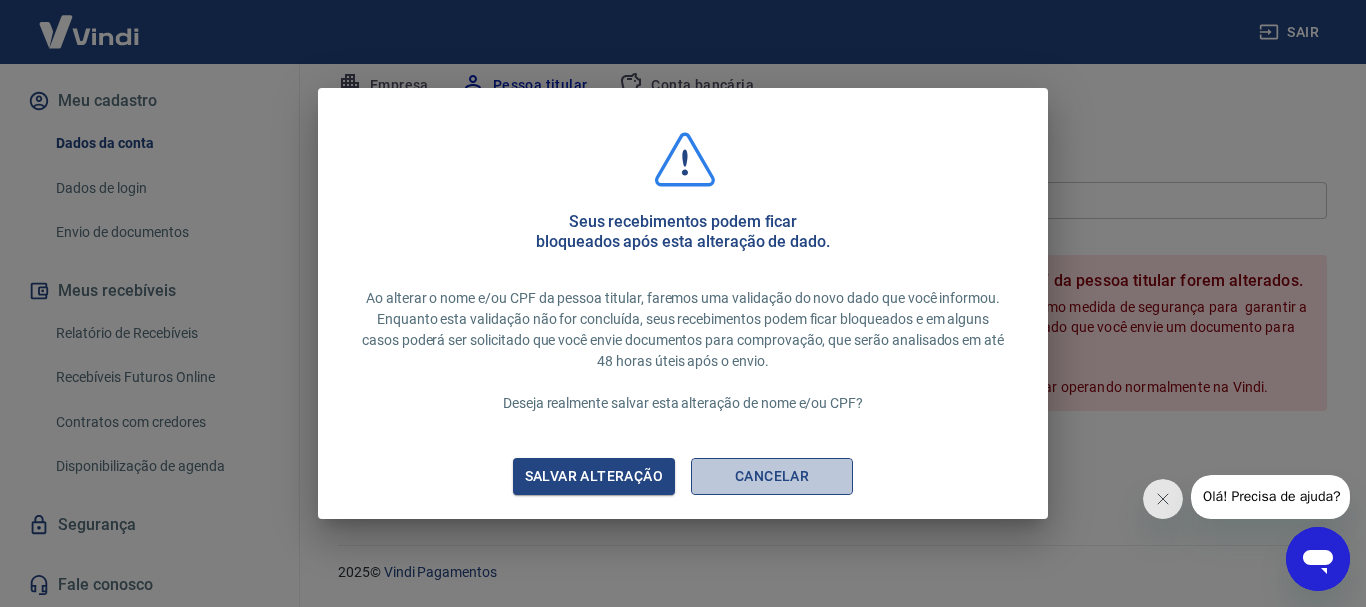 click on "Cancelar" at bounding box center [772, 476] 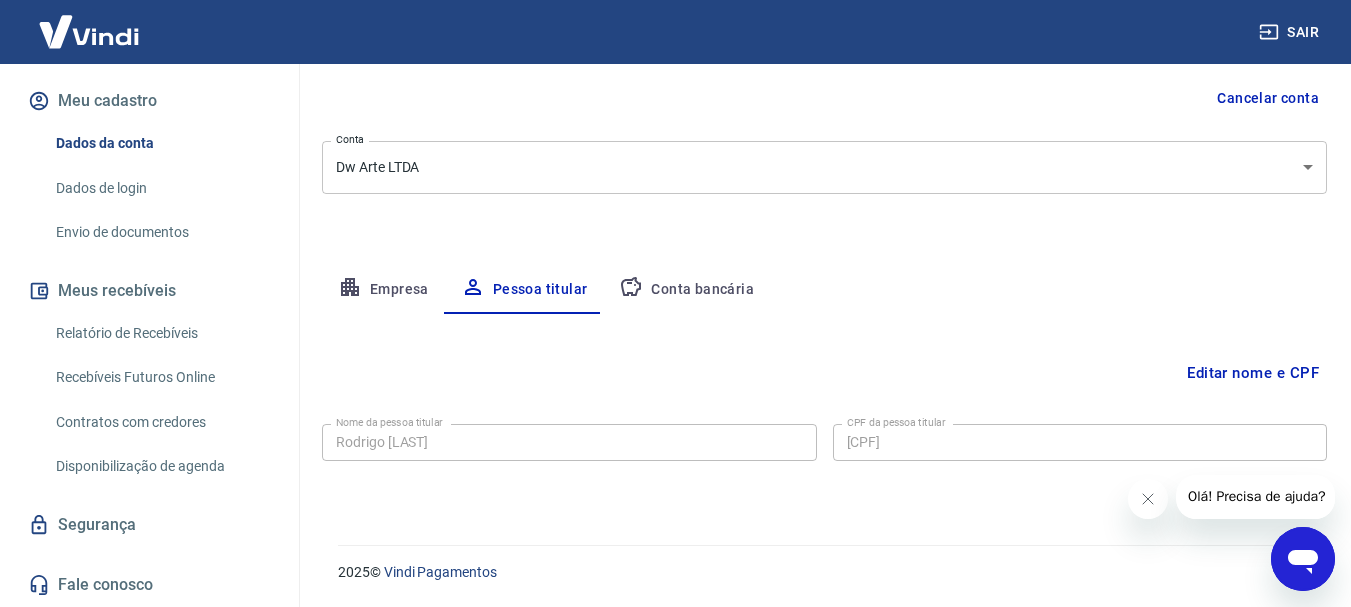 scroll, scrollTop: 193, scrollLeft: 0, axis: vertical 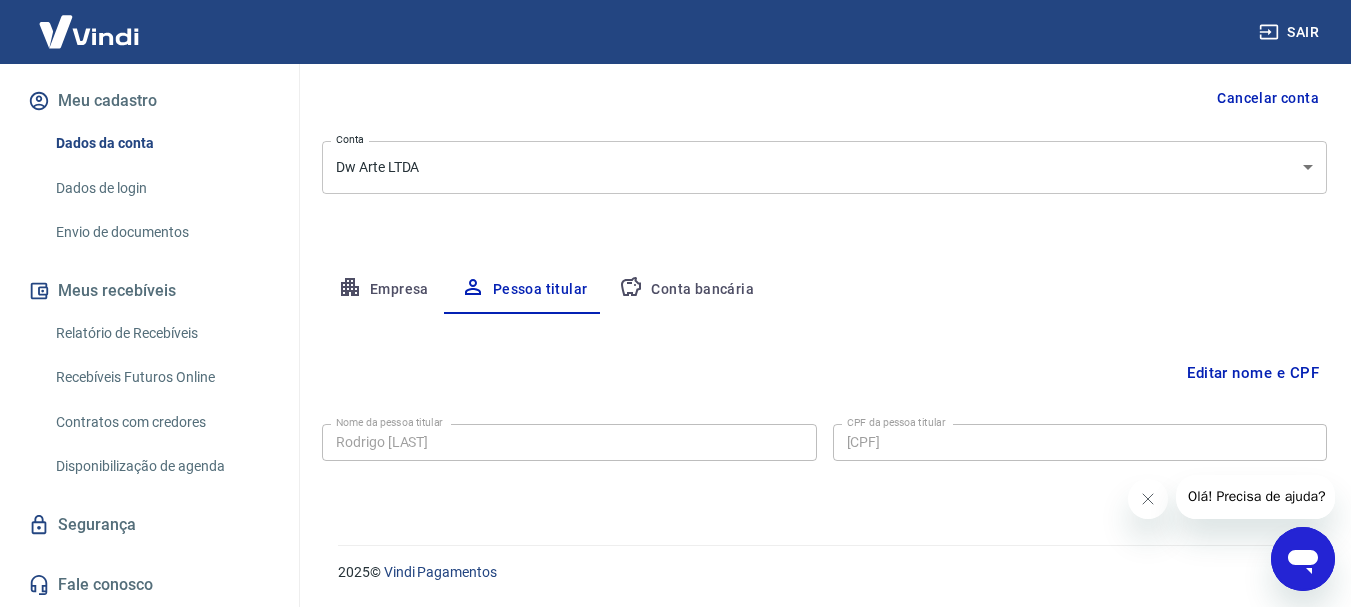 click on "Conta bancária" at bounding box center [686, 290] 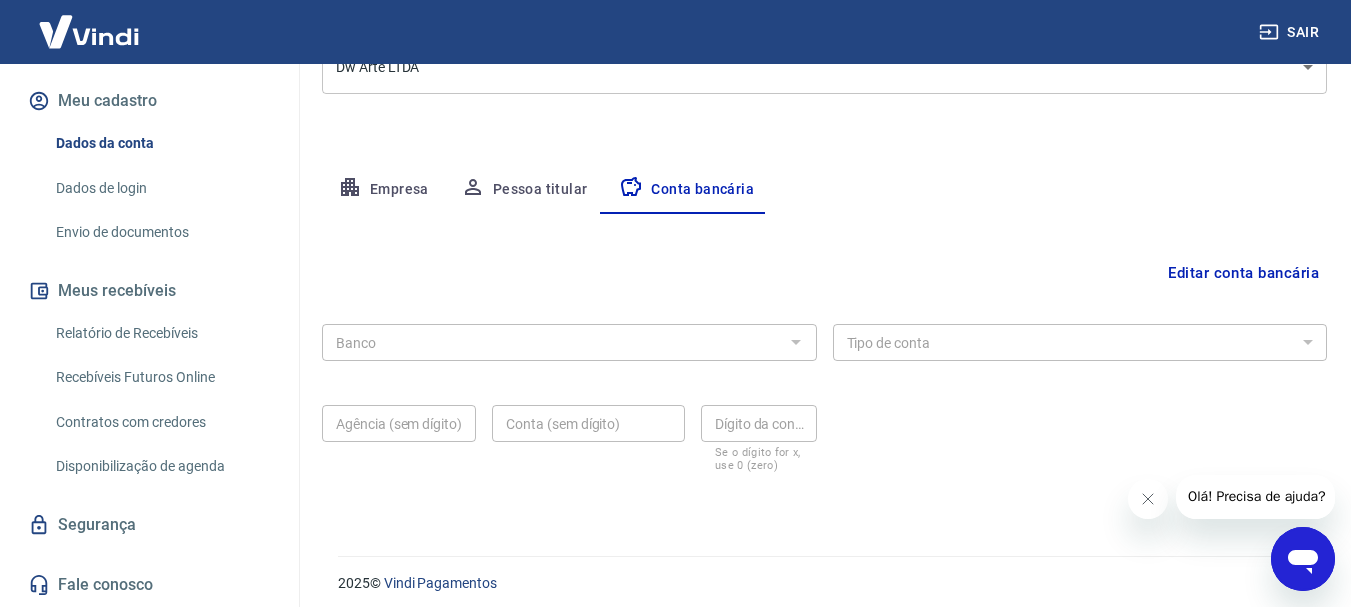 scroll, scrollTop: 304, scrollLeft: 0, axis: vertical 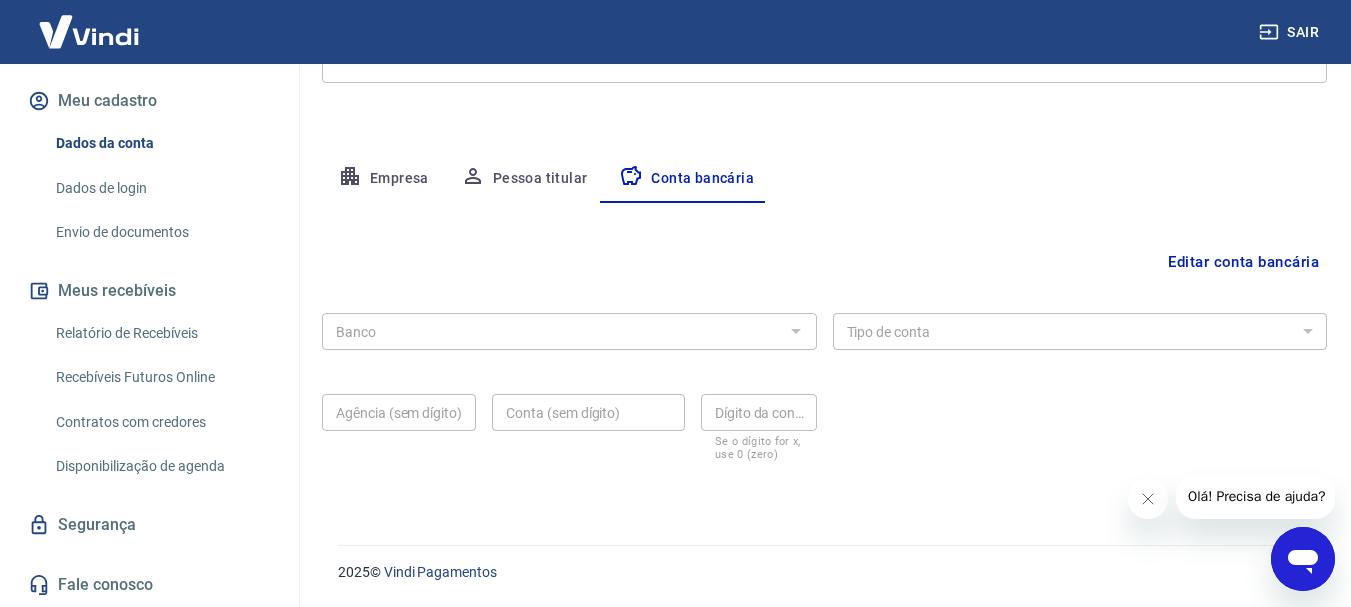 click on "Editar conta bancária" at bounding box center [1243, 262] 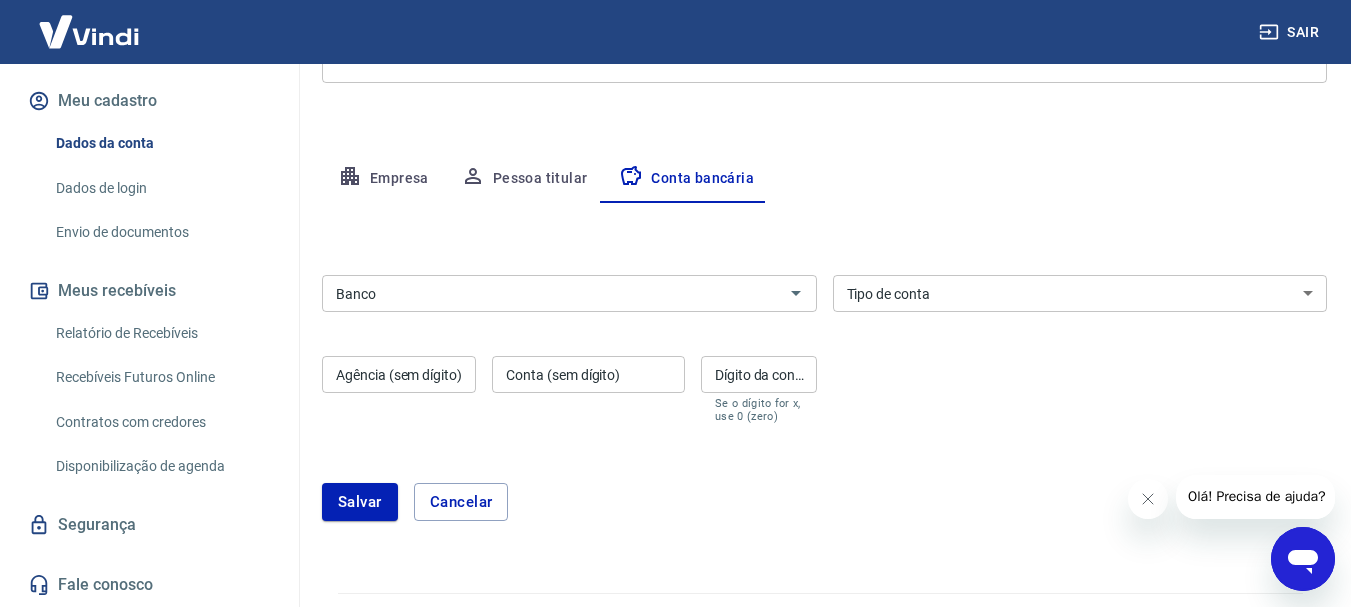 scroll, scrollTop: 352, scrollLeft: 0, axis: vertical 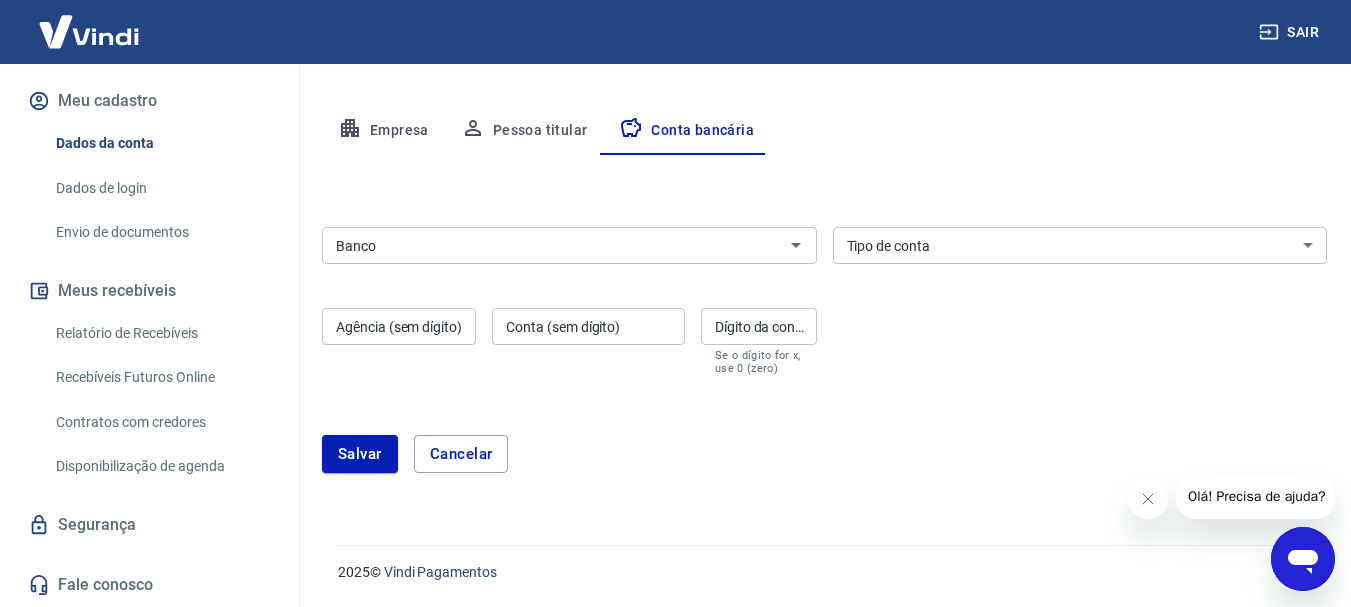 click on "Banco" at bounding box center [553, 245] 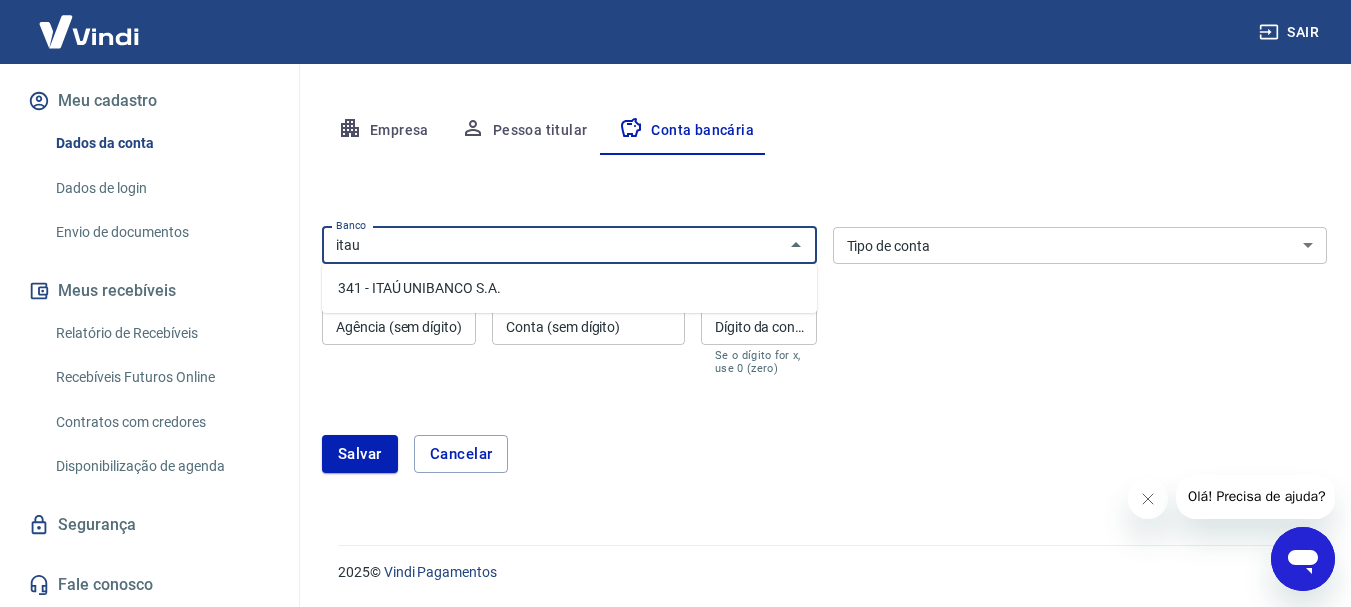 click on "341 - ITAÚ UNIBANCO S.A." at bounding box center (569, 288) 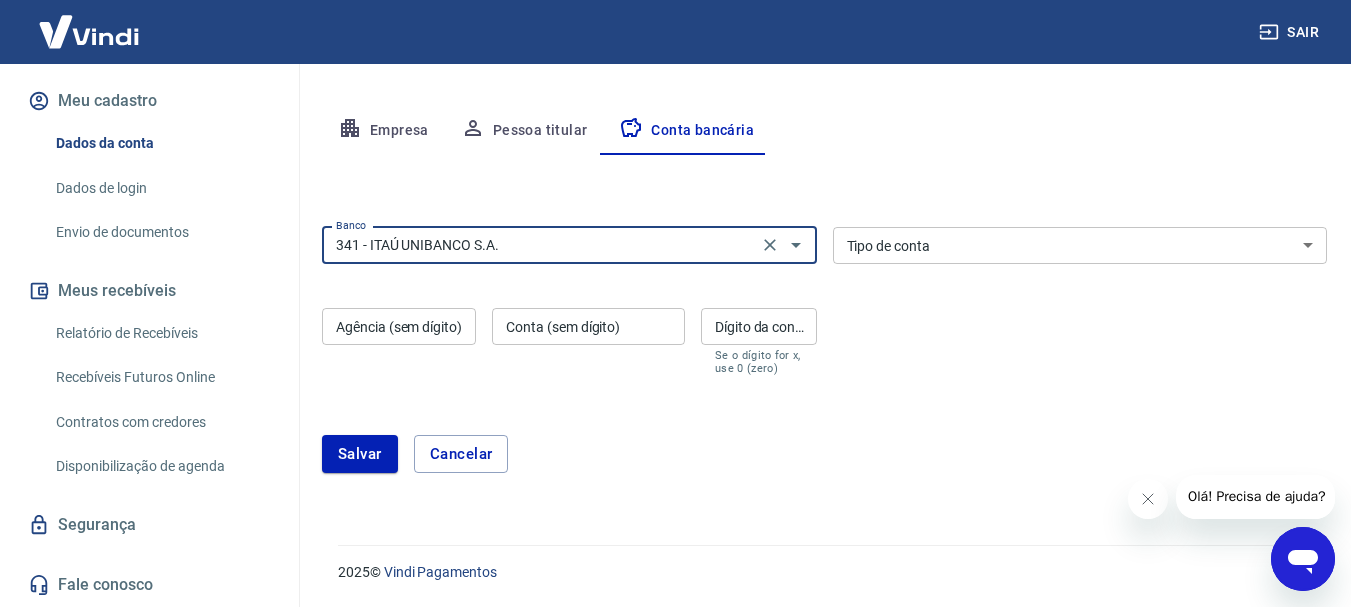 type on "341 - ITAÚ UNIBANCO S.A." 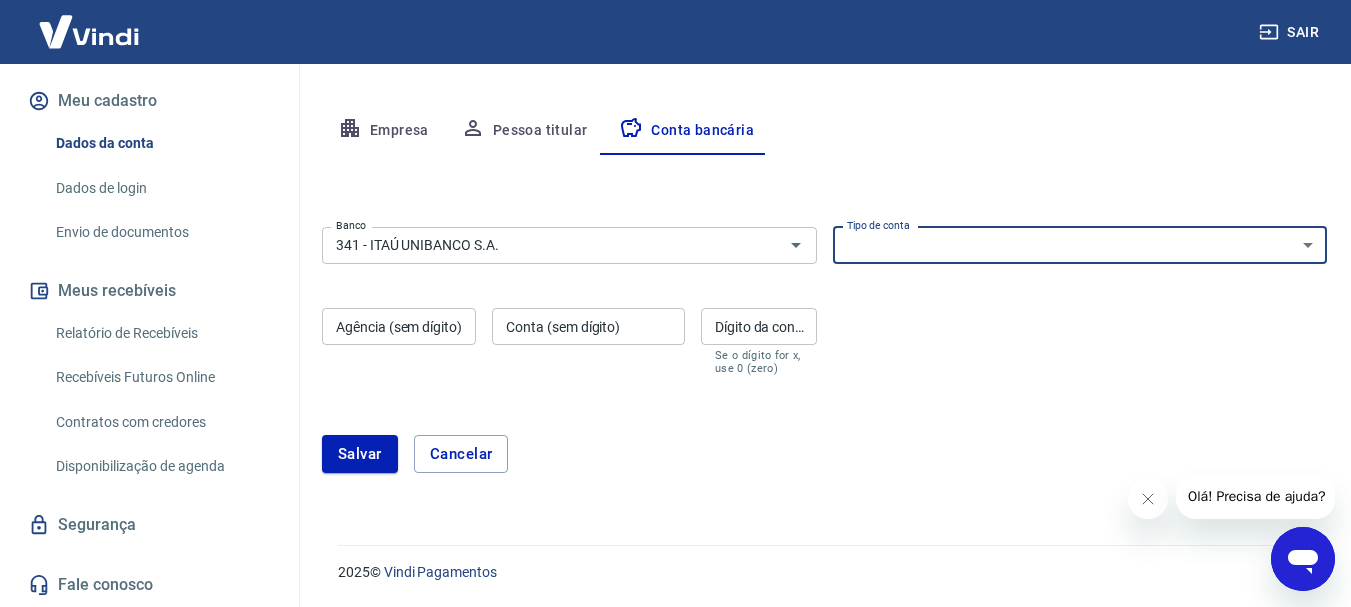 click on "Conta Corrente Conta Poupança" at bounding box center (1080, 245) 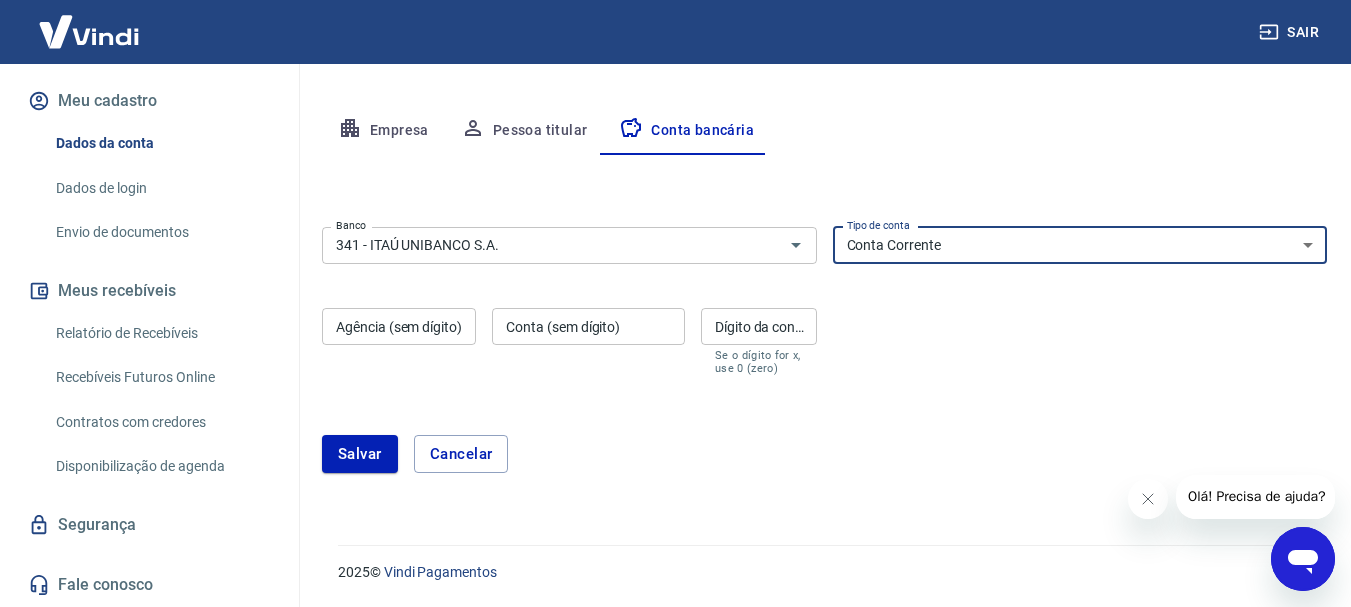 click on "Conta Corrente Conta Poupança" at bounding box center [1080, 245] 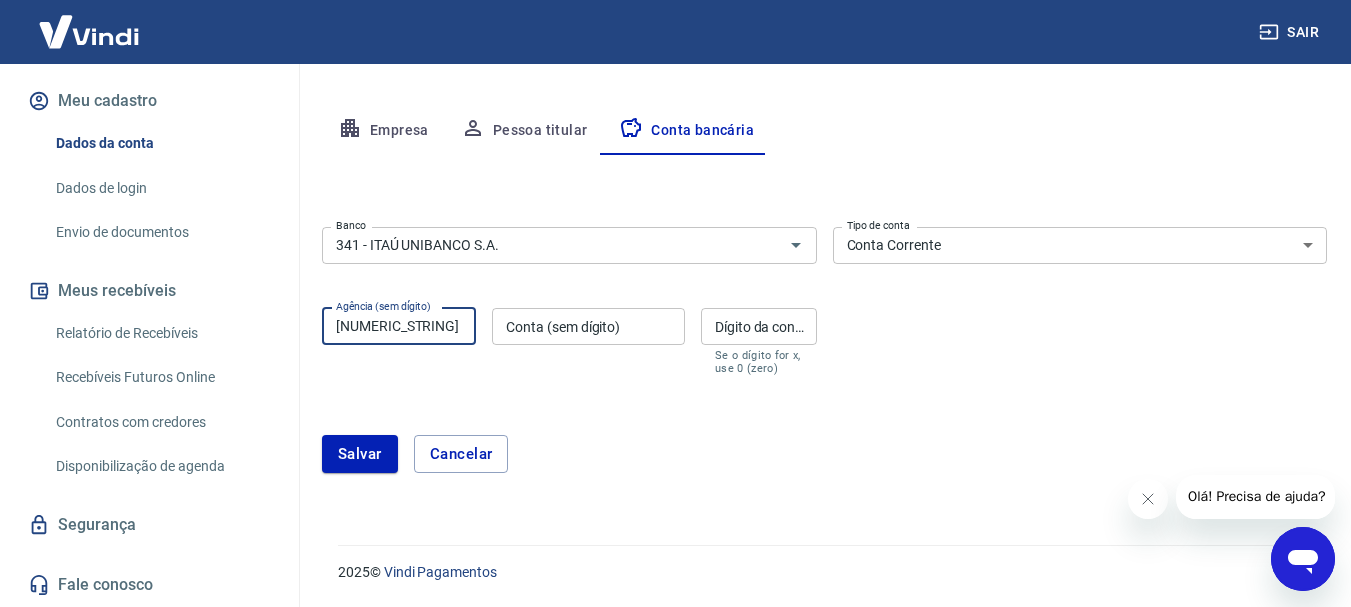 type on "4081" 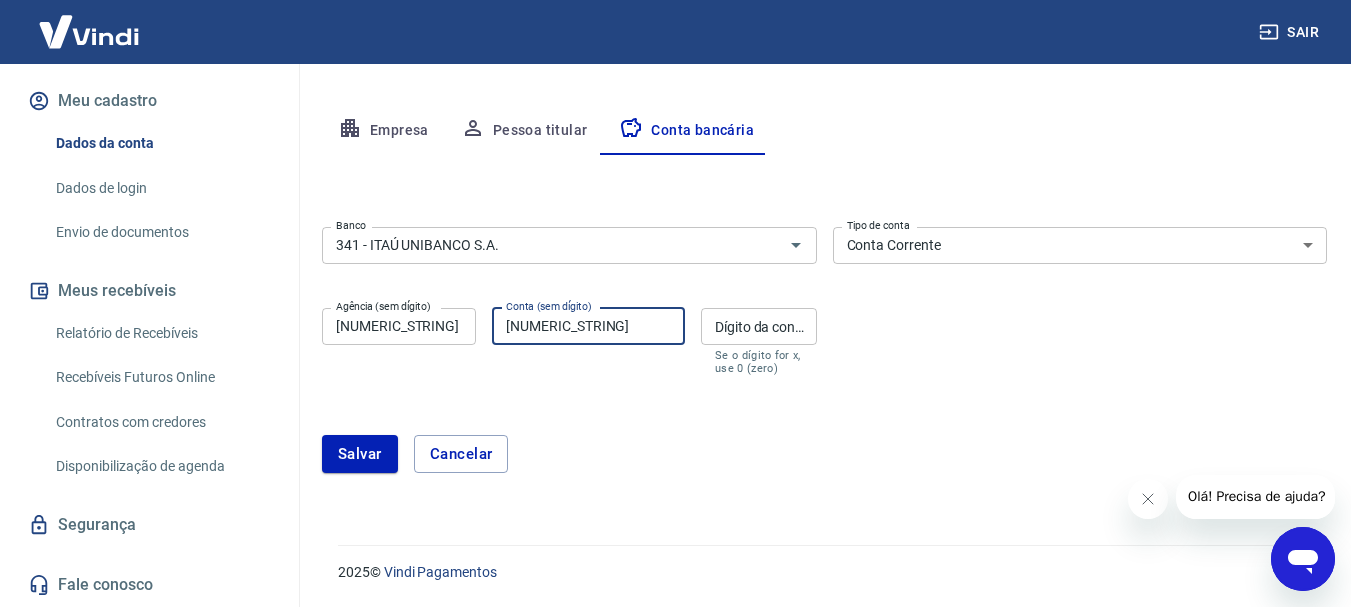type on "05204" 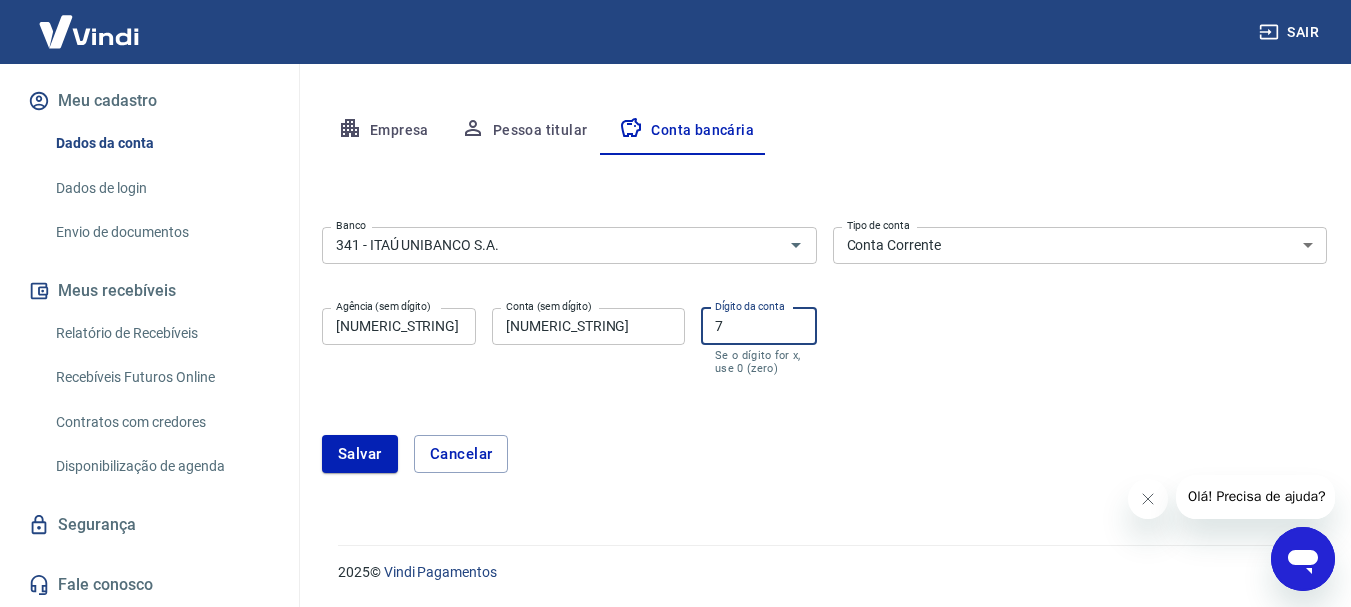 type on "7" 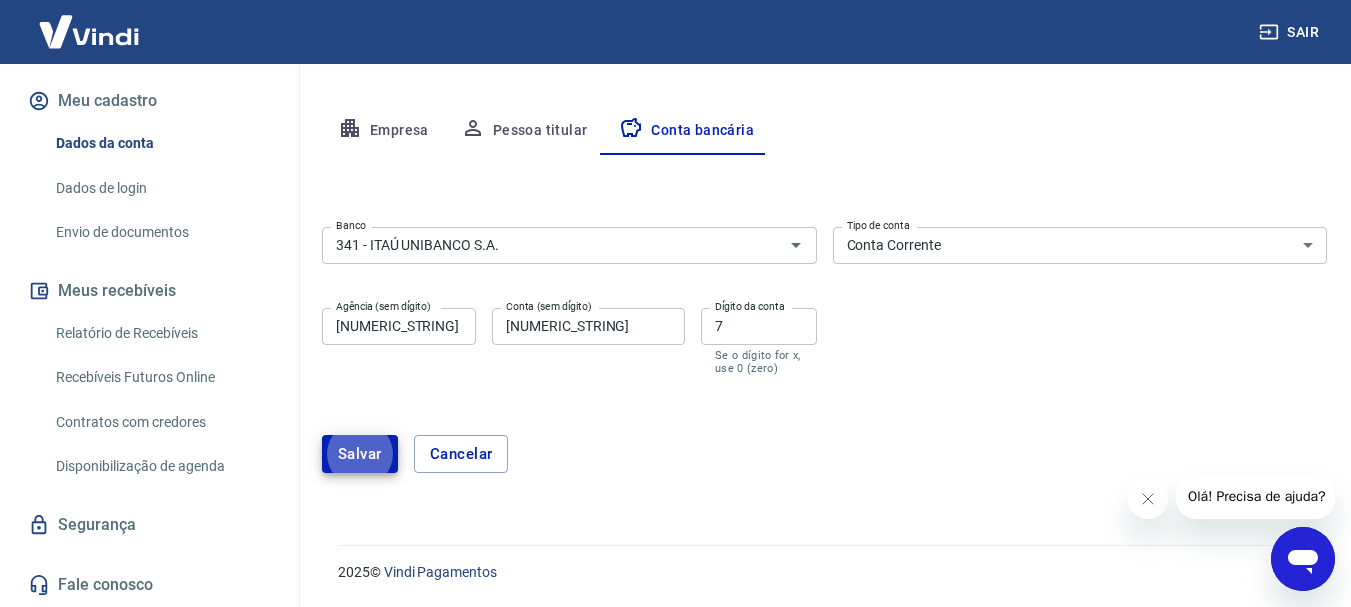type 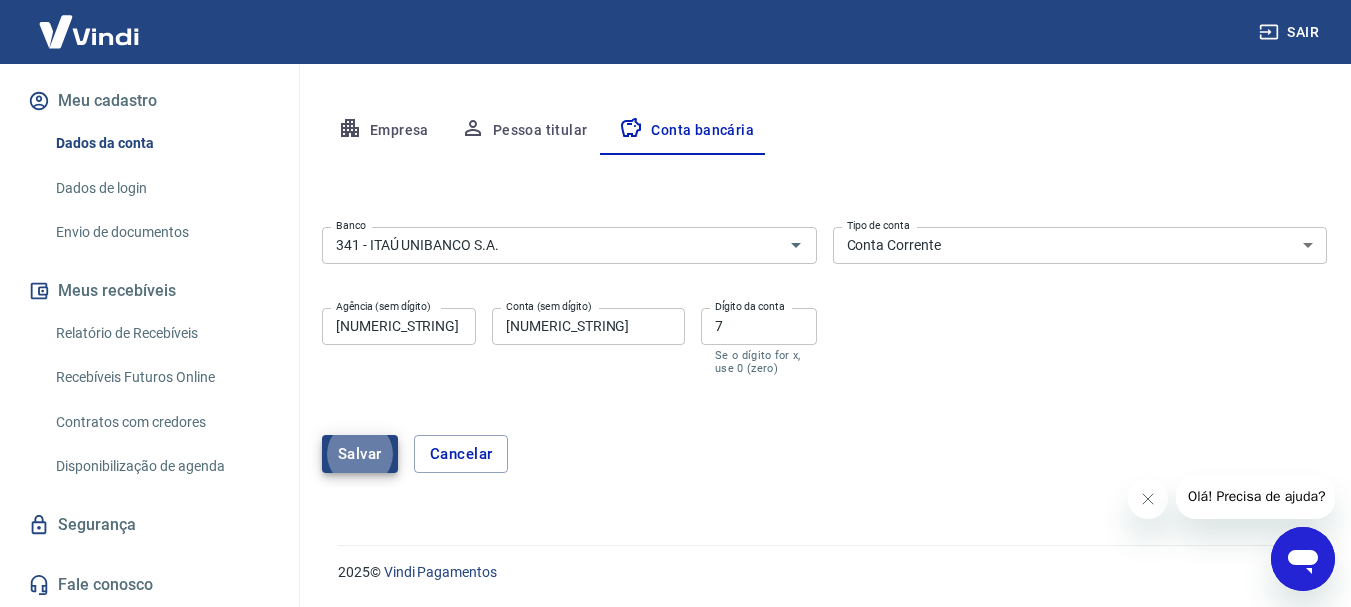 click on "Salvar" at bounding box center (360, 454) 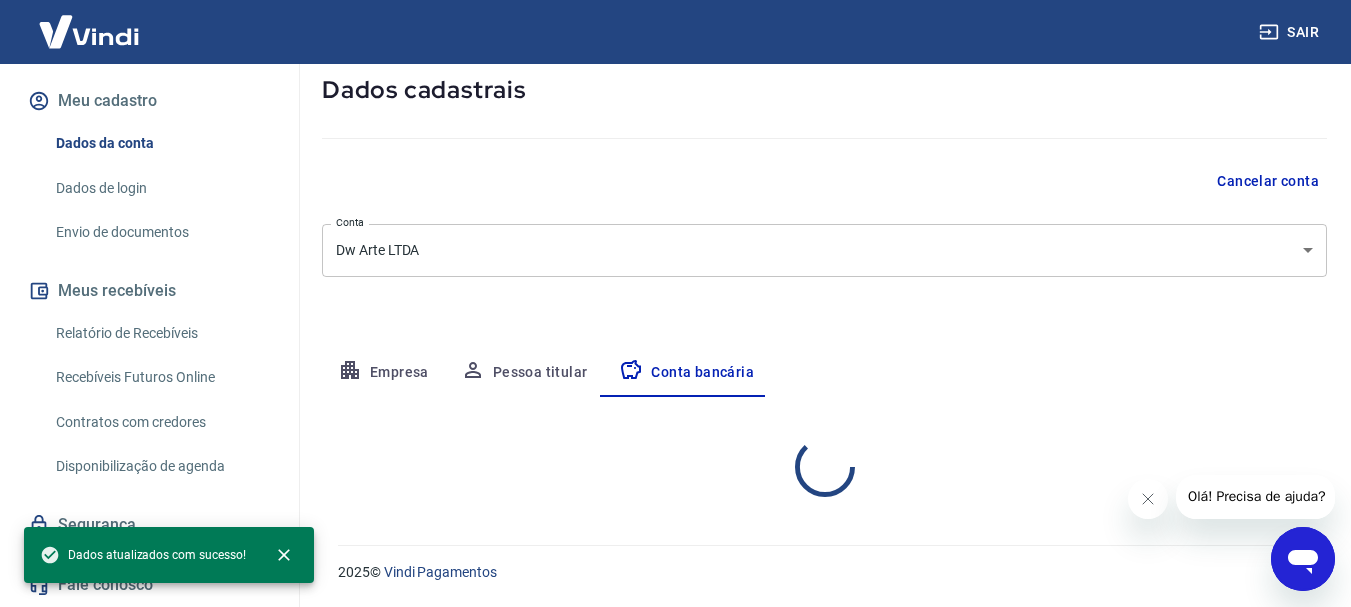 scroll, scrollTop: 304, scrollLeft: 0, axis: vertical 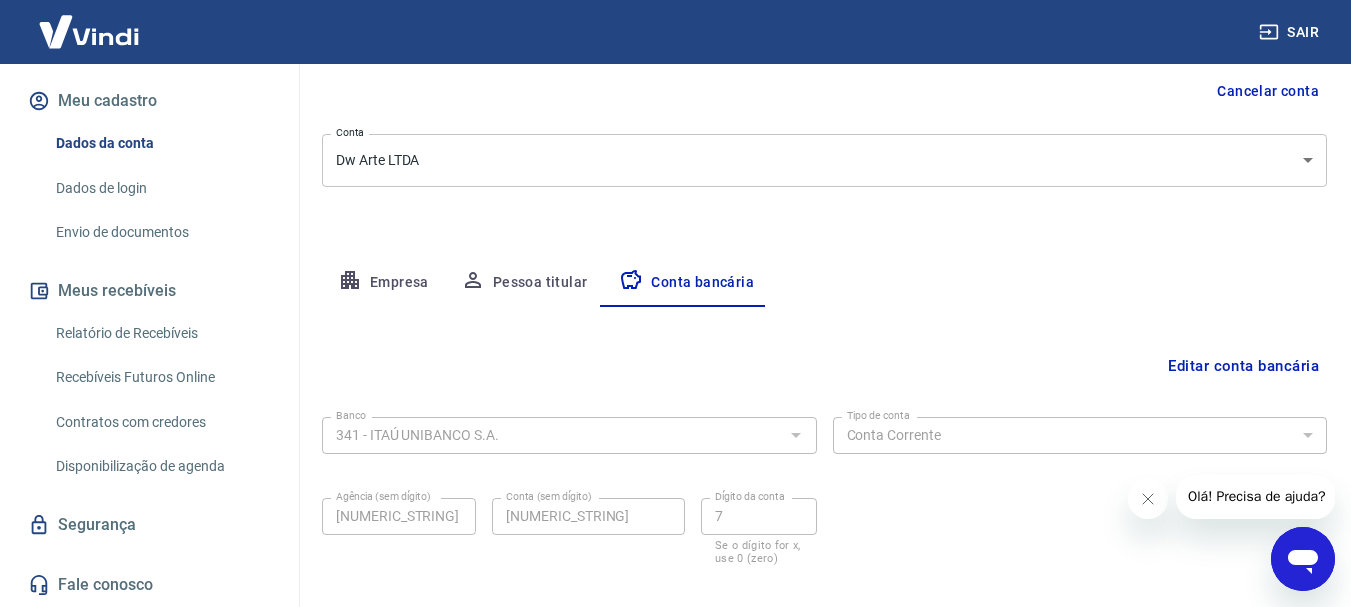 click on "Envio de documentos" at bounding box center [161, 232] 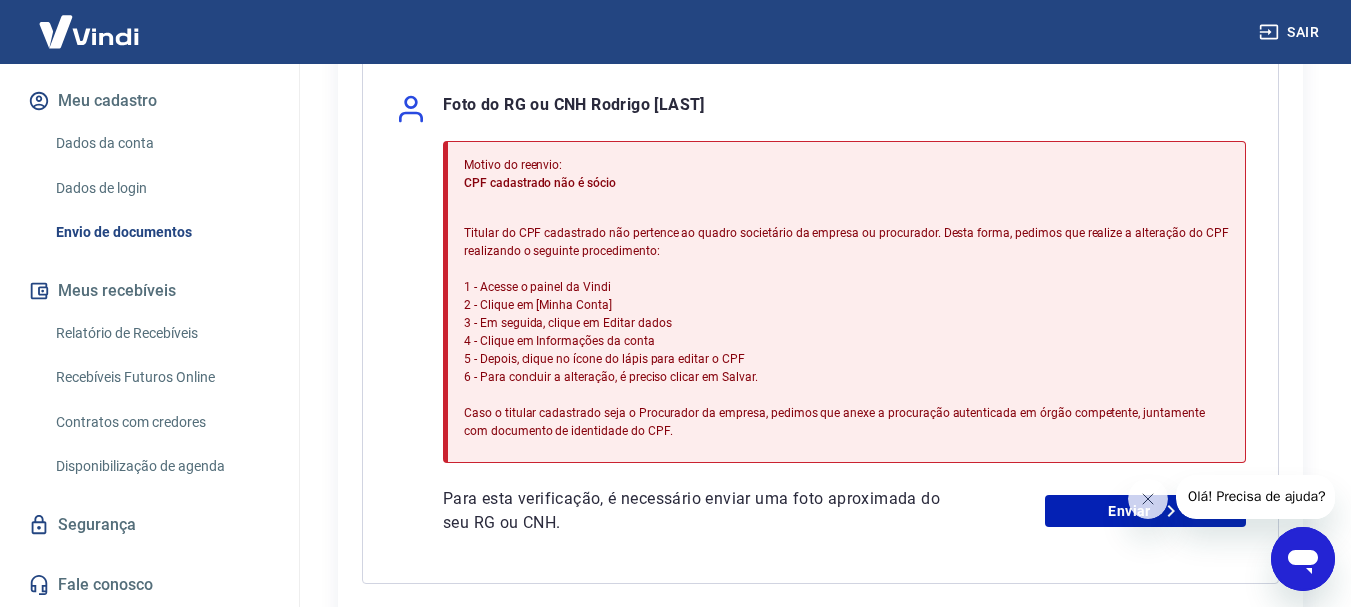 scroll, scrollTop: 0, scrollLeft: 0, axis: both 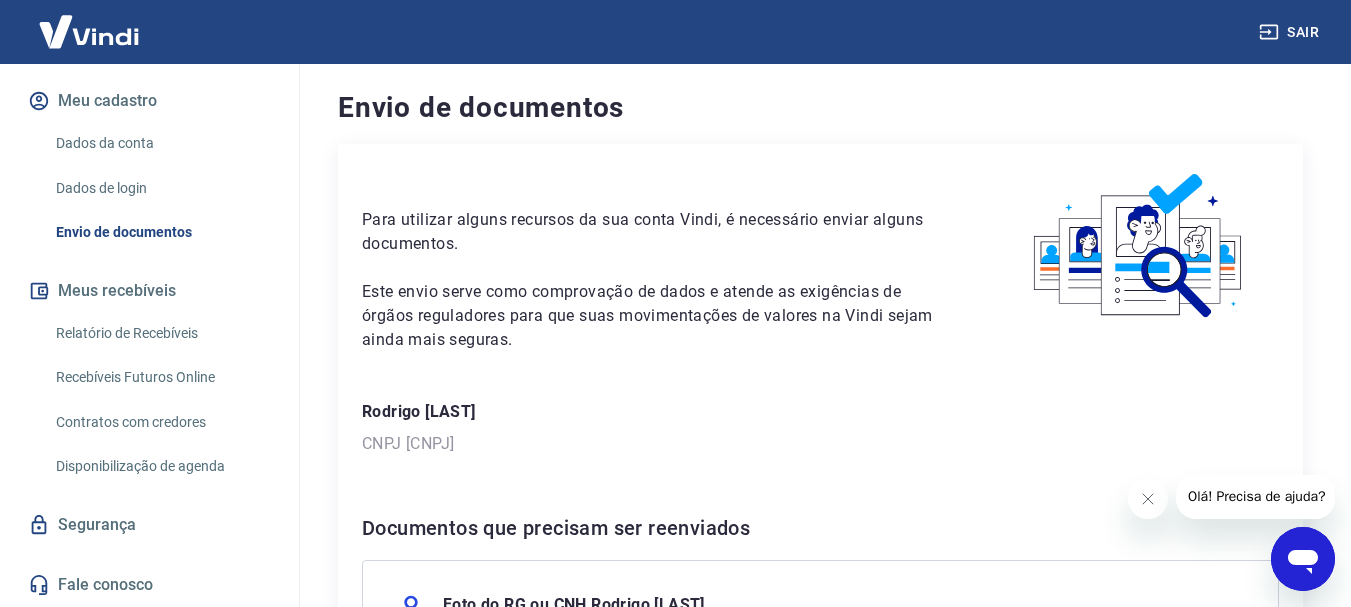 click on "Dados da conta" at bounding box center (161, 143) 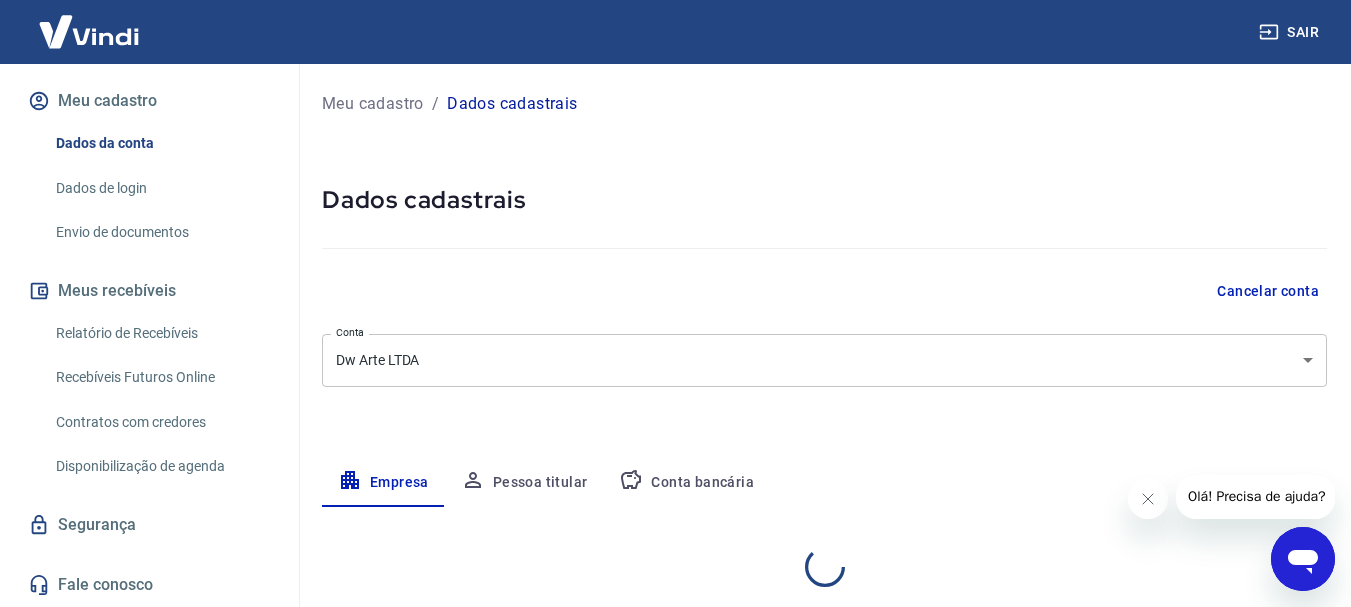 select on "PR" 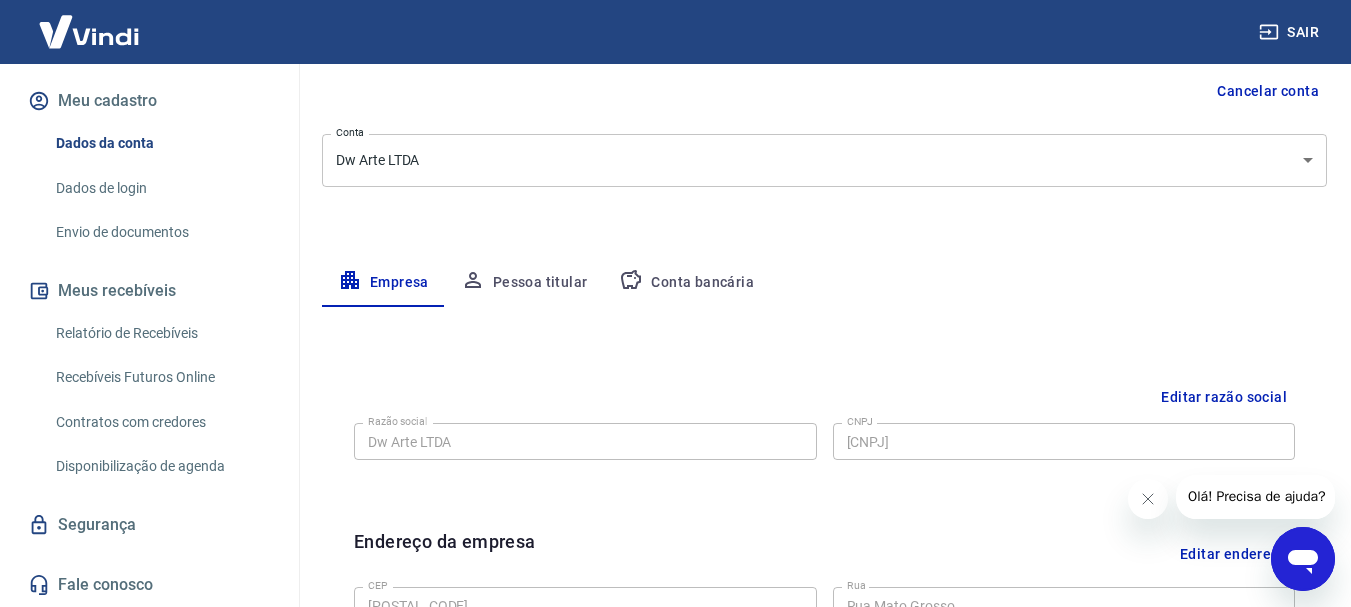 click on "Pessoa titular" at bounding box center [524, 283] 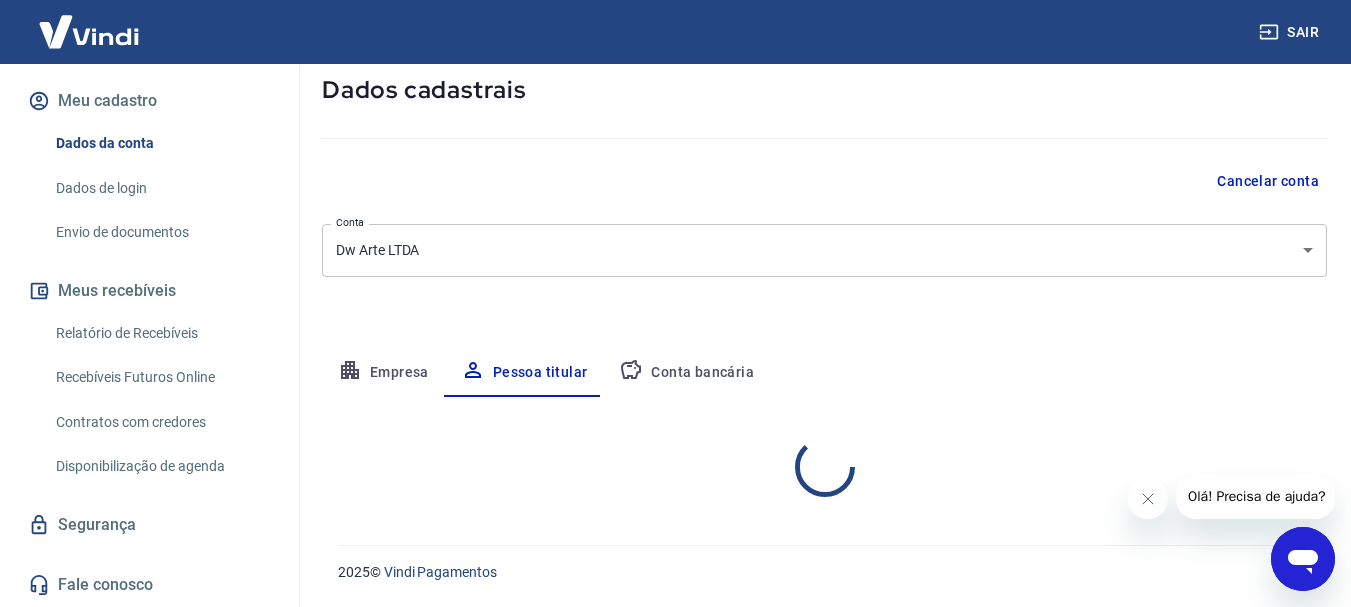 scroll, scrollTop: 193, scrollLeft: 0, axis: vertical 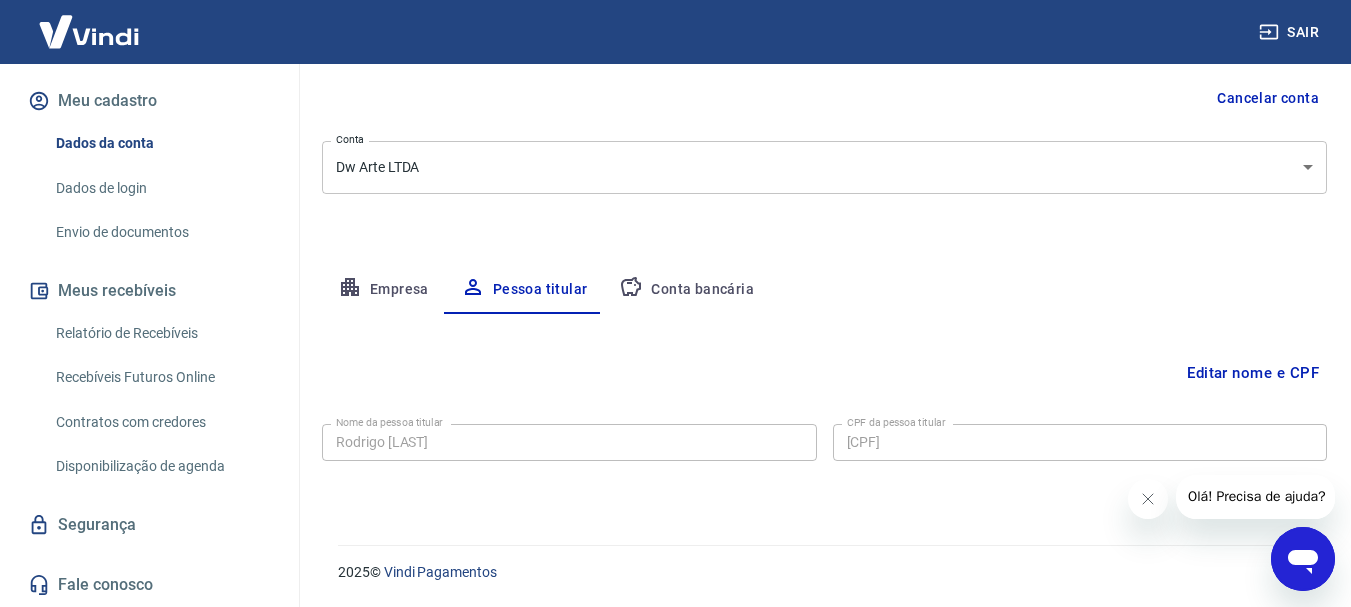 click on "Editar nome e CPF" at bounding box center [1253, 373] 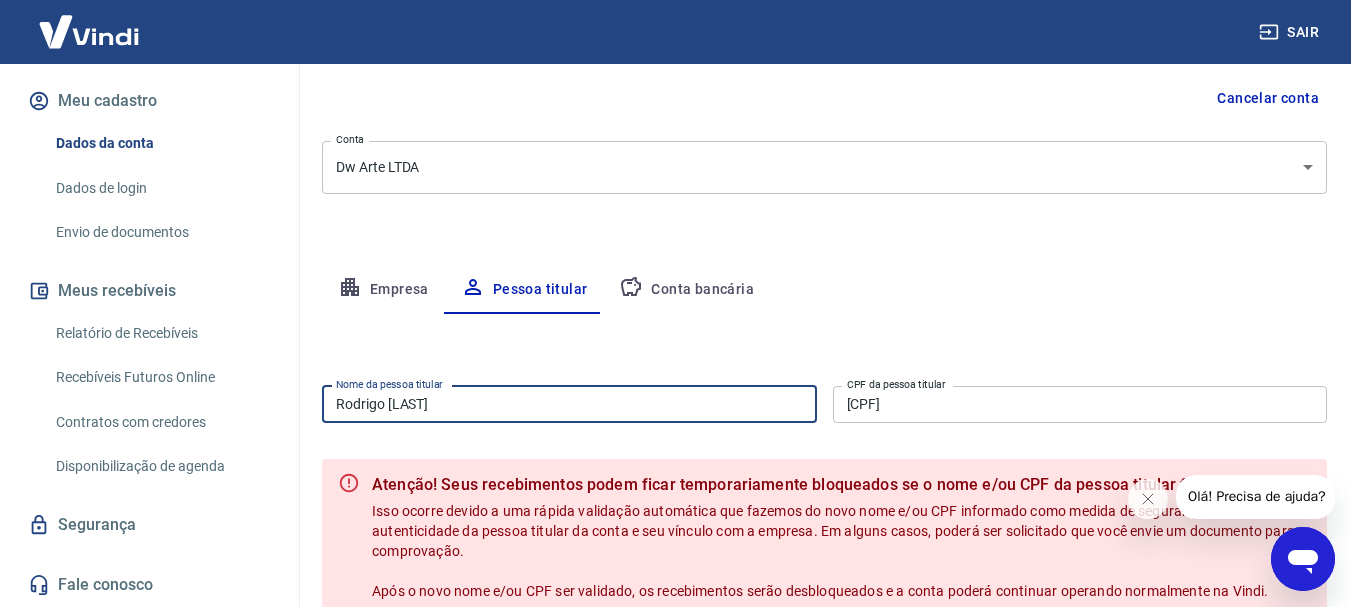 drag, startPoint x: 475, startPoint y: 398, endPoint x: 35, endPoint y: 388, distance: 440.11362 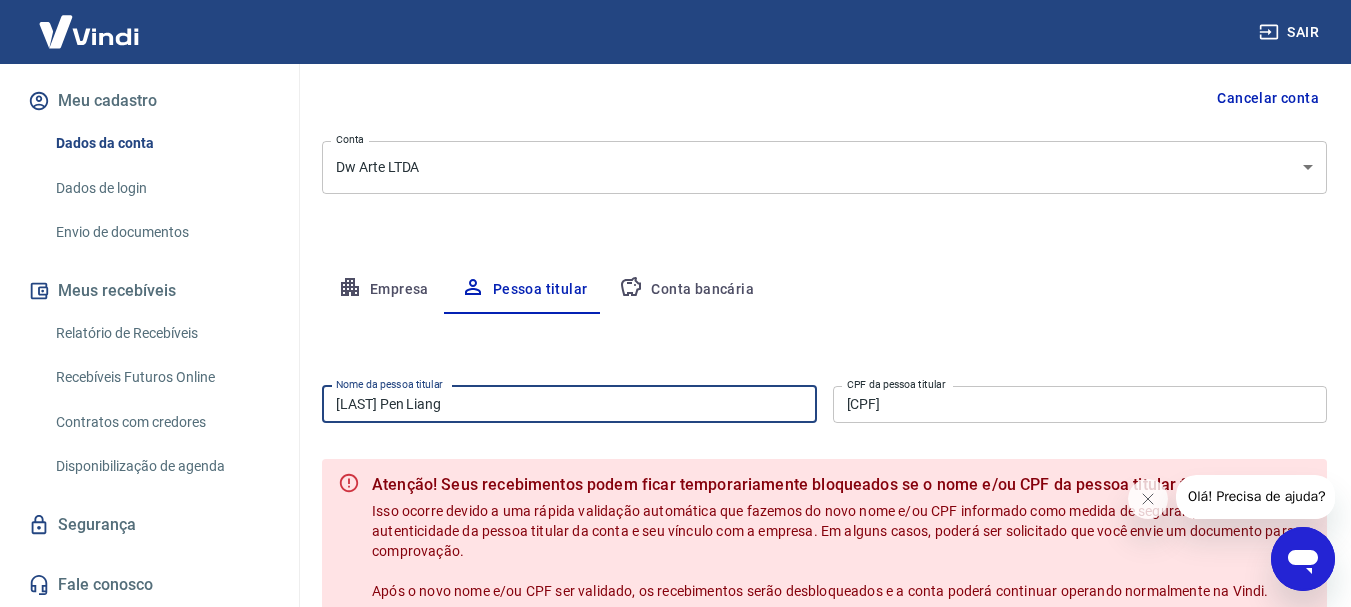 scroll, scrollTop: 293, scrollLeft: 0, axis: vertical 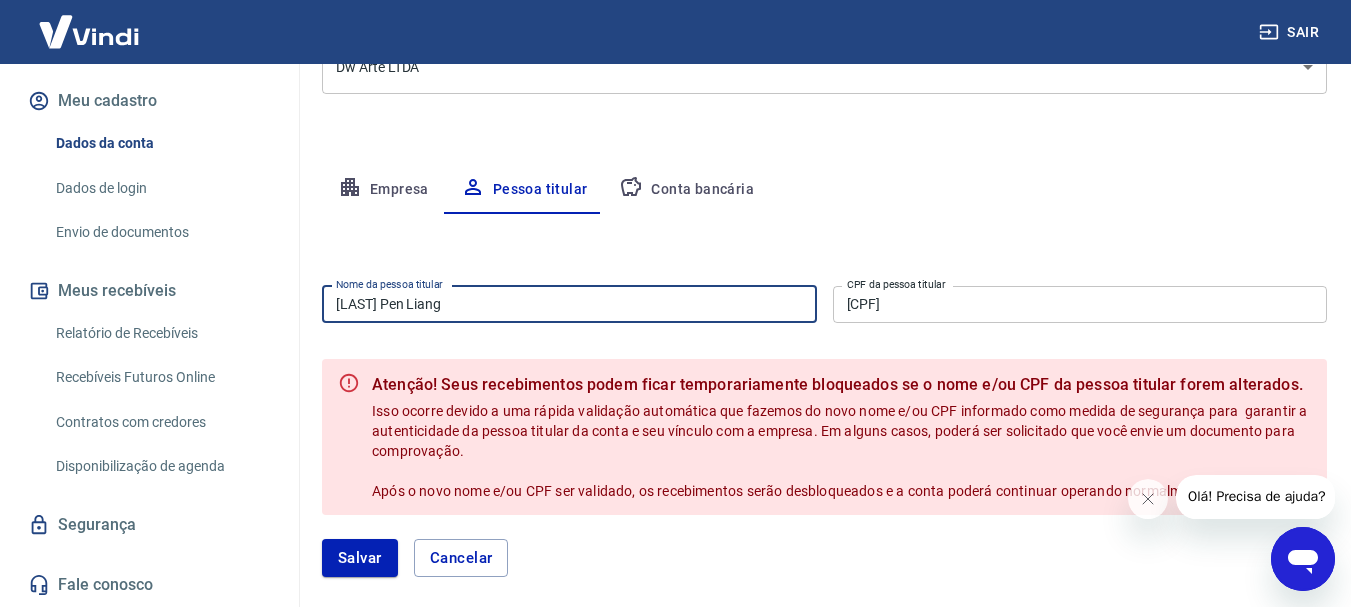 type on "[LAST] [FIRST] [LAST]" 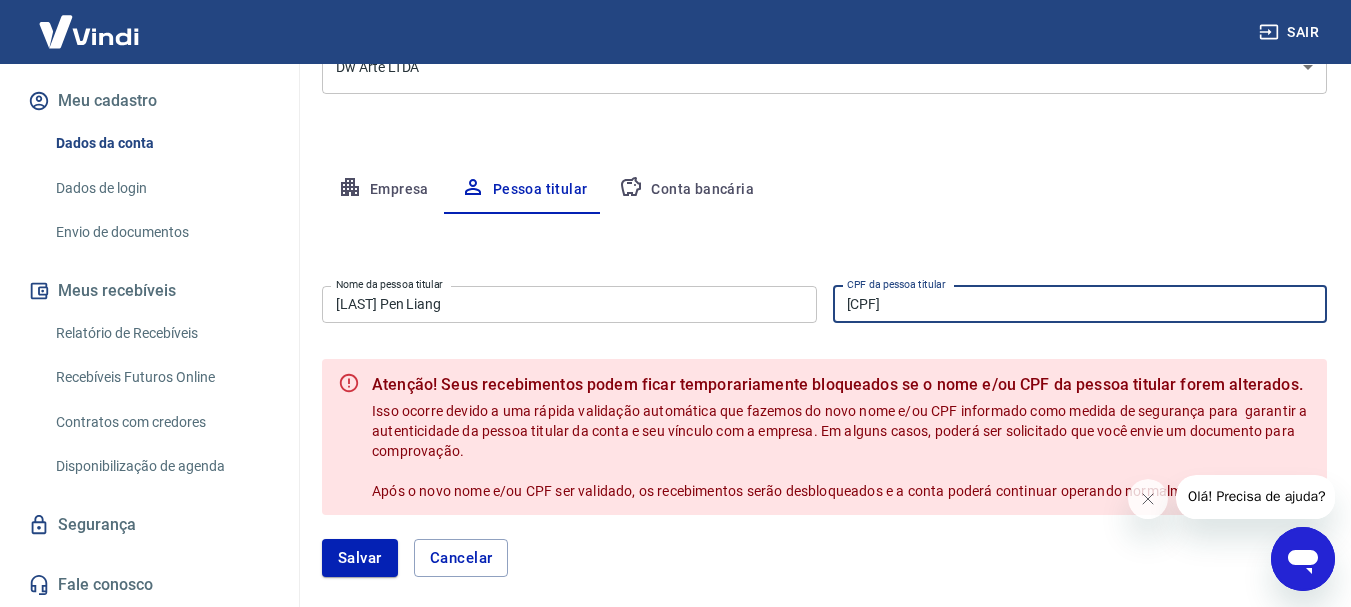 click on "071.273.899-18" at bounding box center [1080, 304] 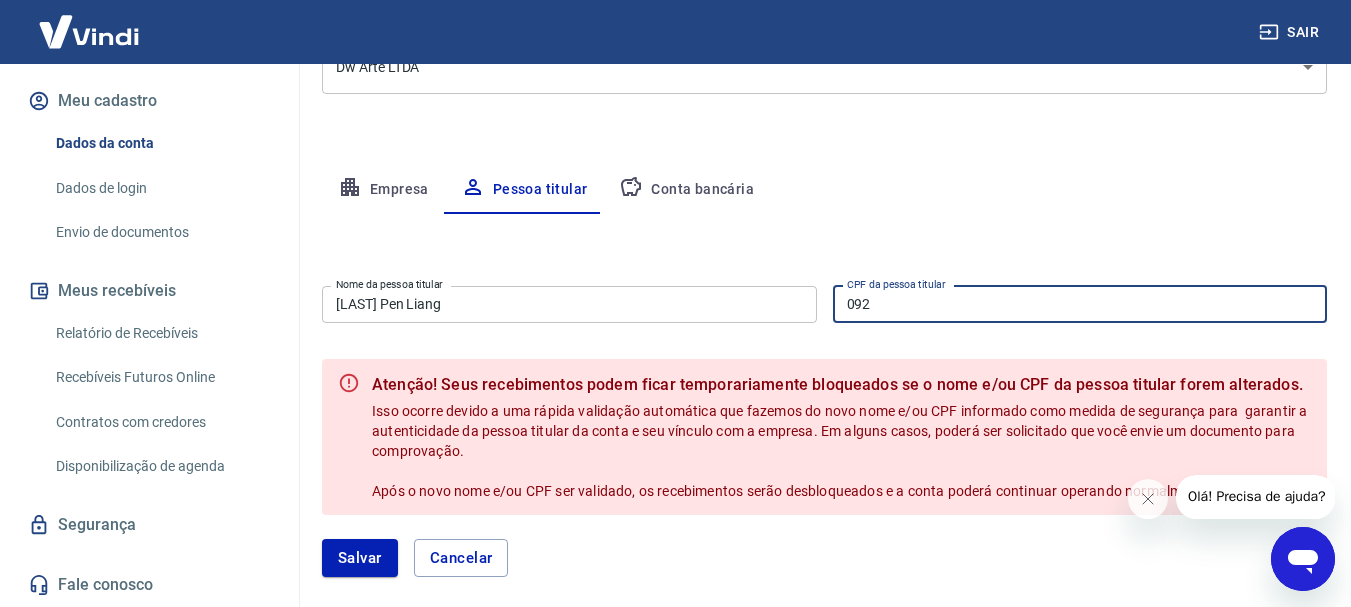type on "092.620.988-47" 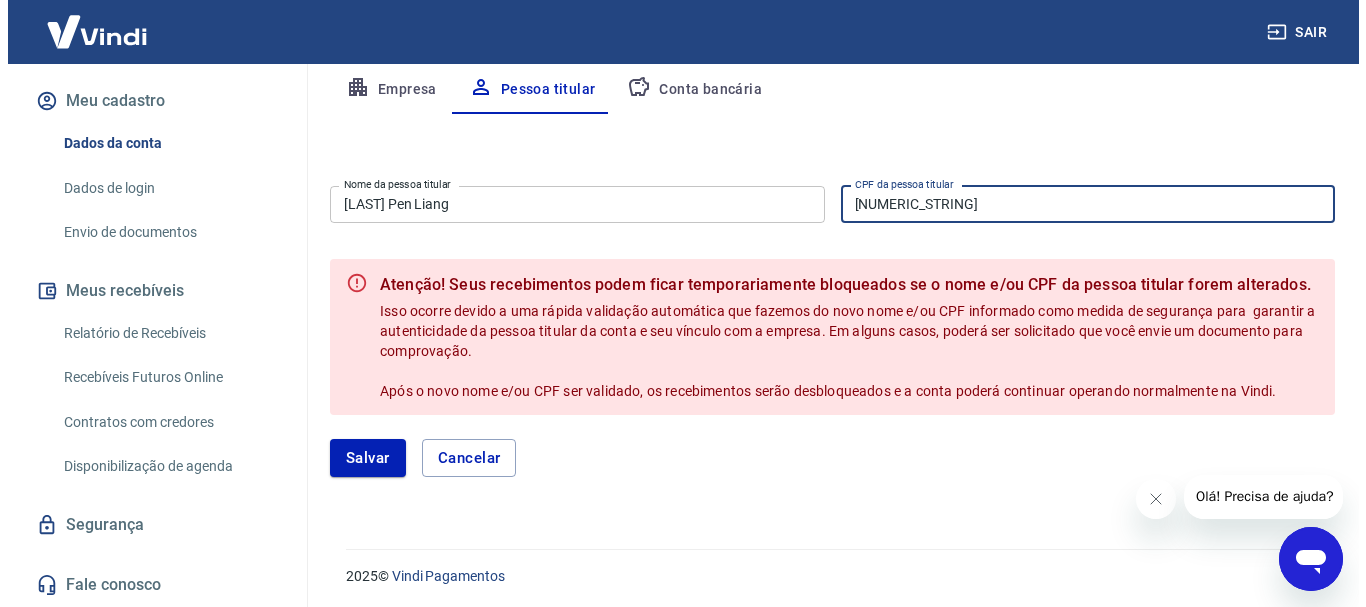 scroll, scrollTop: 397, scrollLeft: 0, axis: vertical 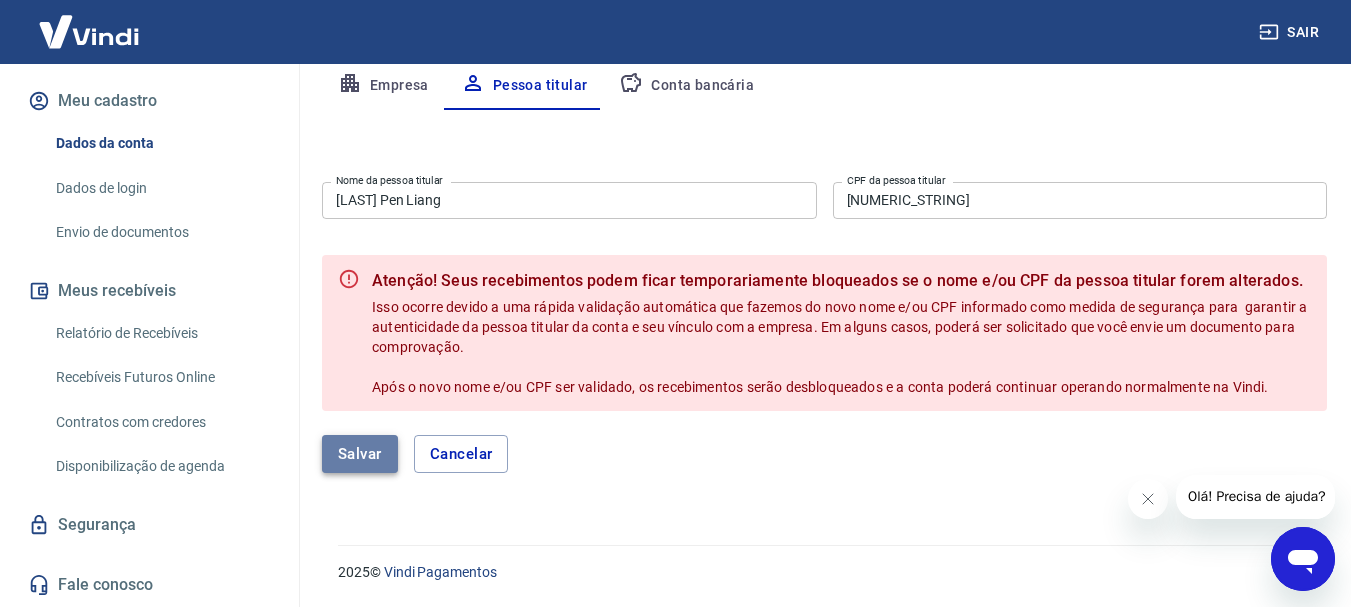 click on "Salvar" at bounding box center [360, 454] 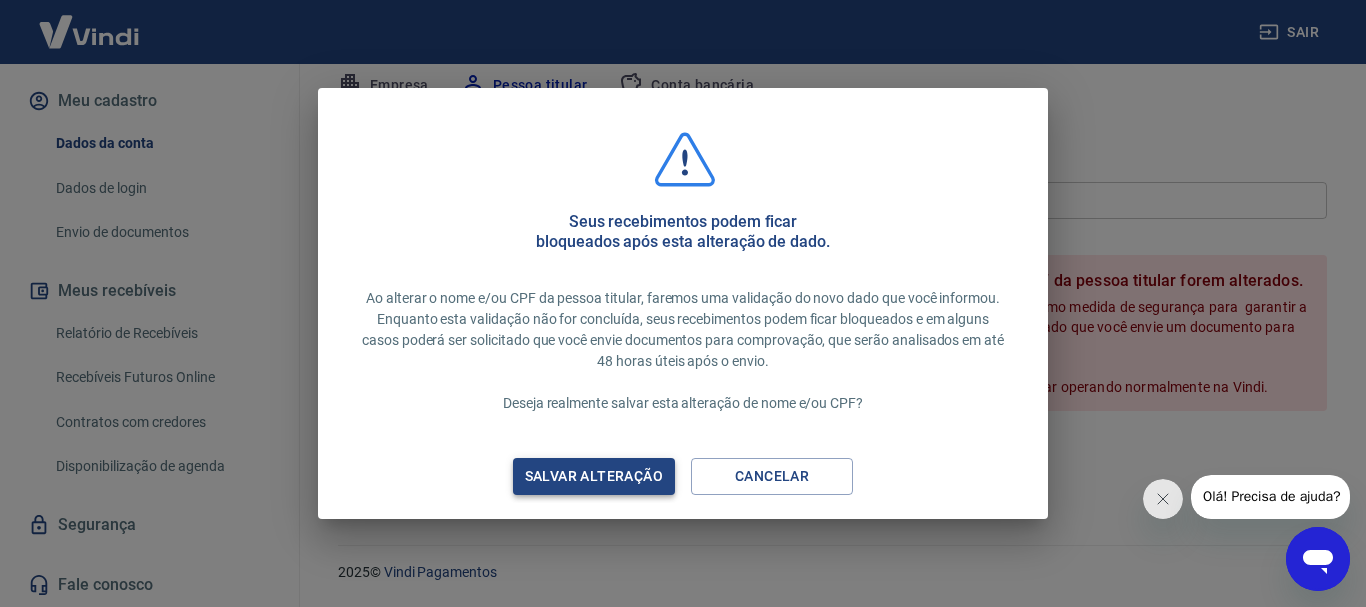 click on "Salvar alteração" at bounding box center (594, 476) 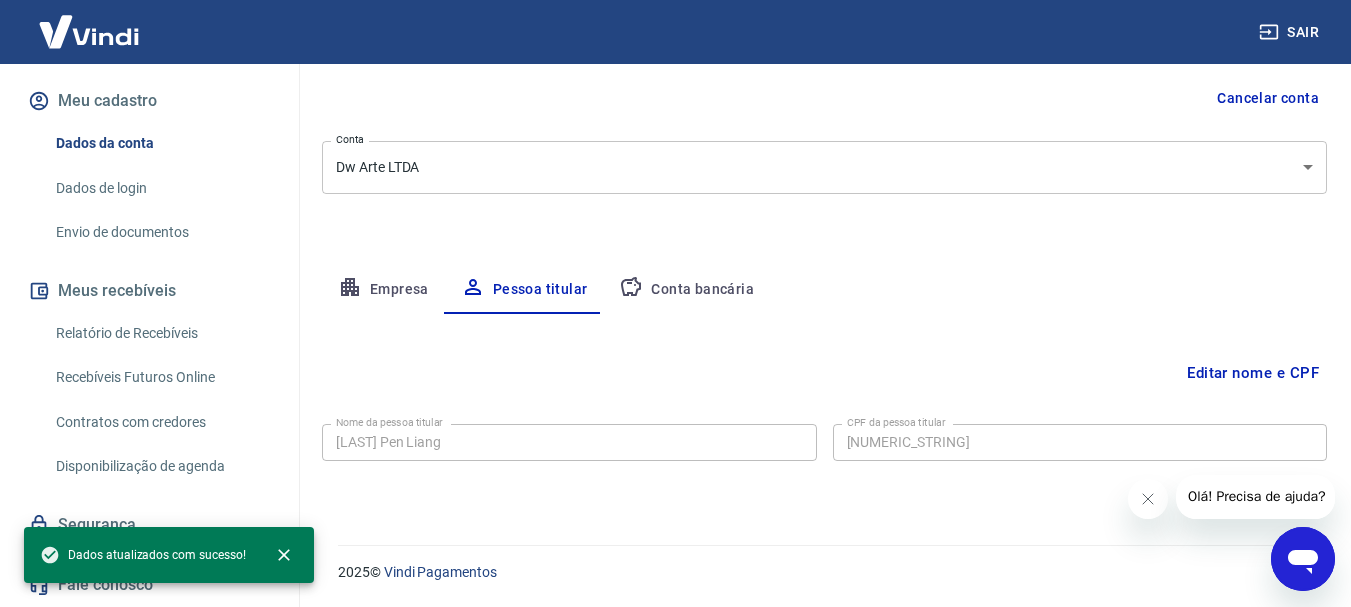 scroll, scrollTop: 193, scrollLeft: 0, axis: vertical 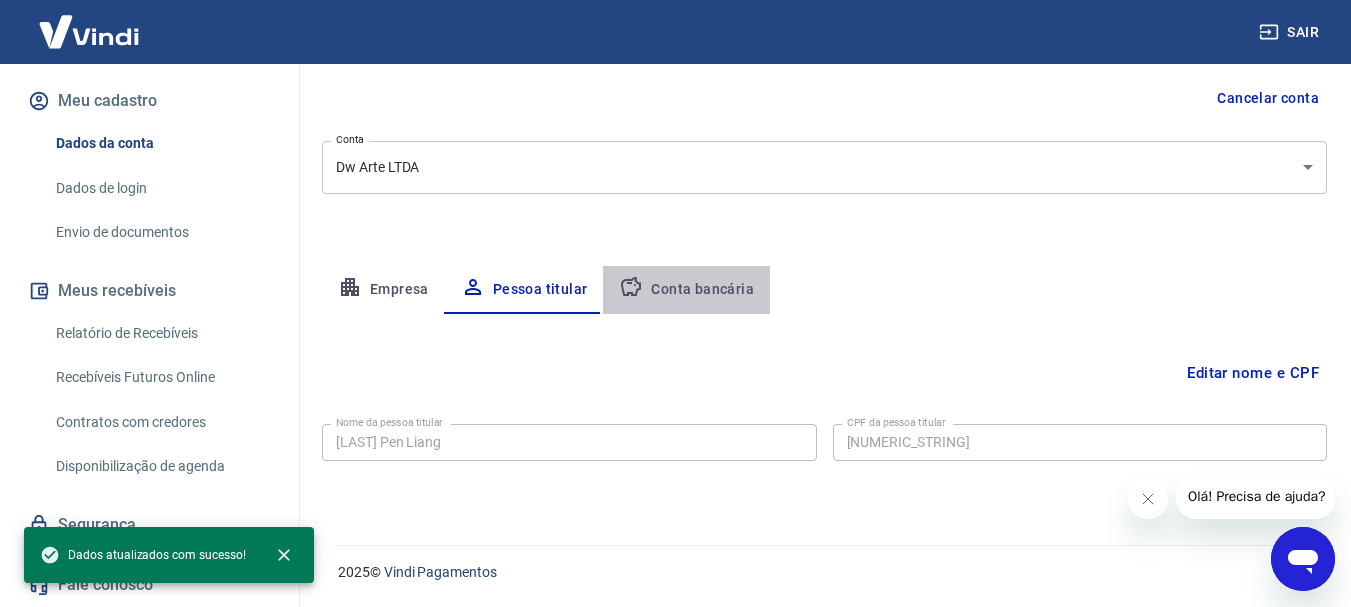 click on "Conta bancária" at bounding box center (686, 290) 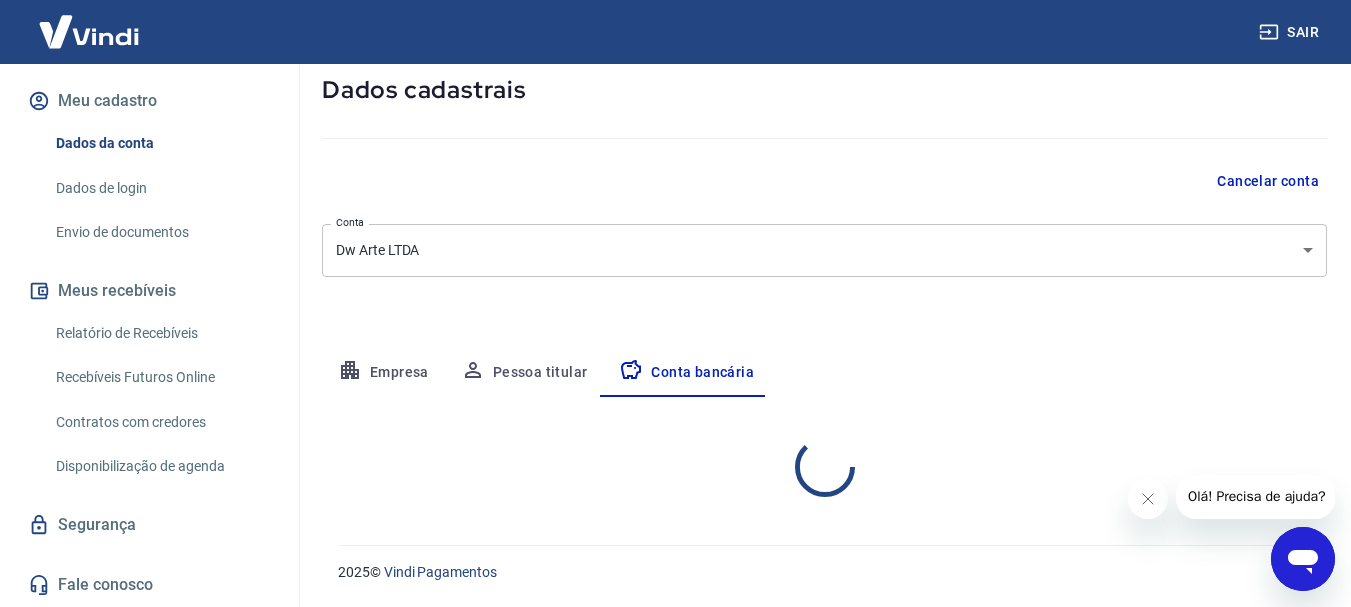 scroll, scrollTop: 193, scrollLeft: 0, axis: vertical 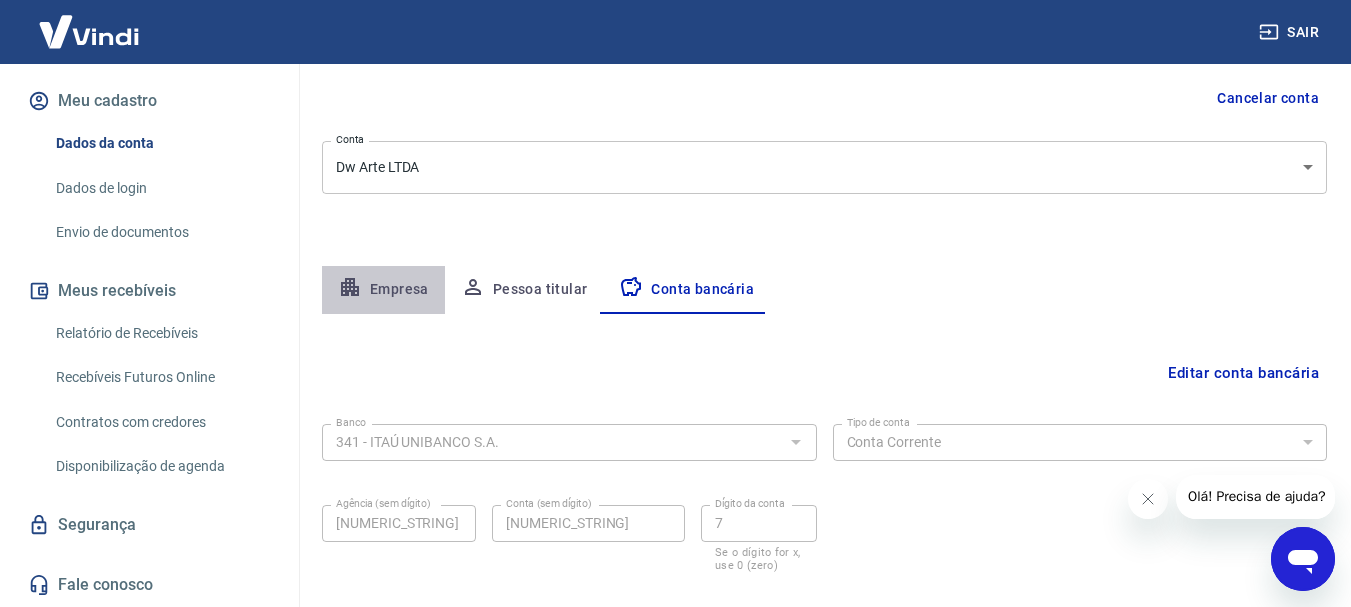 click on "Empresa" at bounding box center (383, 290) 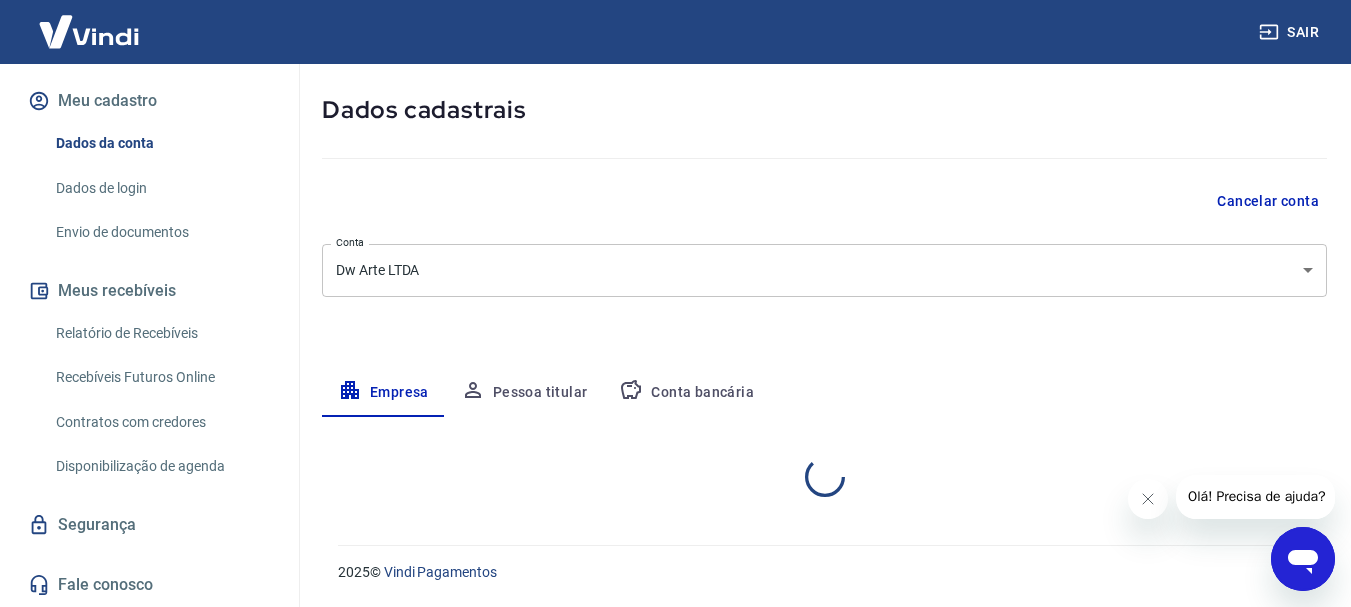select on "PR" 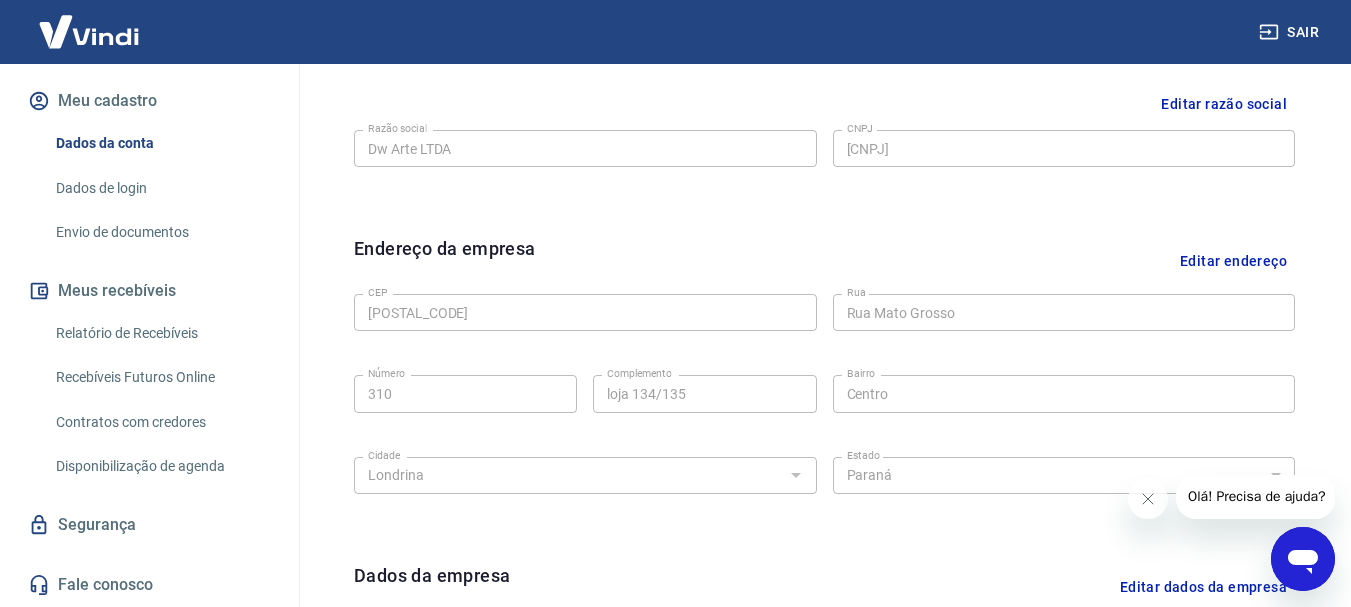 scroll, scrollTop: 835, scrollLeft: 0, axis: vertical 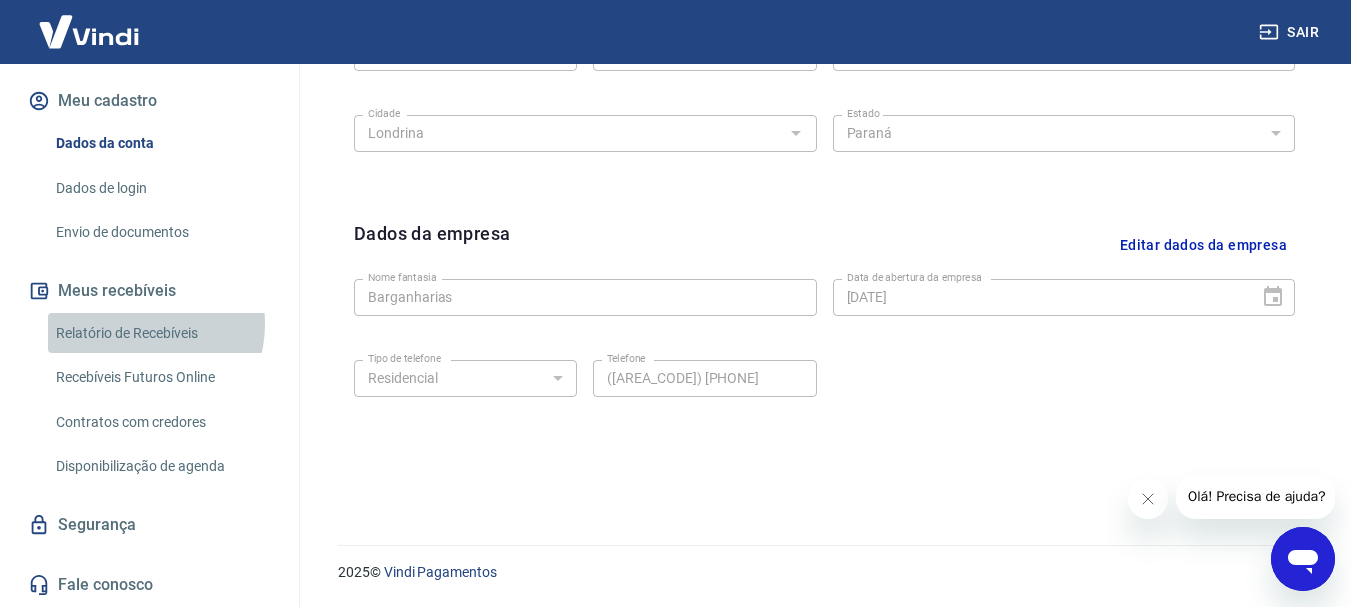 click on "Relatório de Recebíveis" at bounding box center (161, 333) 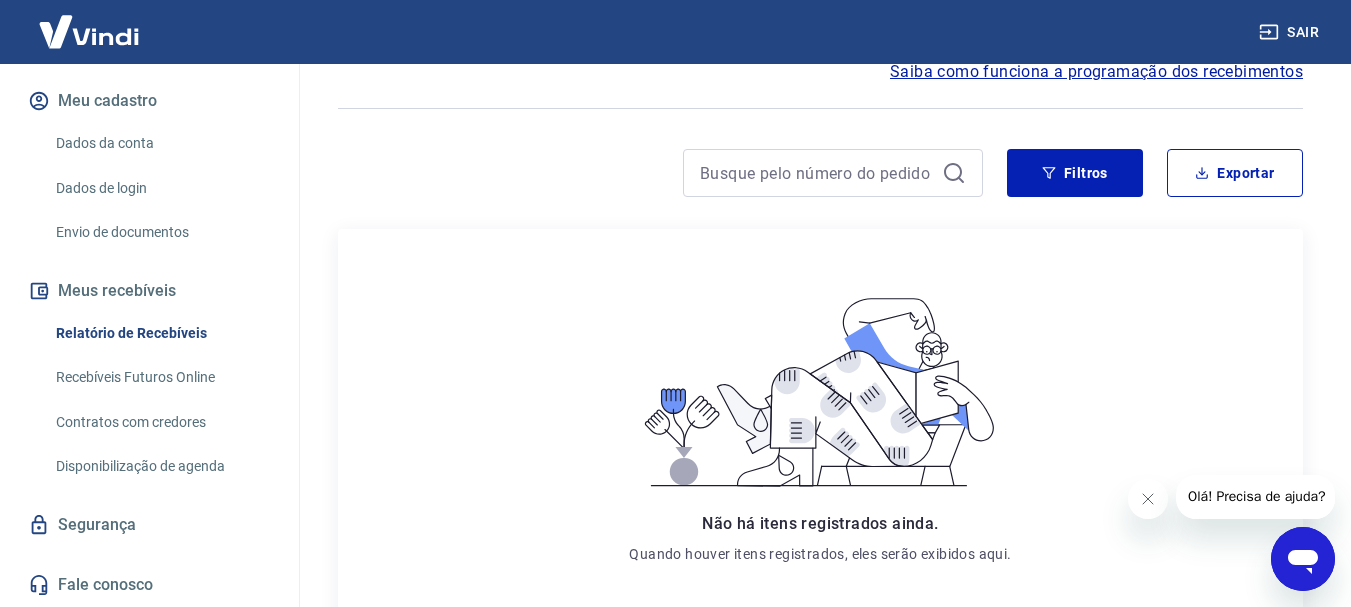 scroll, scrollTop: 300, scrollLeft: 0, axis: vertical 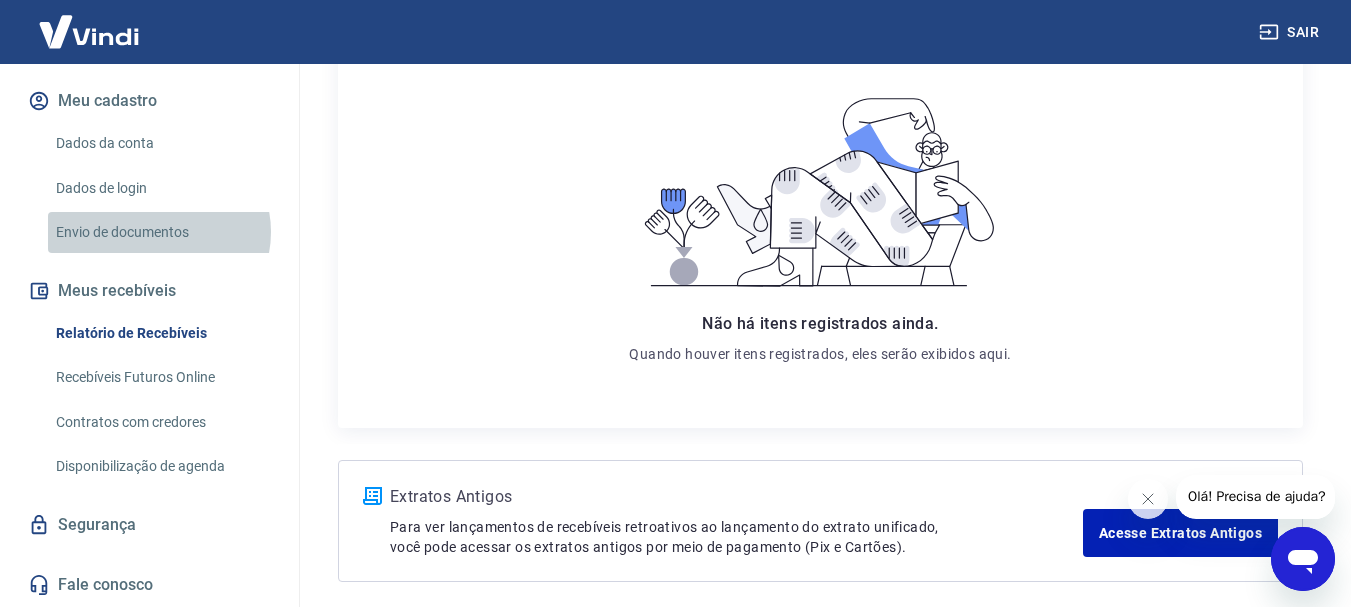 click on "Envio de documentos" at bounding box center (161, 232) 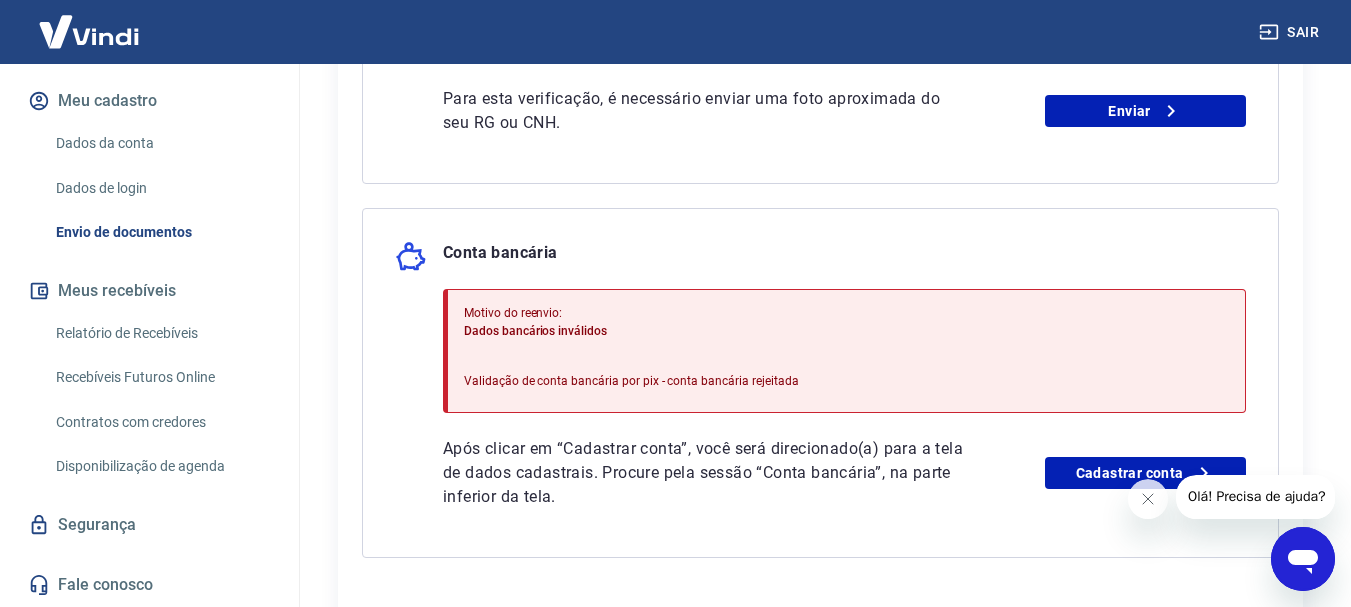 scroll, scrollTop: 600, scrollLeft: 0, axis: vertical 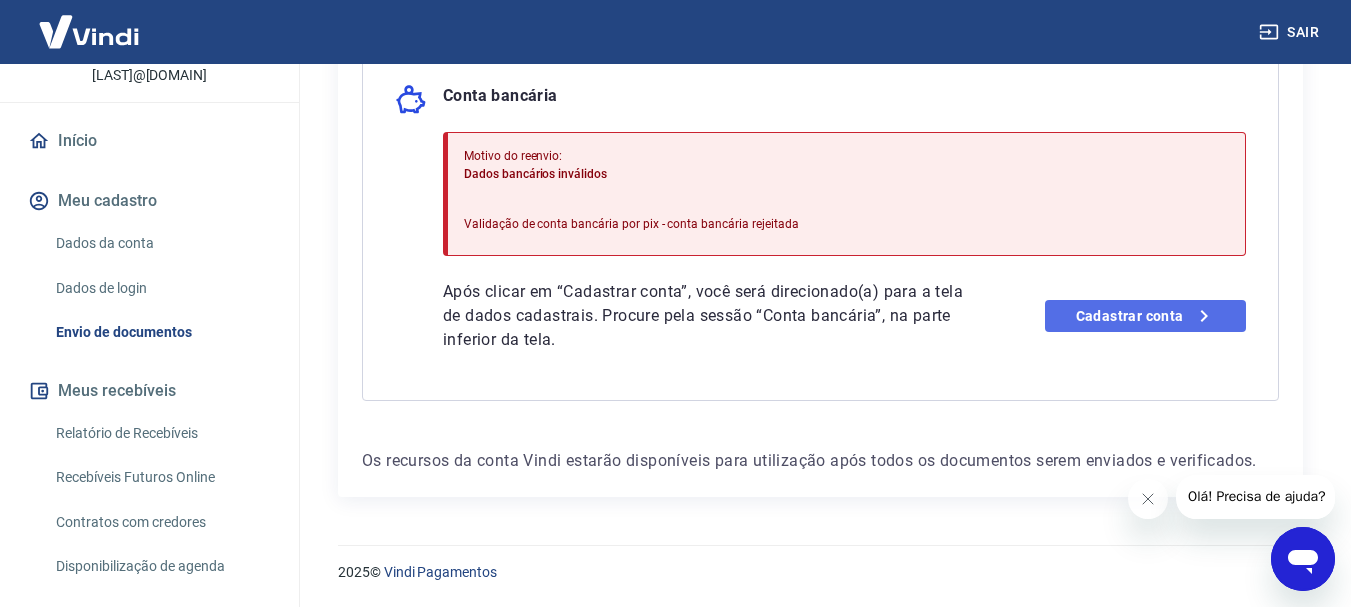 click on "Cadastrar conta" at bounding box center [1145, 316] 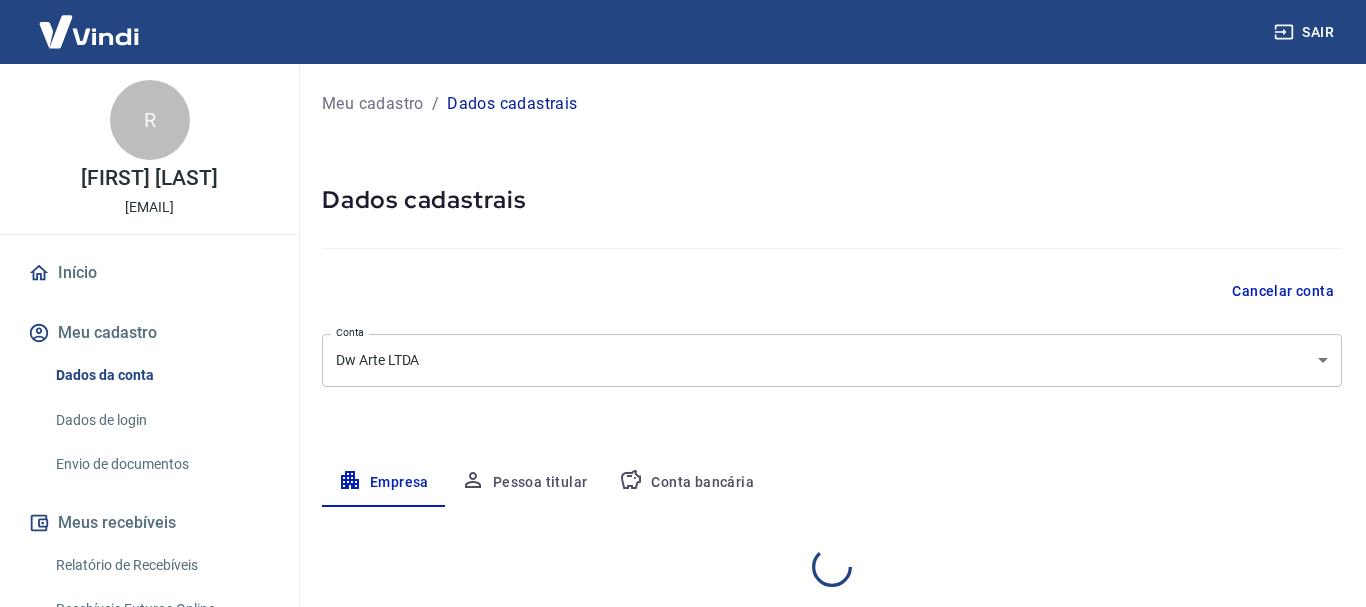 select on "PR" 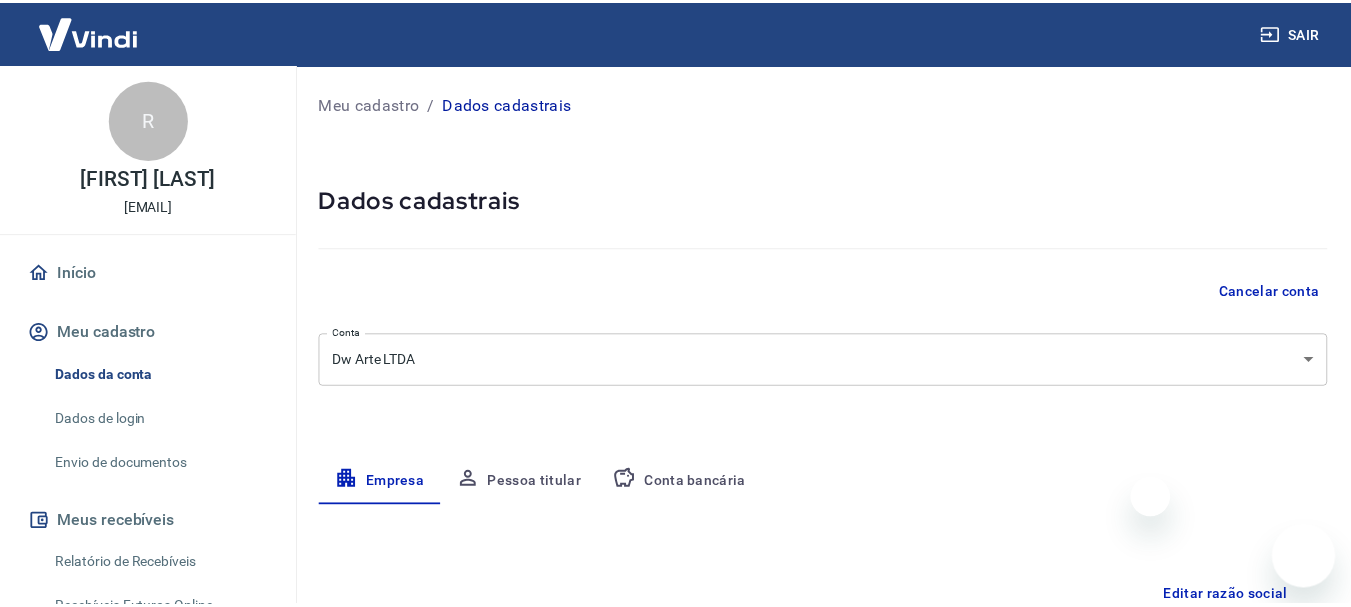 scroll, scrollTop: 0, scrollLeft: 0, axis: both 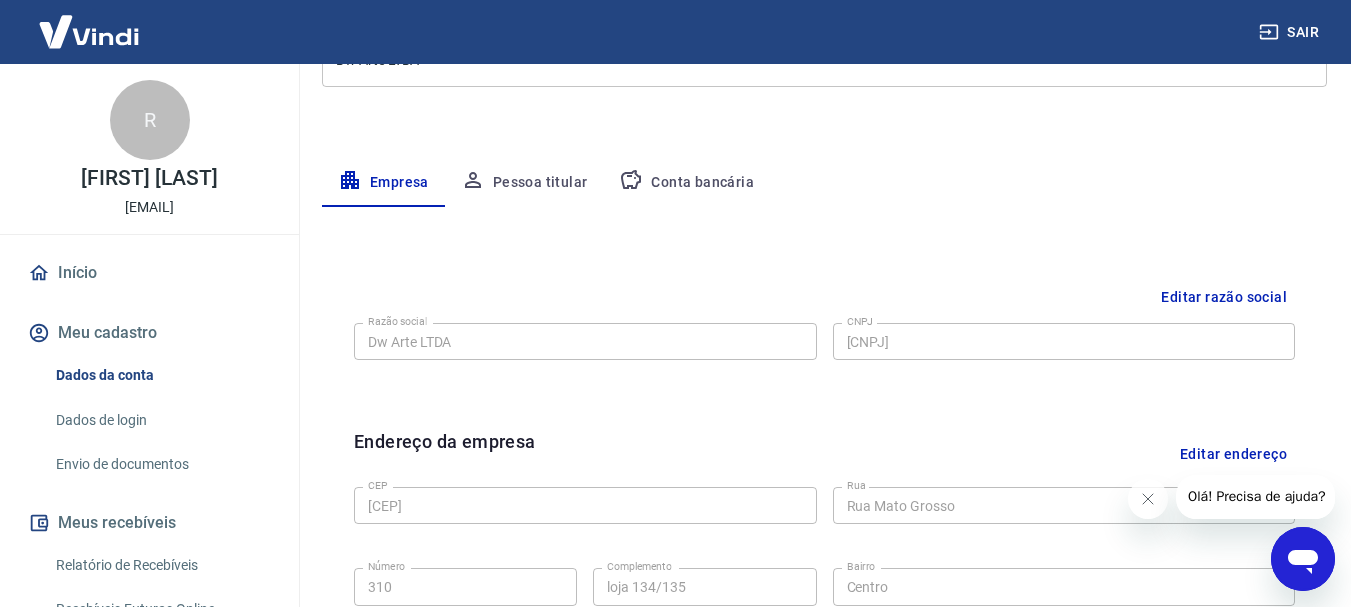 drag, startPoint x: 553, startPoint y: 208, endPoint x: 552, endPoint y: 190, distance: 18.027756 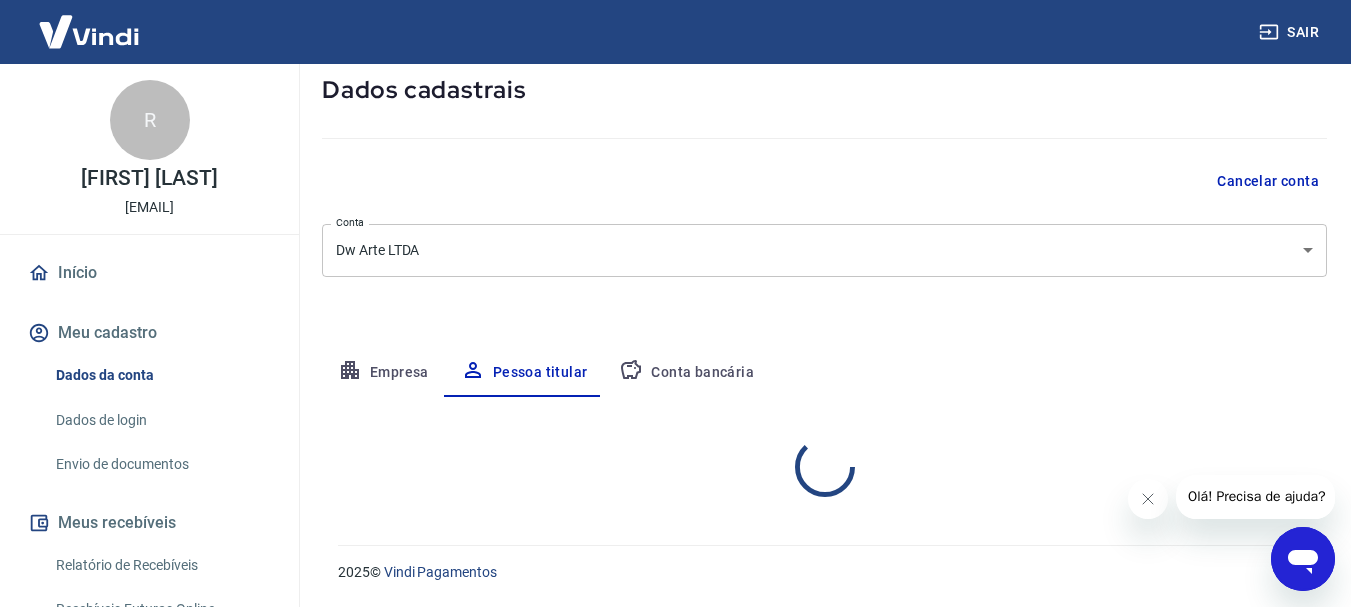 scroll, scrollTop: 193, scrollLeft: 0, axis: vertical 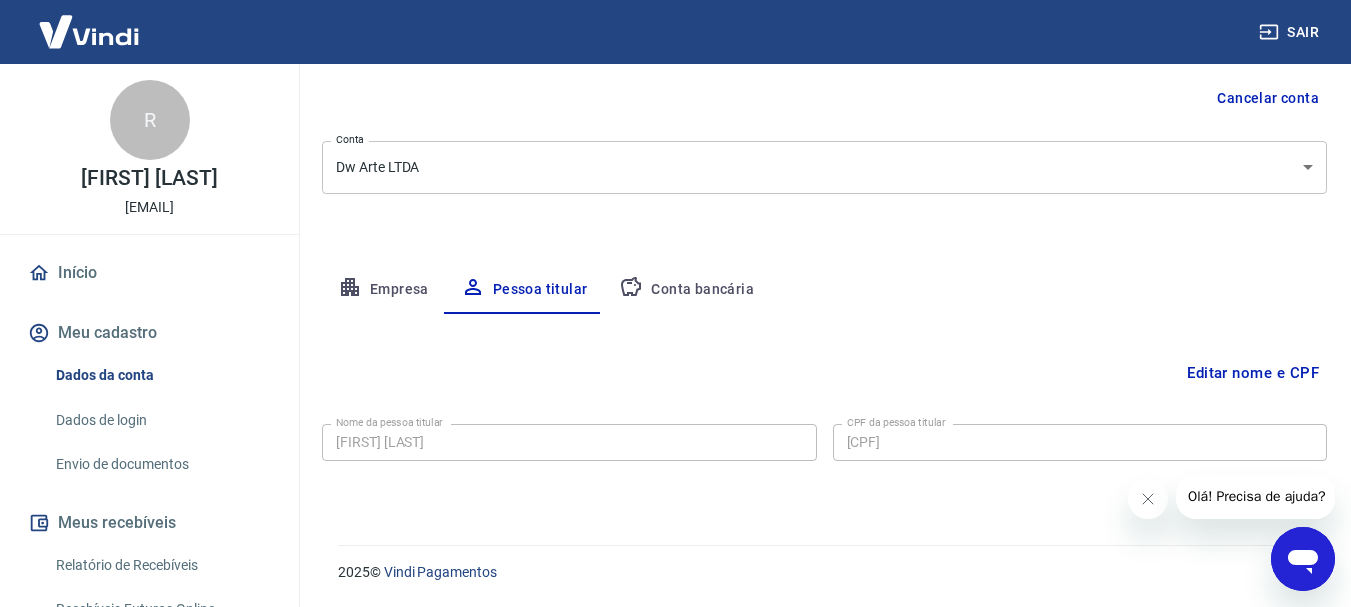 type 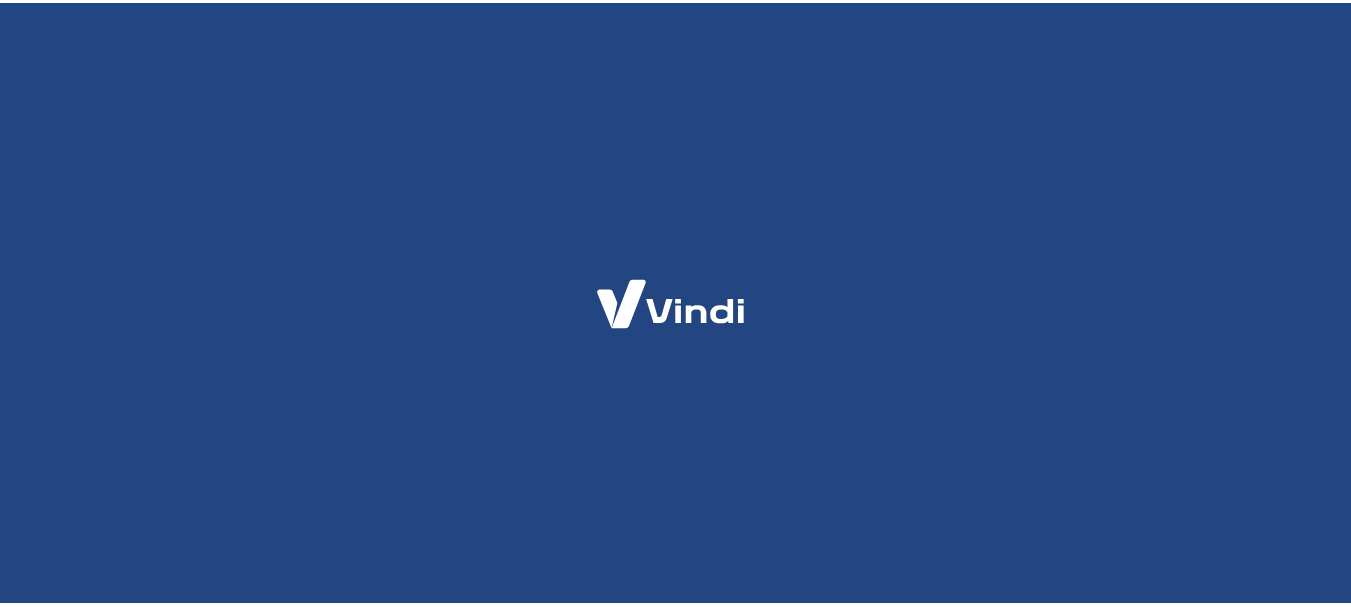 scroll, scrollTop: 0, scrollLeft: 0, axis: both 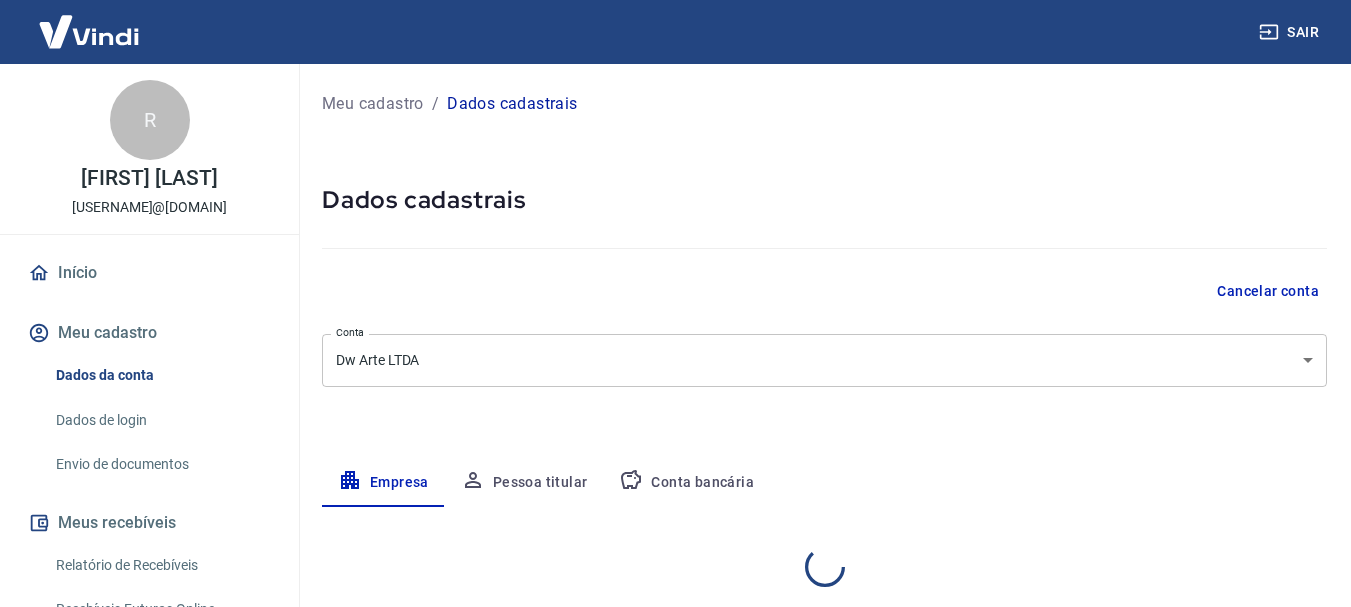 select on "PR" 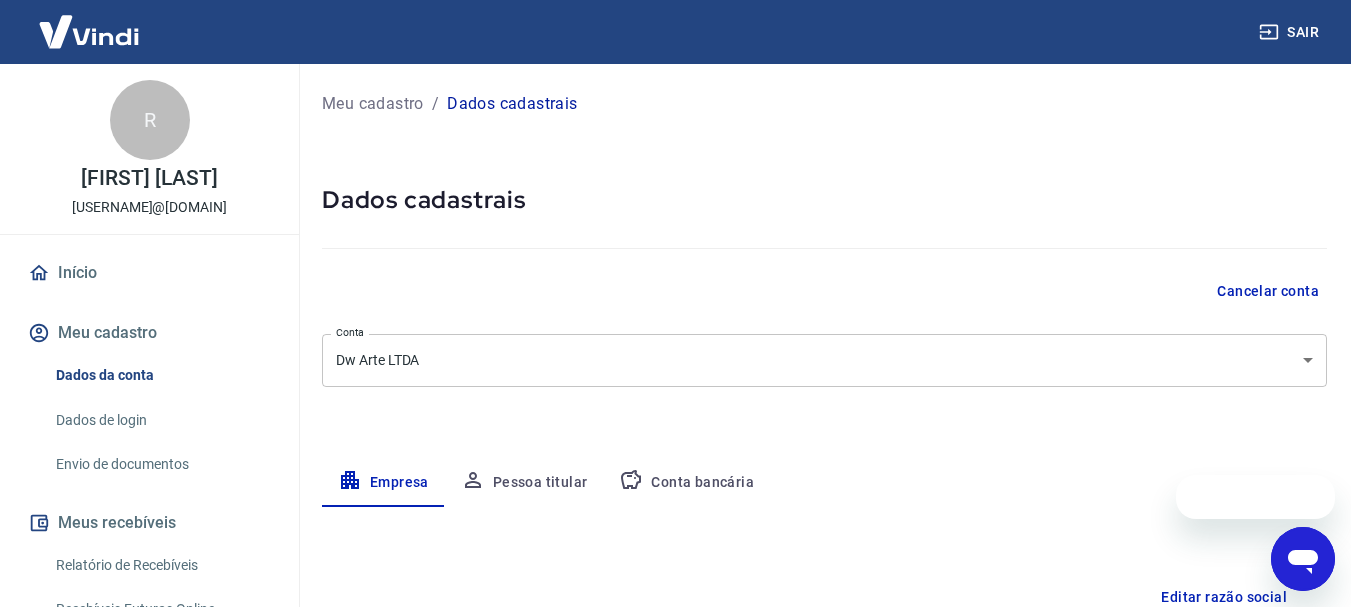 scroll, scrollTop: 0, scrollLeft: 0, axis: both 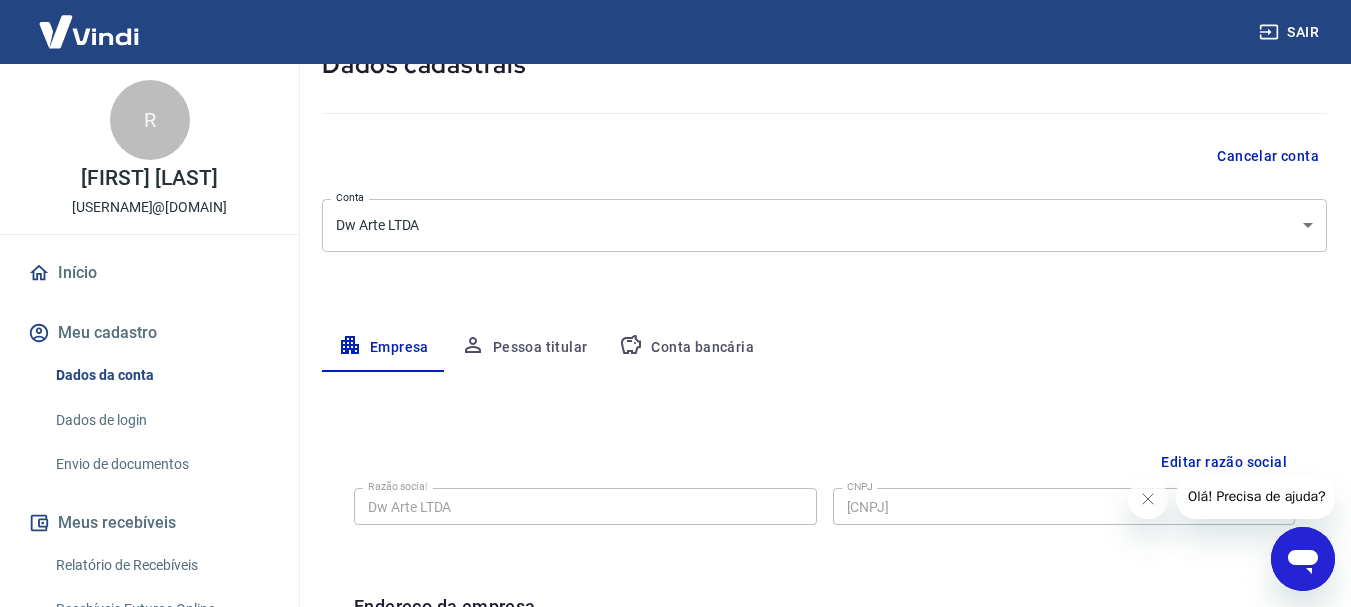 click on "Pessoa titular" at bounding box center (524, 348) 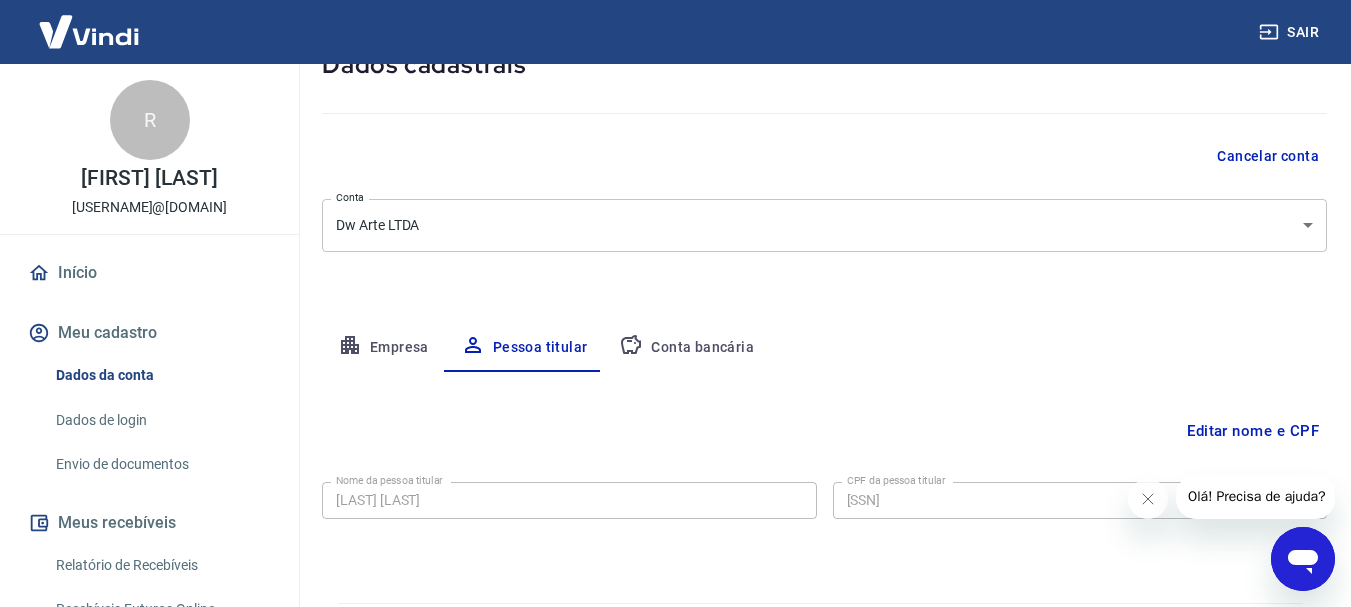 scroll, scrollTop: 193, scrollLeft: 0, axis: vertical 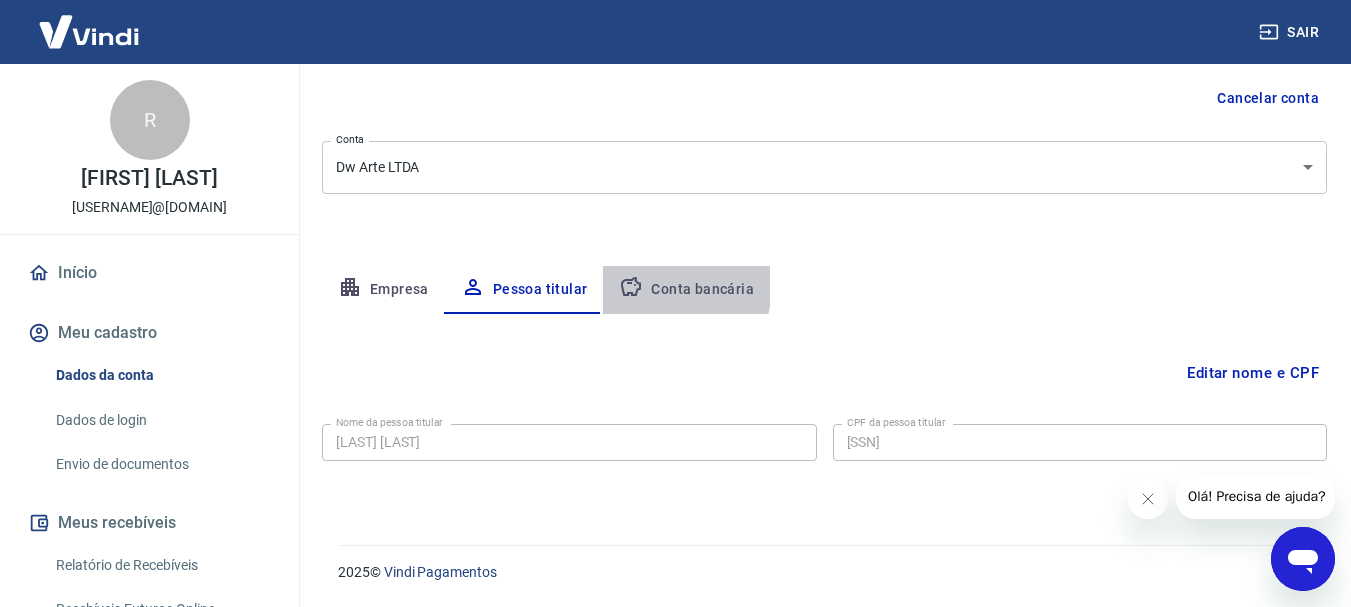 click on "Conta bancária" at bounding box center (686, 290) 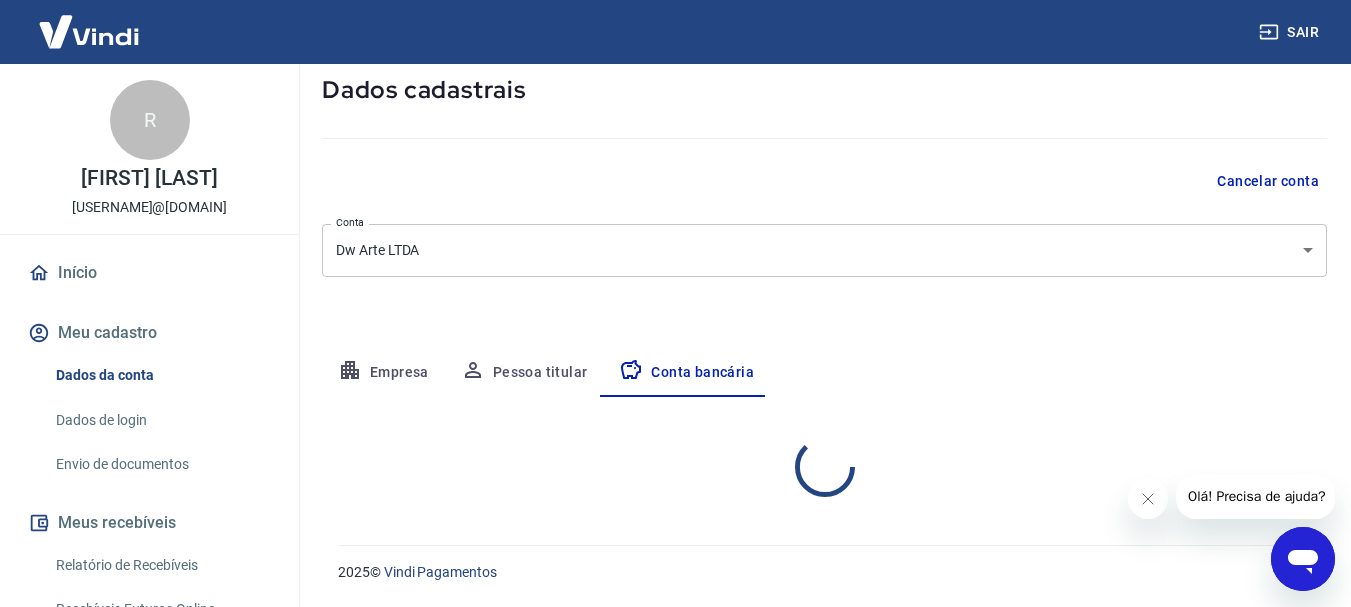 select on "1" 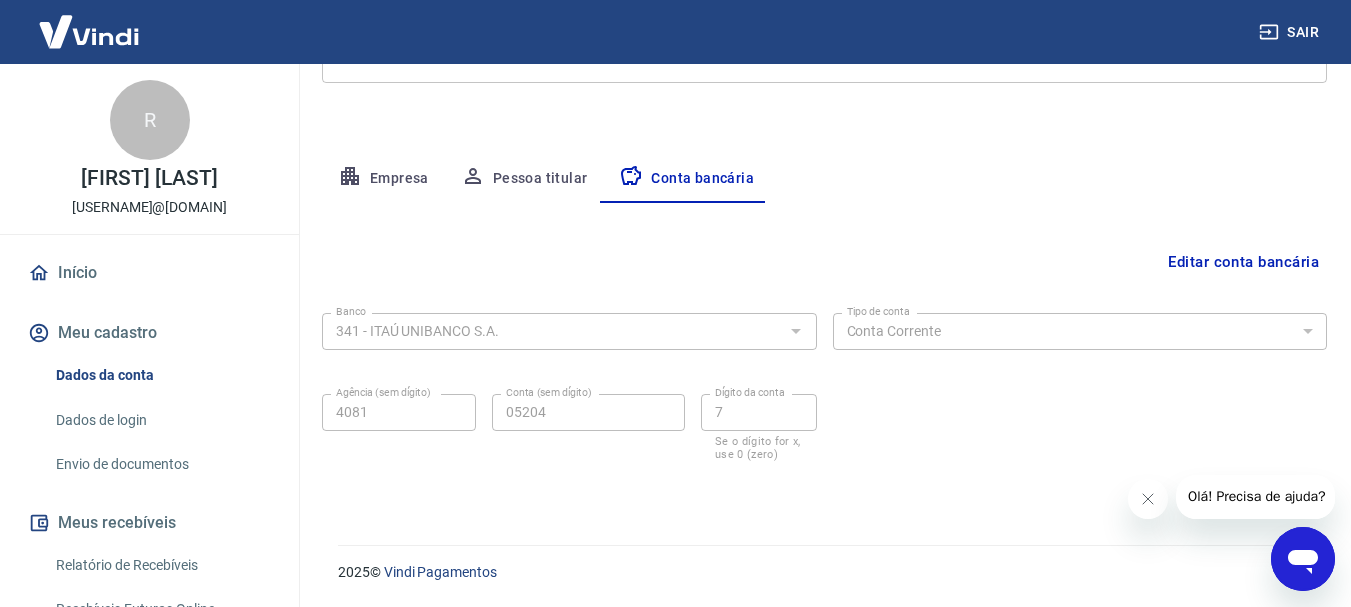 scroll, scrollTop: 204, scrollLeft: 0, axis: vertical 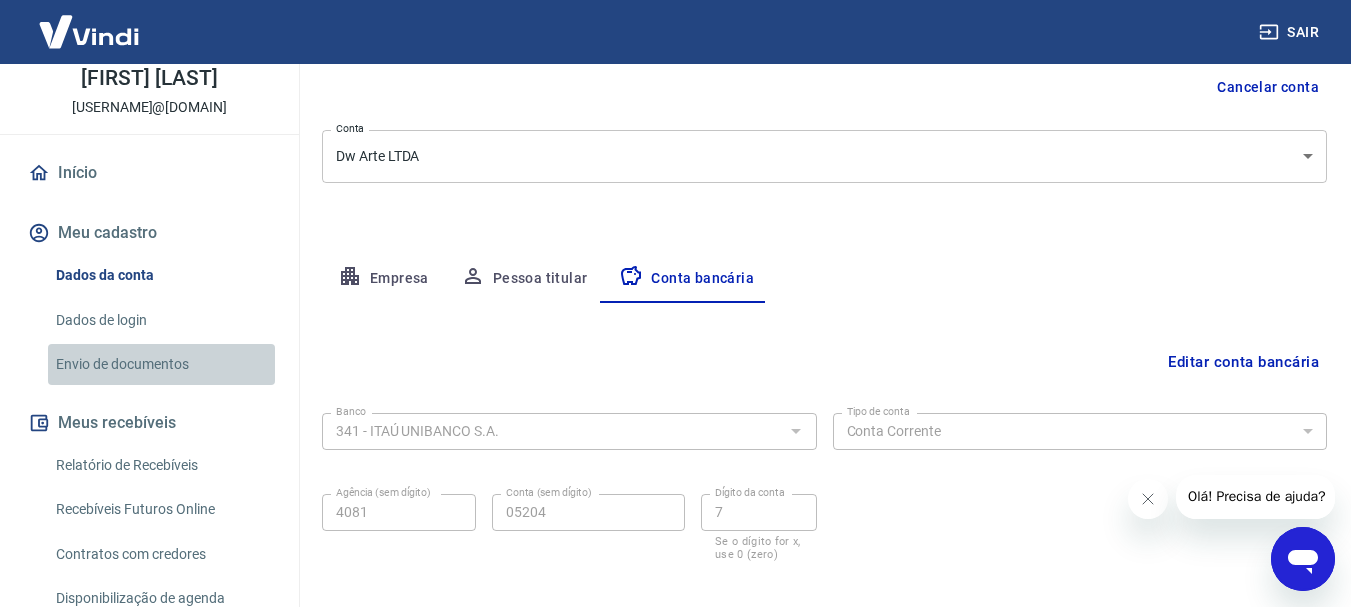 click on "Envio de documentos" at bounding box center [161, 364] 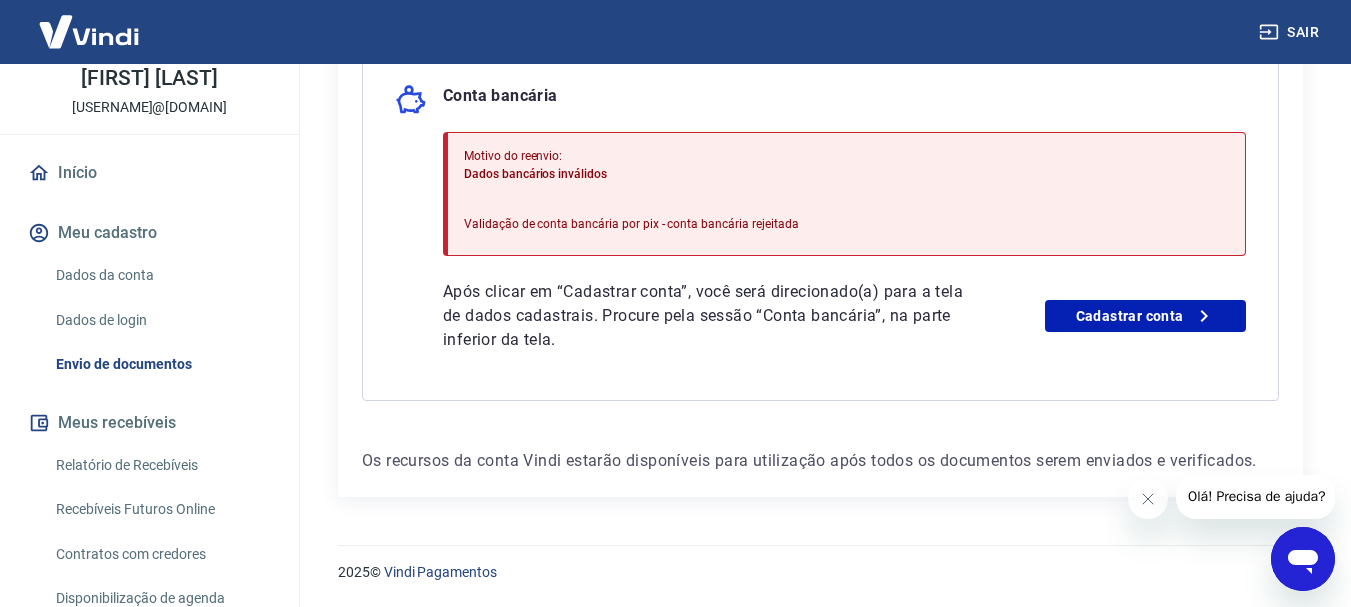 scroll, scrollTop: 409, scrollLeft: 0, axis: vertical 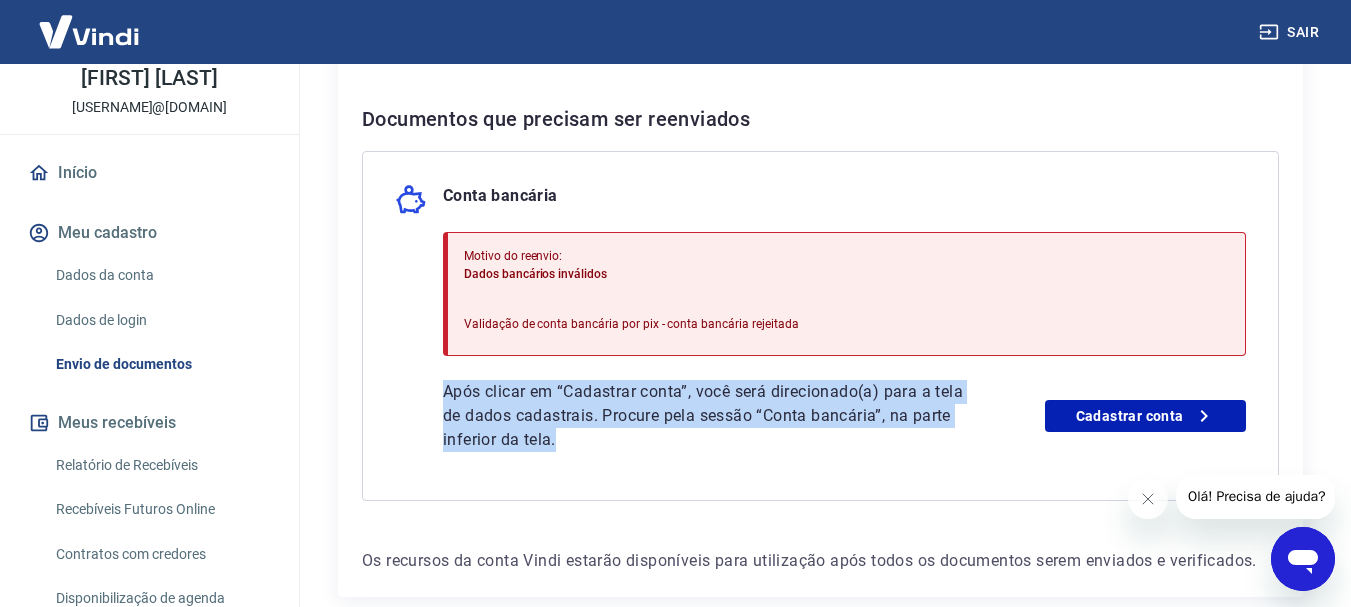 drag, startPoint x: 602, startPoint y: 444, endPoint x: 439, endPoint y: 399, distance: 169.09761 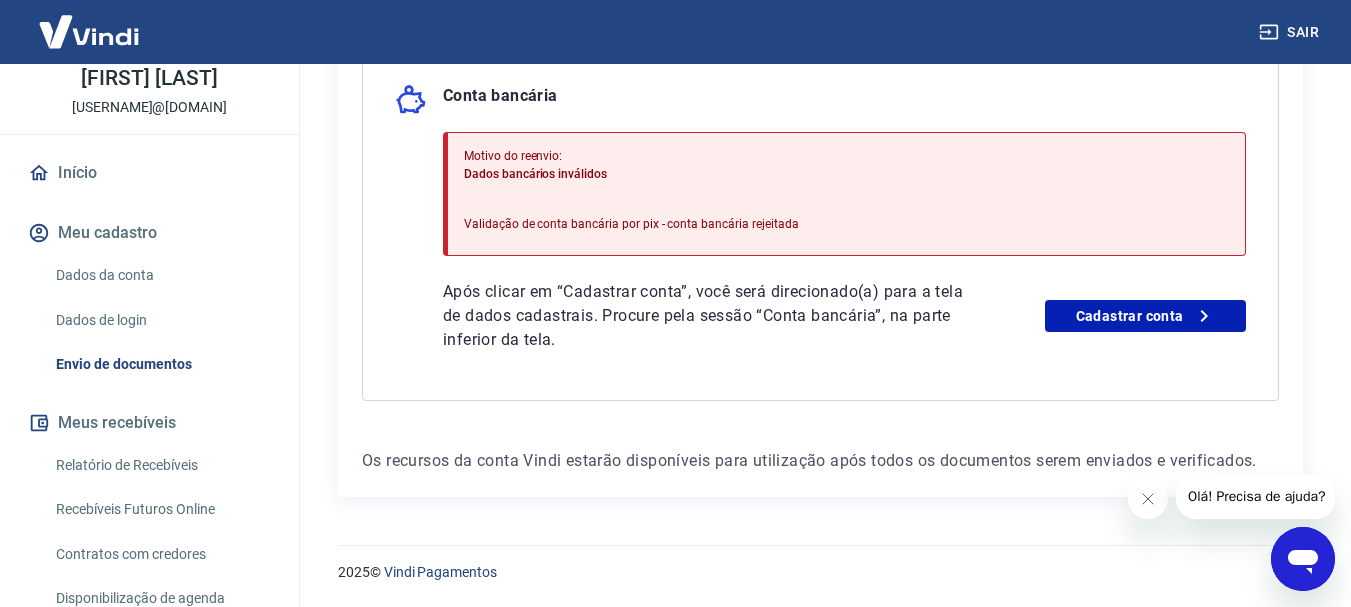scroll, scrollTop: 409, scrollLeft: 0, axis: vertical 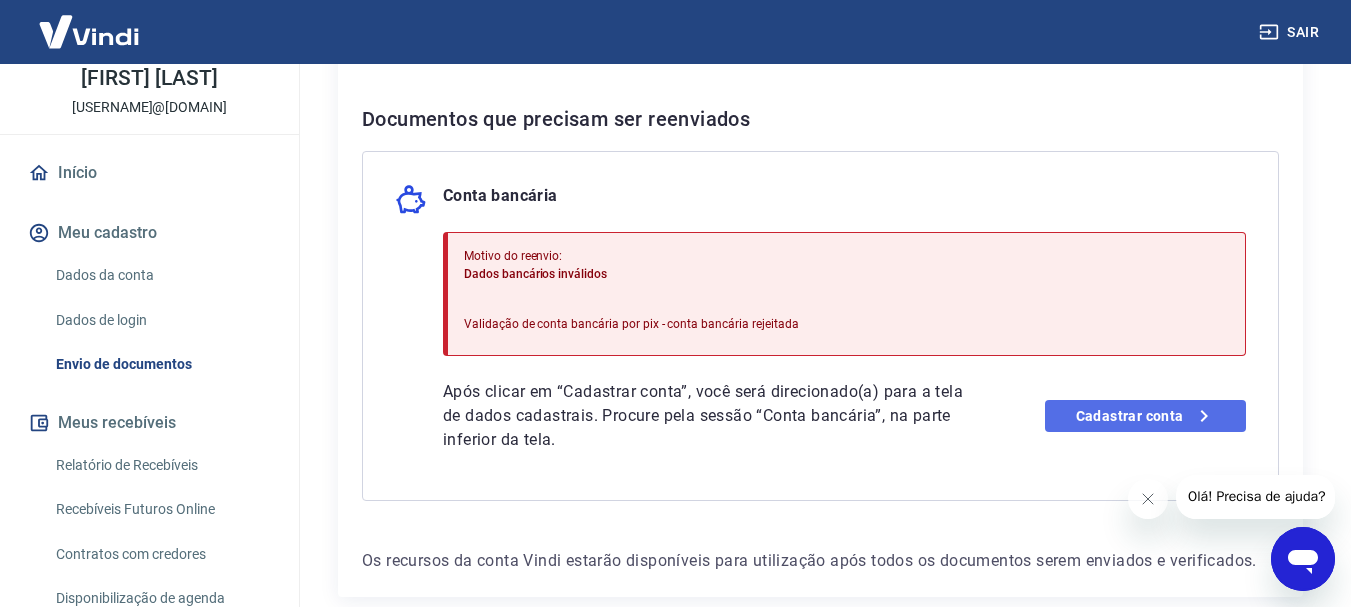 click on "Cadastrar conta" at bounding box center [1145, 416] 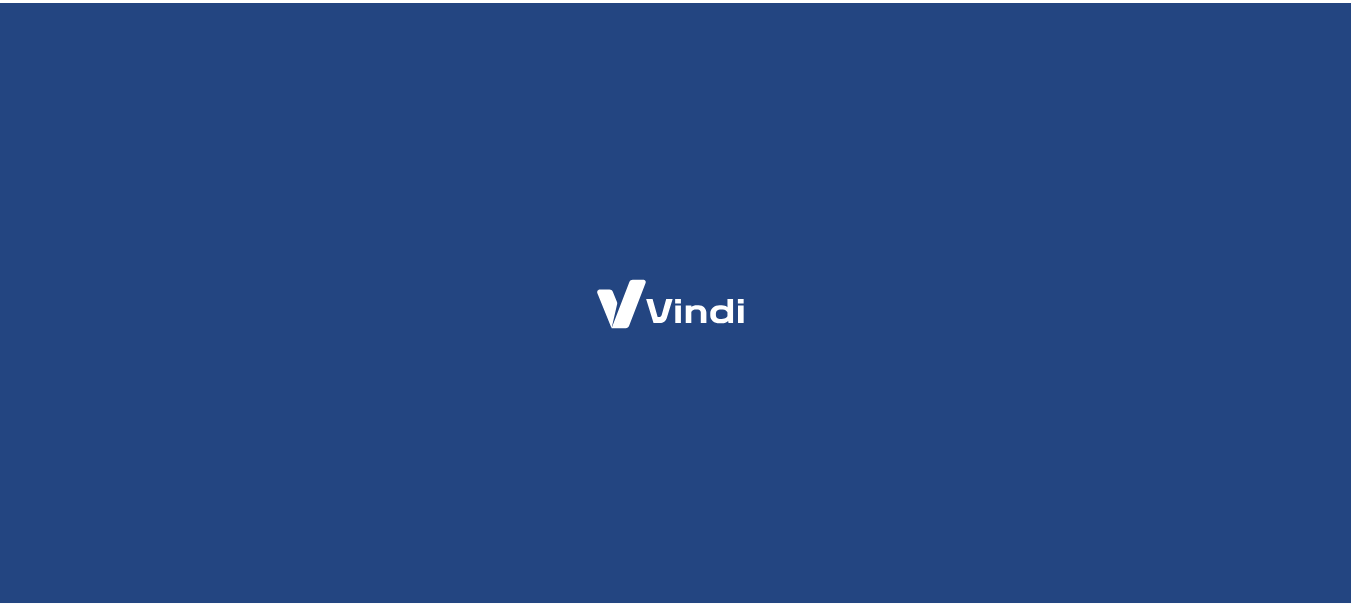 scroll, scrollTop: 0, scrollLeft: 0, axis: both 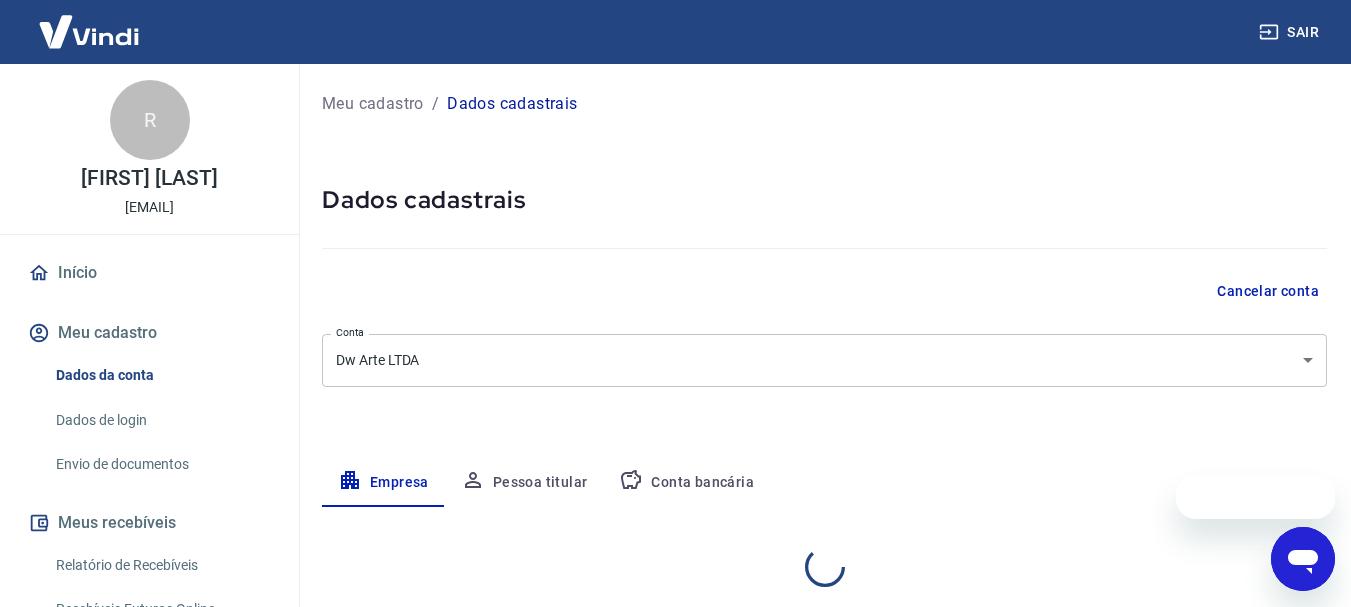 select on "PR" 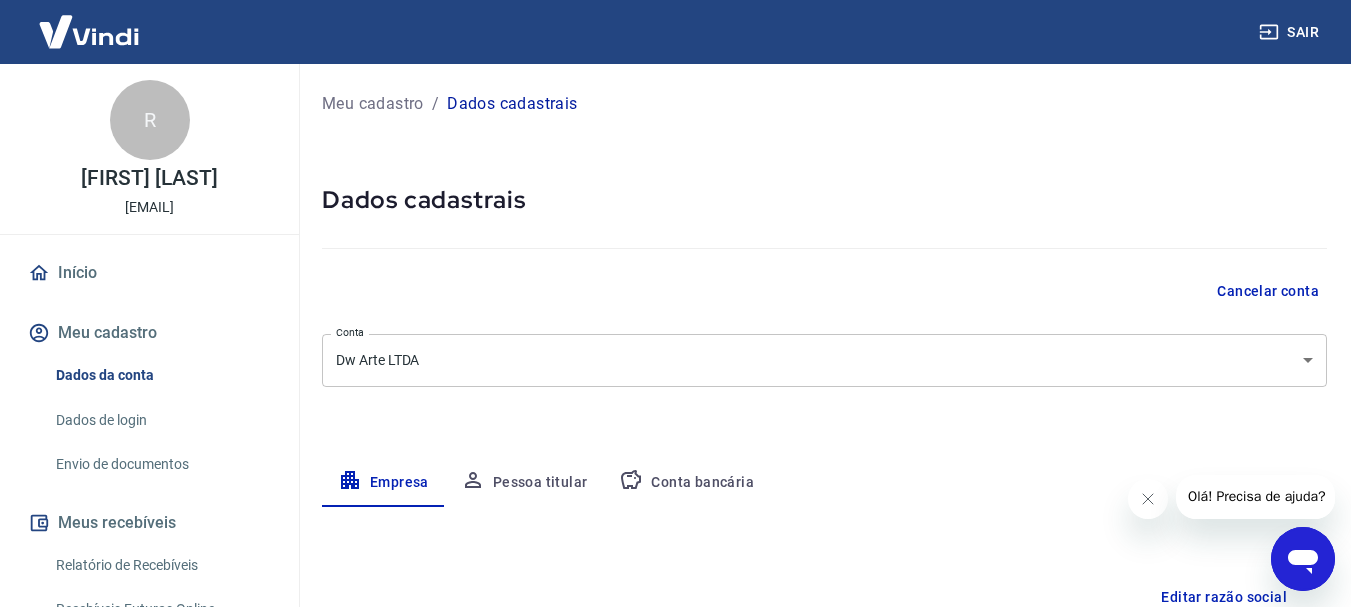 scroll, scrollTop: 100, scrollLeft: 0, axis: vertical 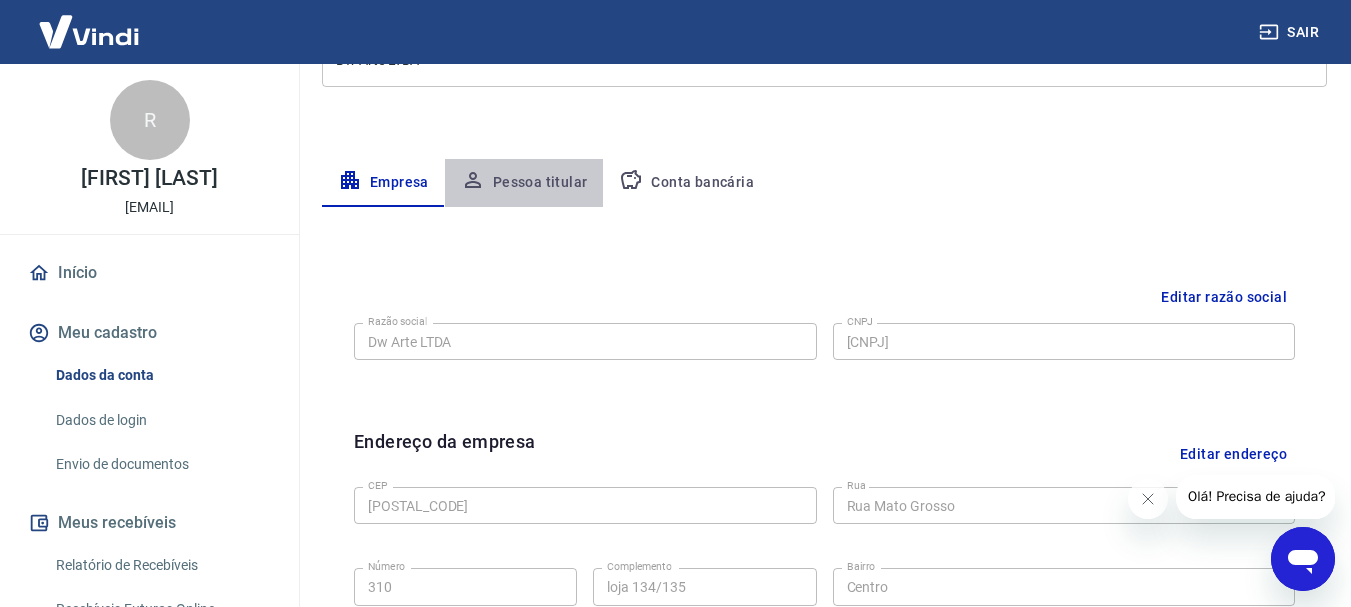 click on "Pessoa titular" at bounding box center (524, 183) 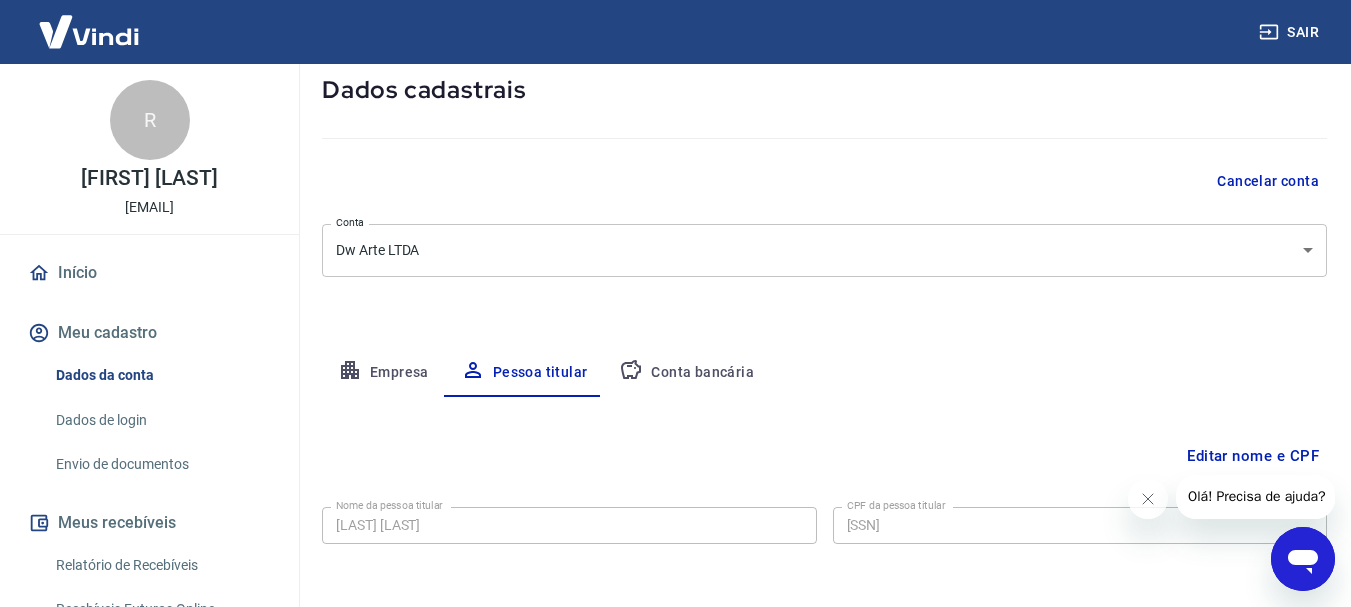 scroll, scrollTop: 193, scrollLeft: 0, axis: vertical 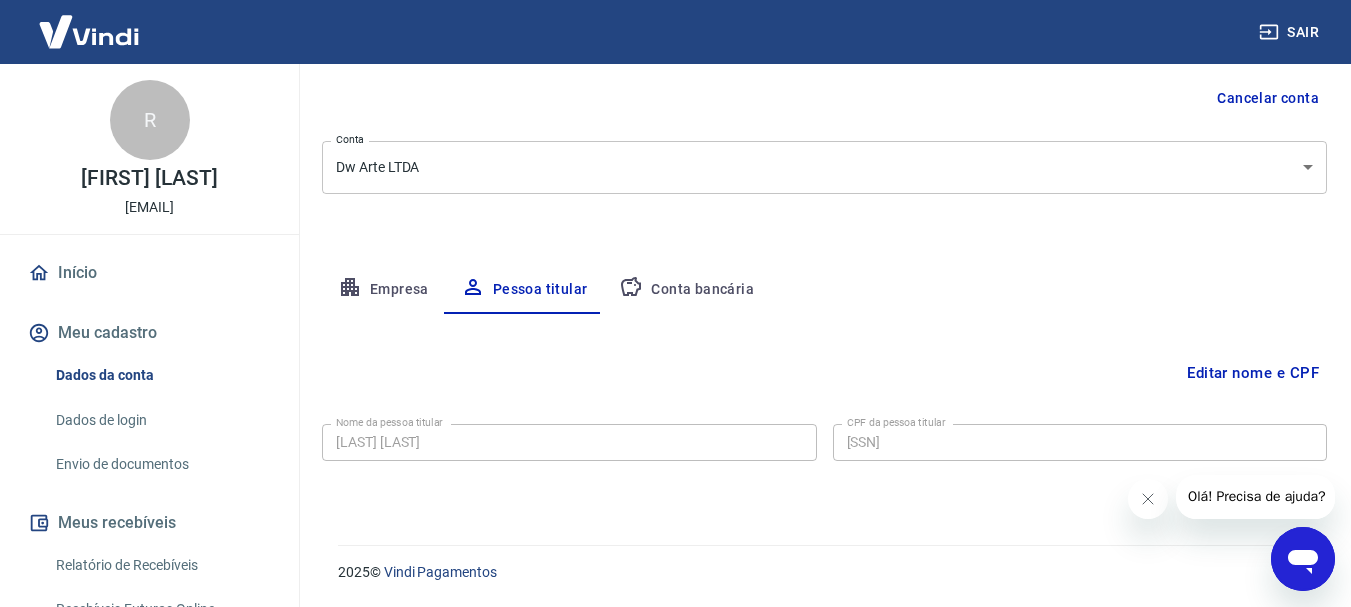 click on "Conta bancária" at bounding box center [686, 290] 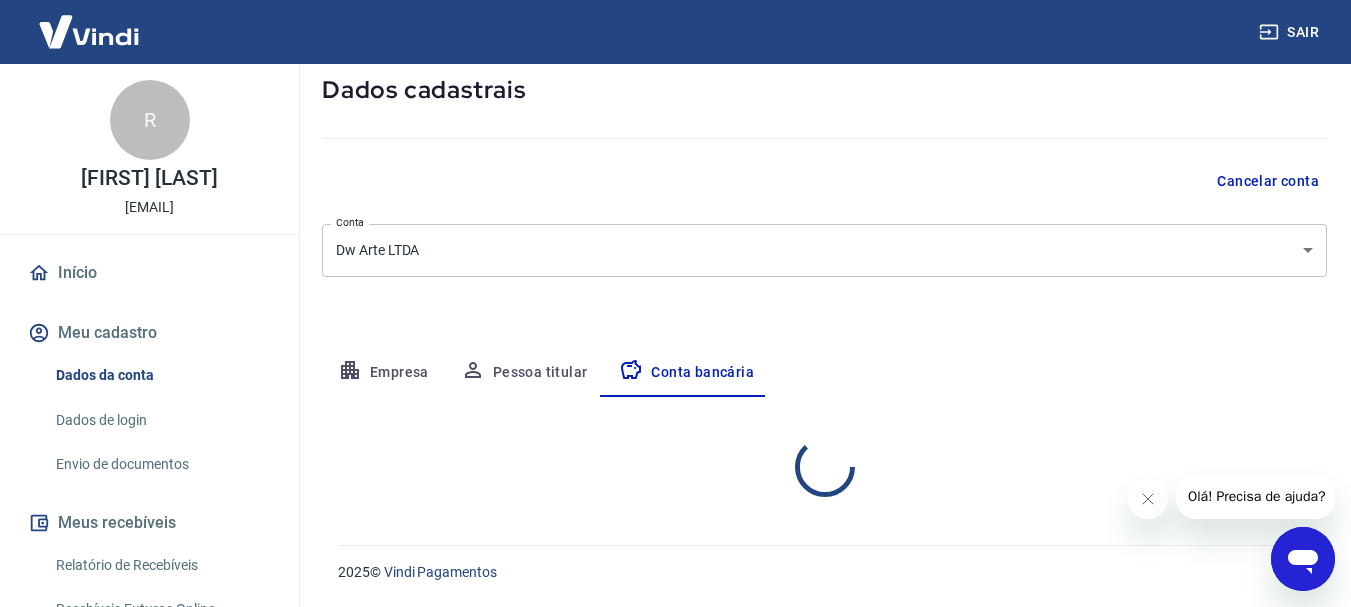 select on "1" 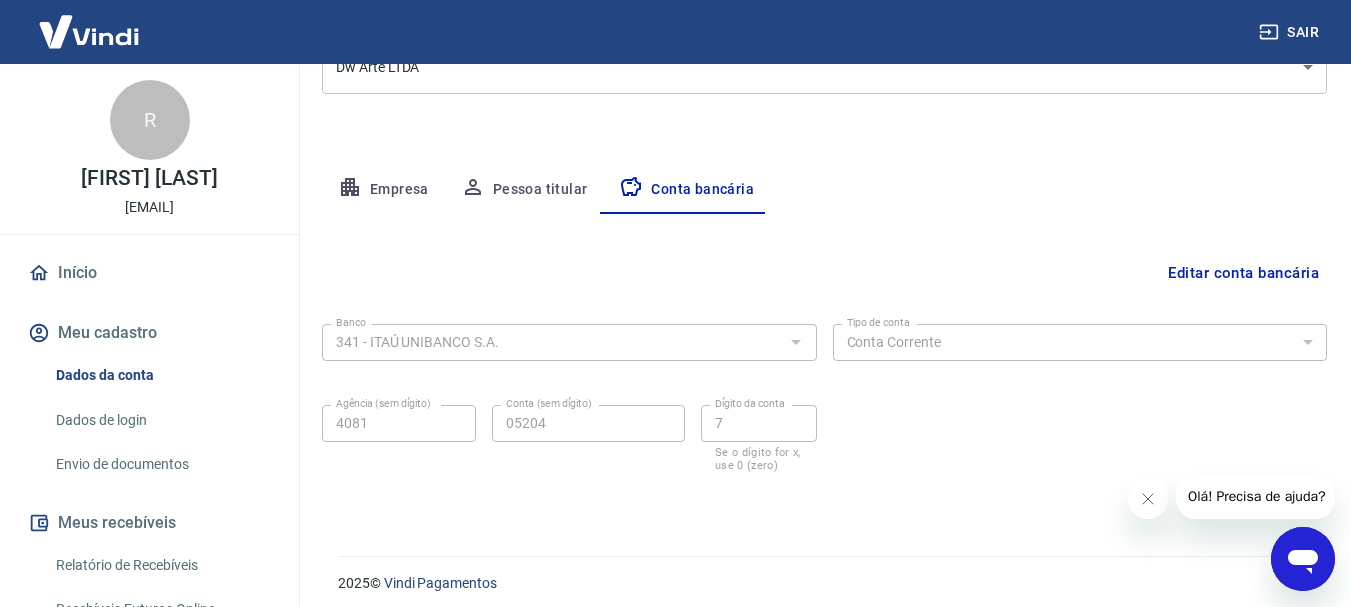 scroll, scrollTop: 304, scrollLeft: 0, axis: vertical 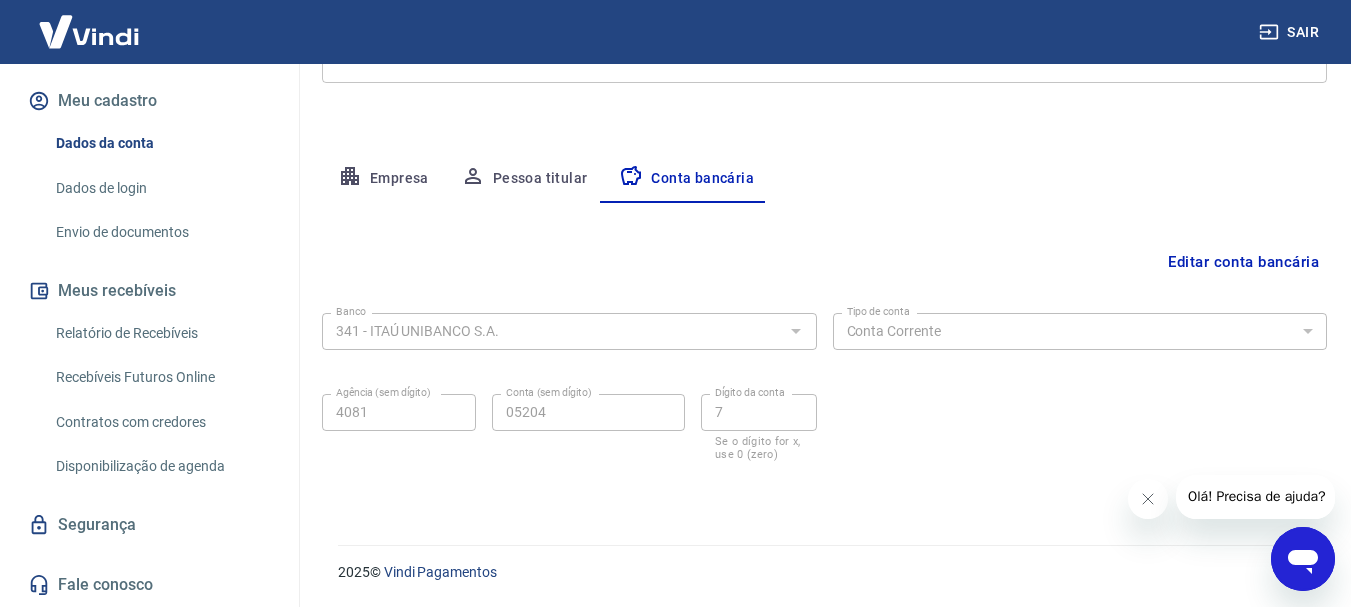 click on "Envio de documentos" at bounding box center (161, 232) 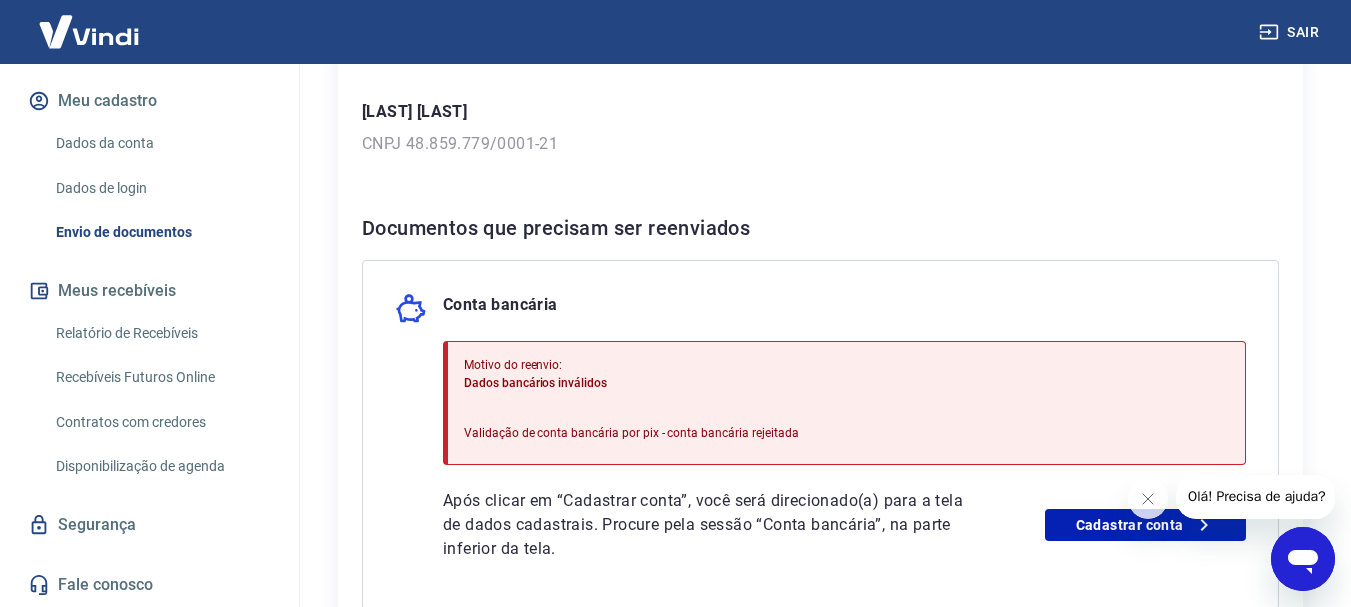scroll, scrollTop: 400, scrollLeft: 0, axis: vertical 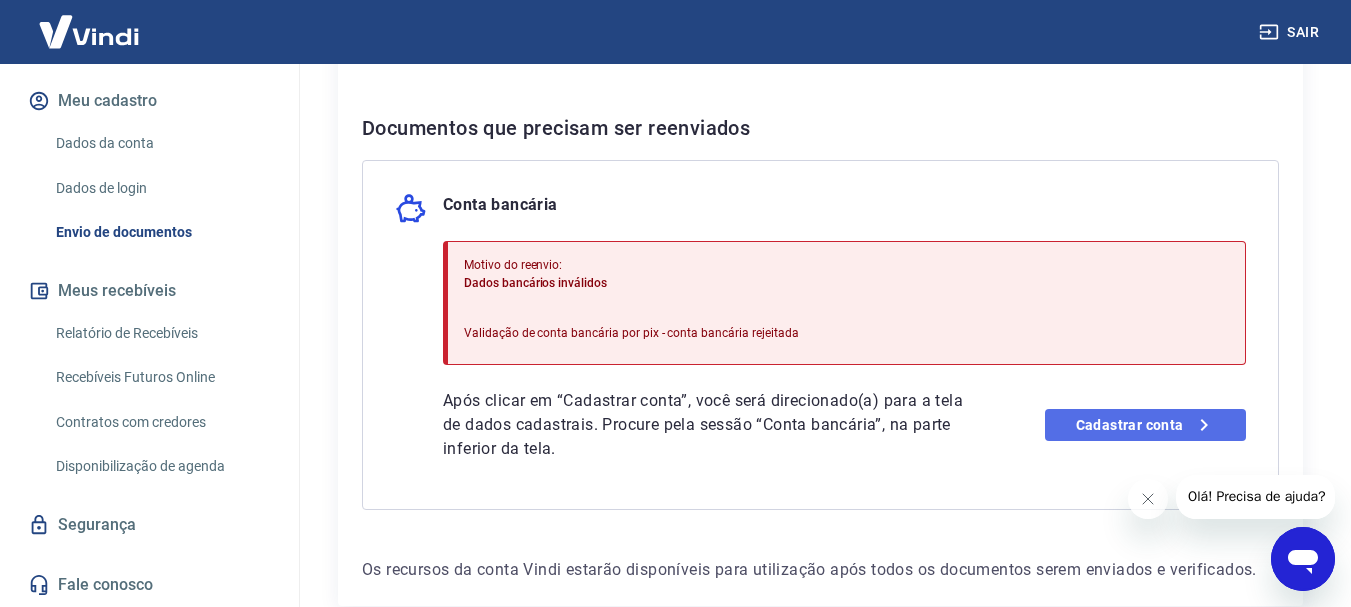 click on "Cadastrar conta" at bounding box center [1145, 425] 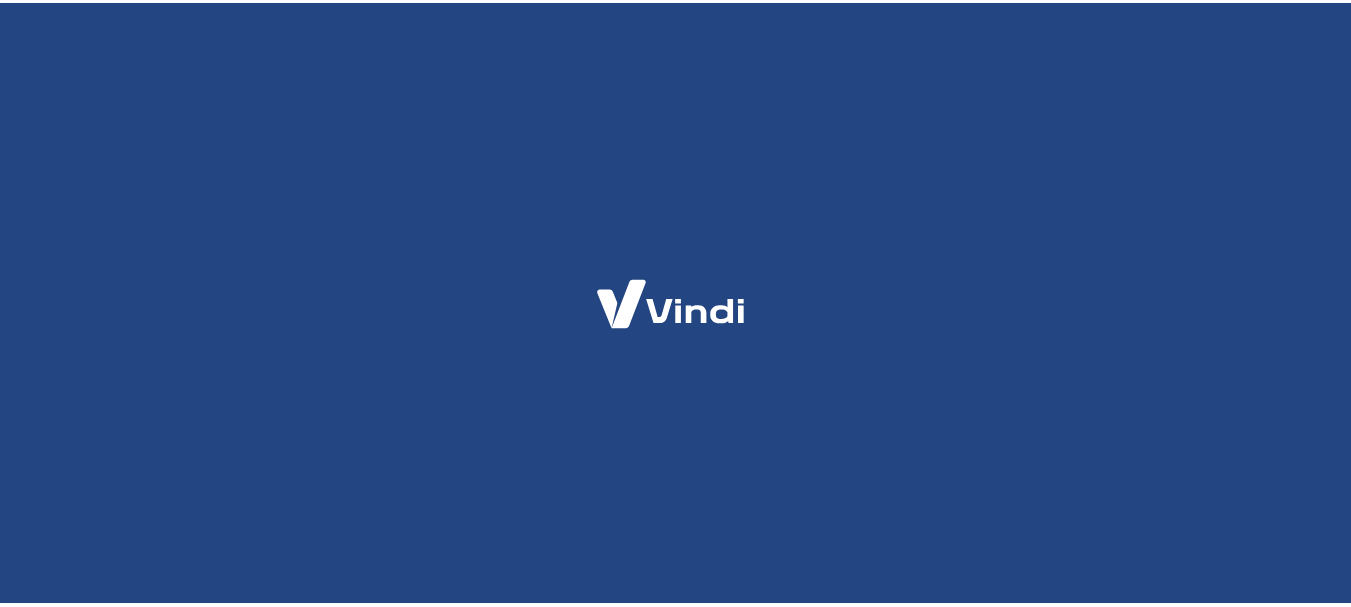 scroll, scrollTop: 0, scrollLeft: 0, axis: both 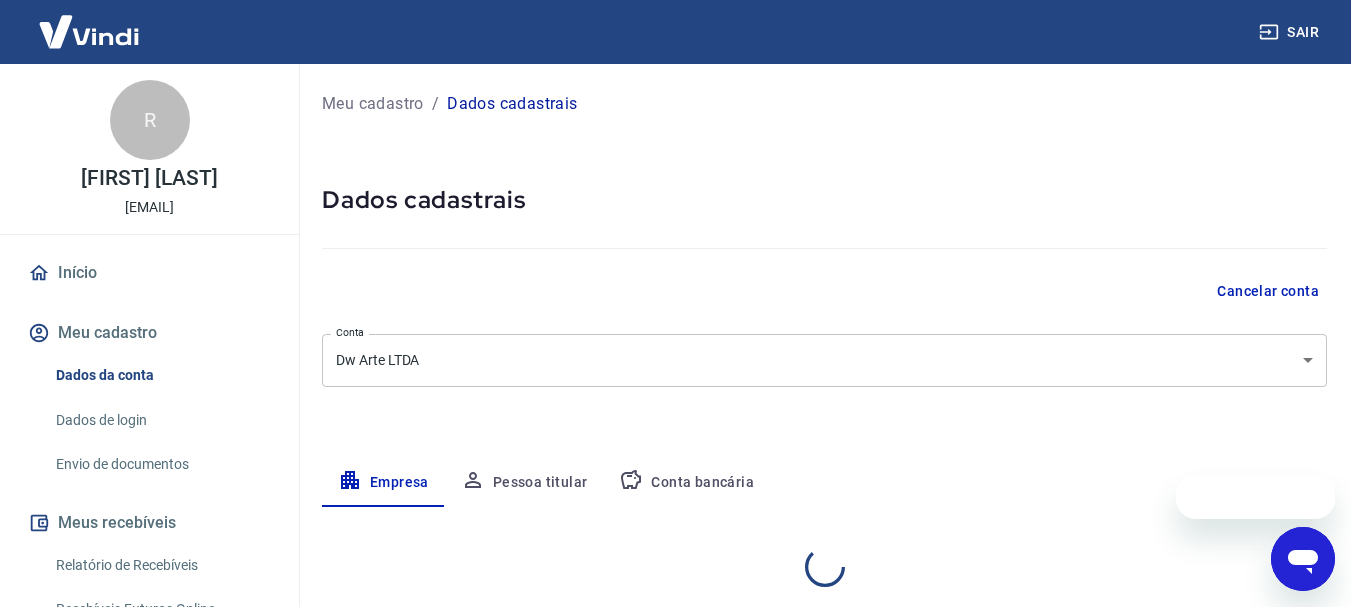 select on "PR" 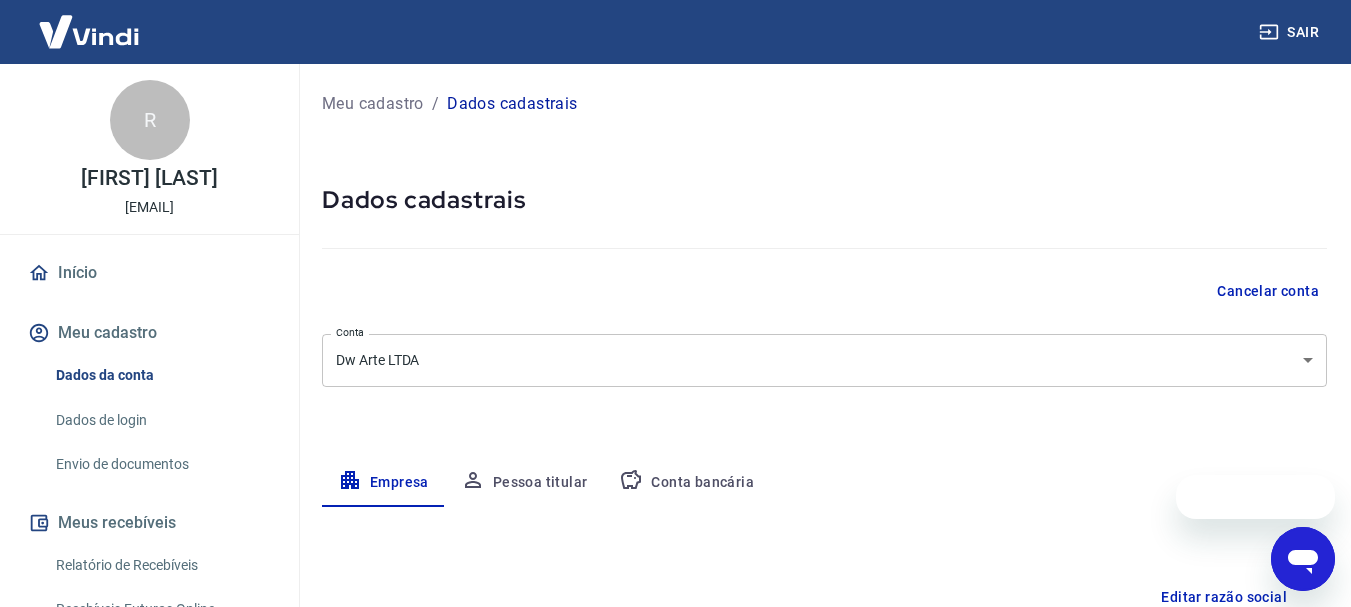 scroll, scrollTop: 0, scrollLeft: 0, axis: both 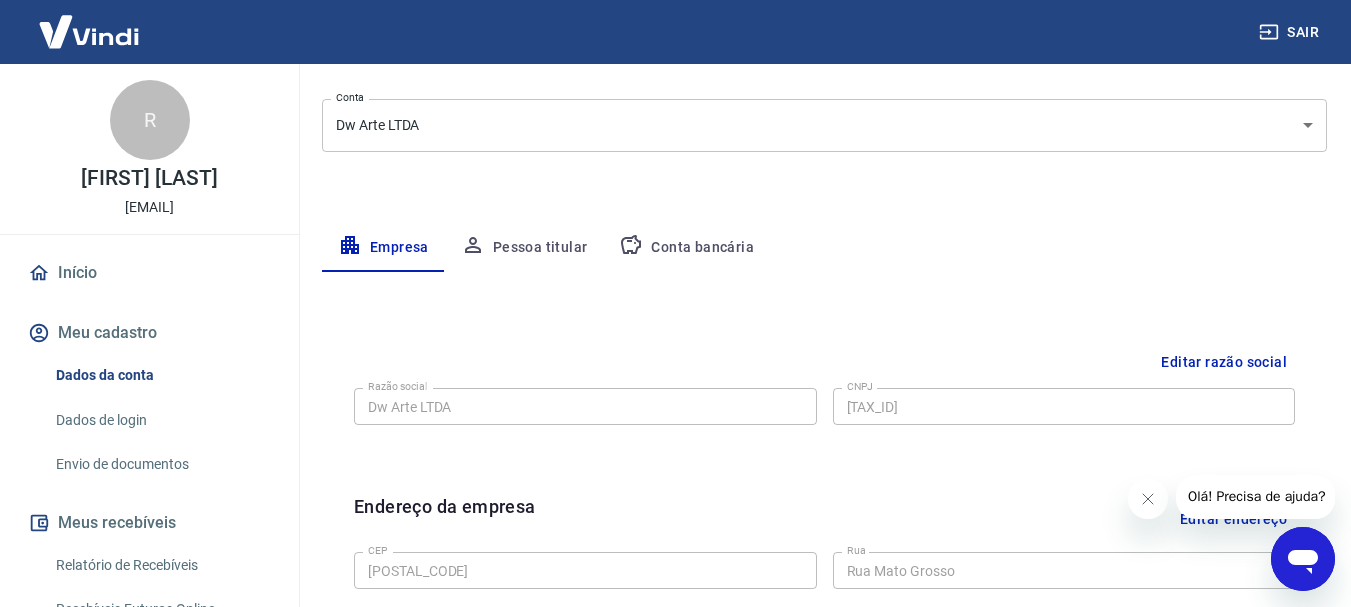 click on "Conta bancária" at bounding box center [686, 248] 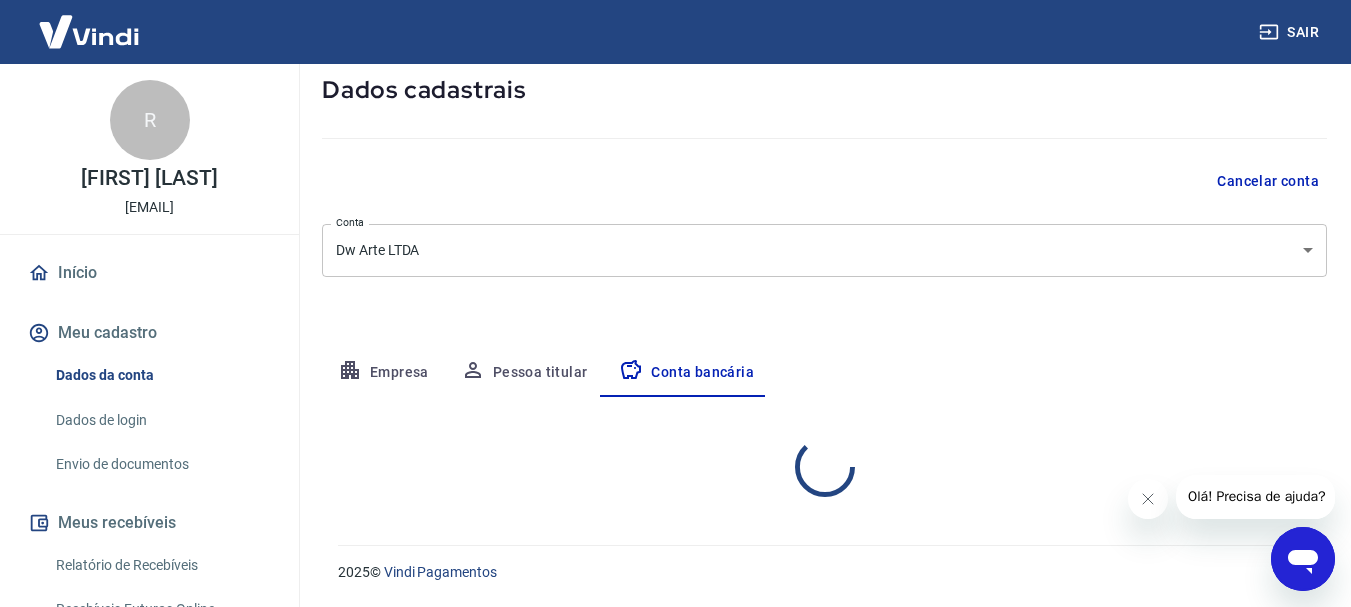 select on "1" 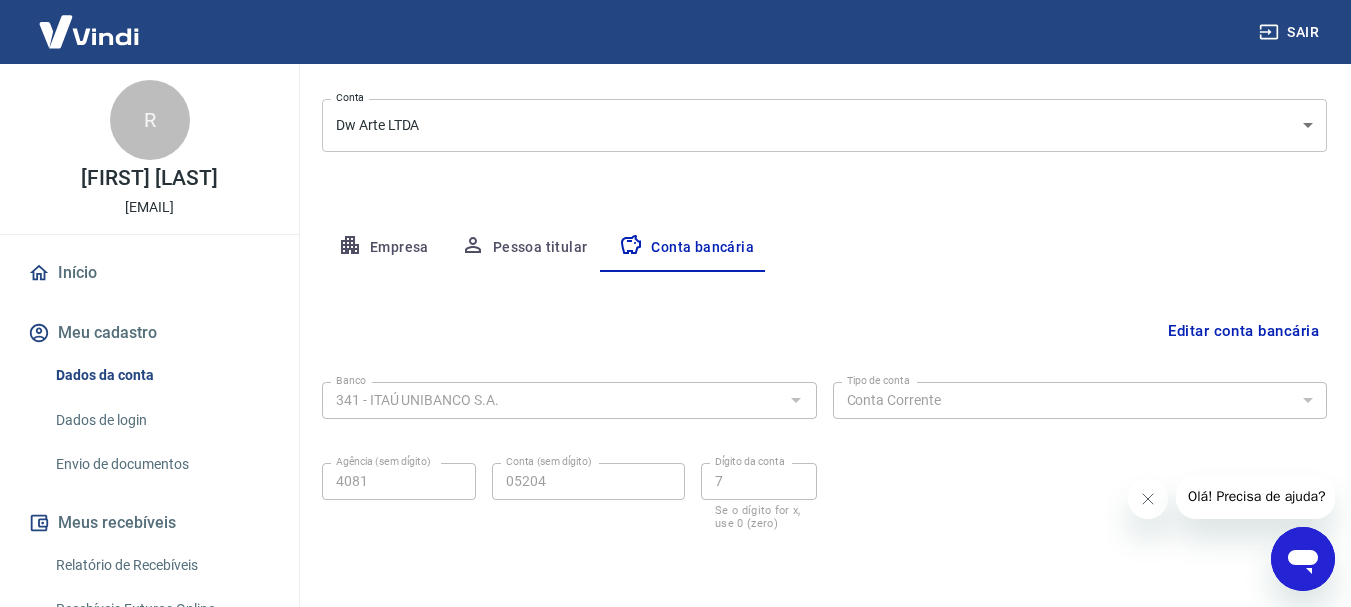 scroll, scrollTop: 304, scrollLeft: 0, axis: vertical 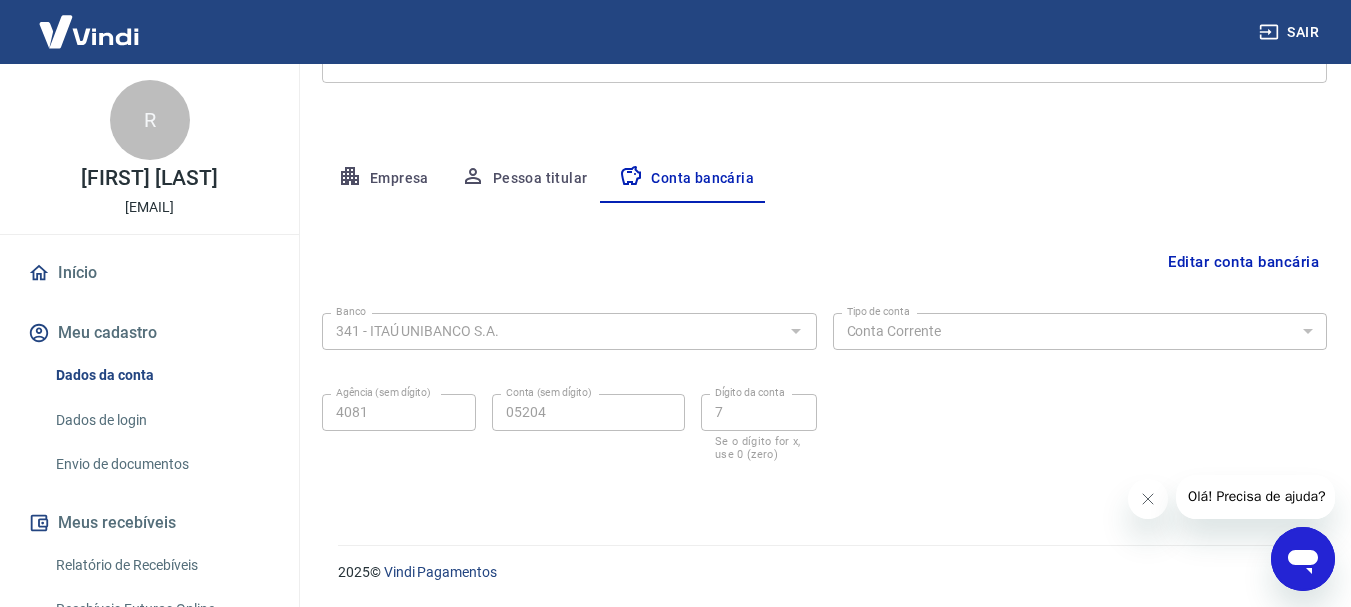 click on "Pessoa titular" at bounding box center [524, 179] 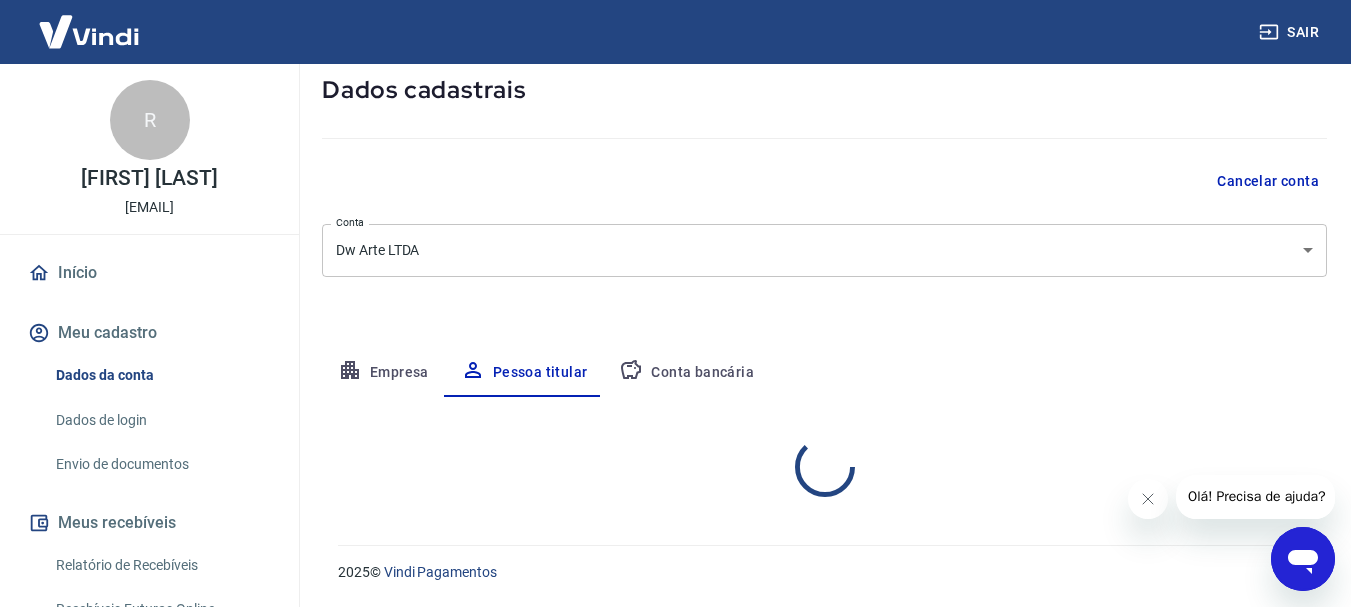 scroll, scrollTop: 193, scrollLeft: 0, axis: vertical 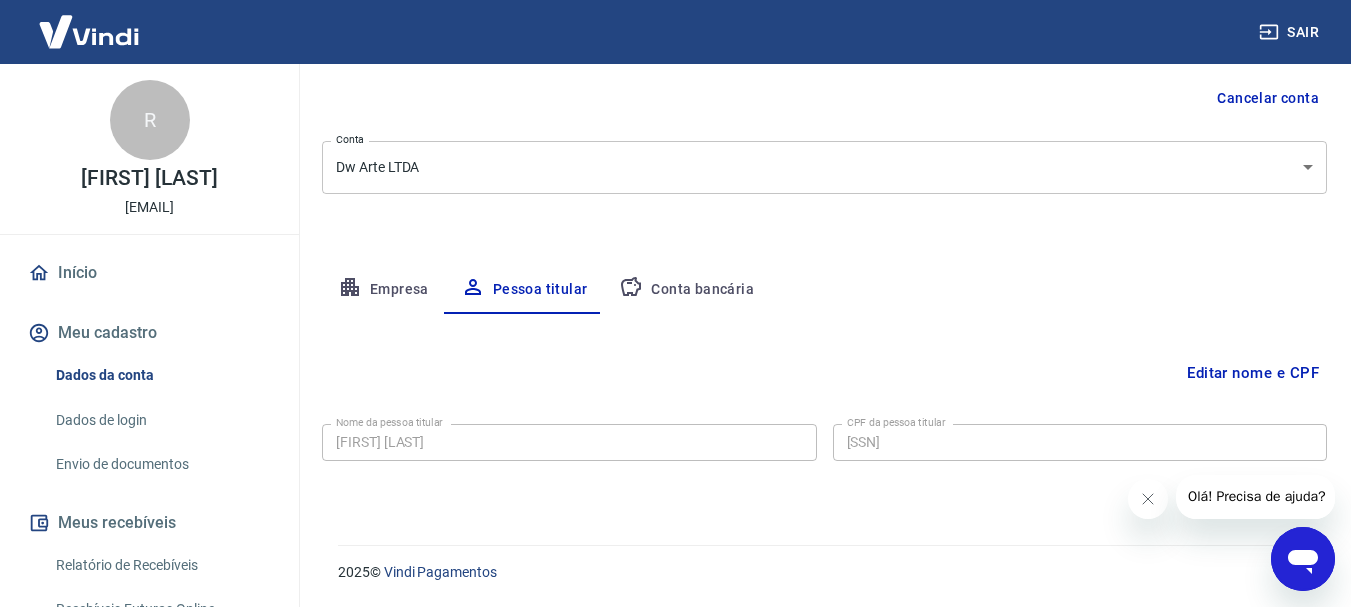 click on "Empresa" at bounding box center [383, 290] 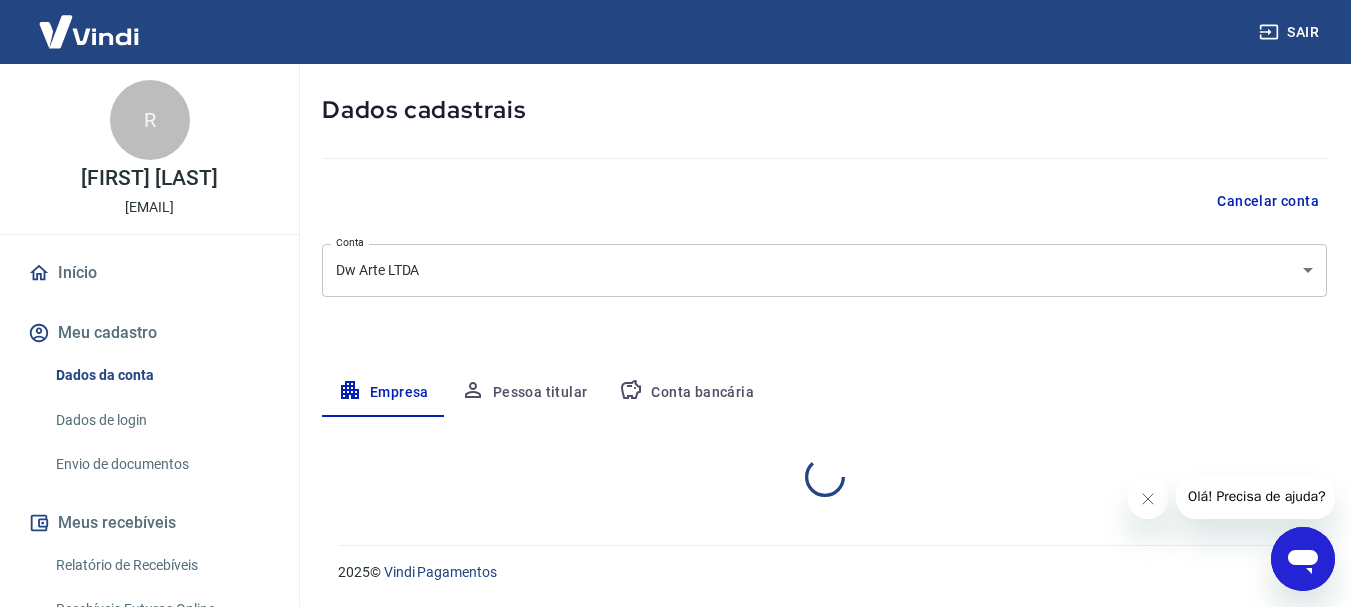 select on "PR" 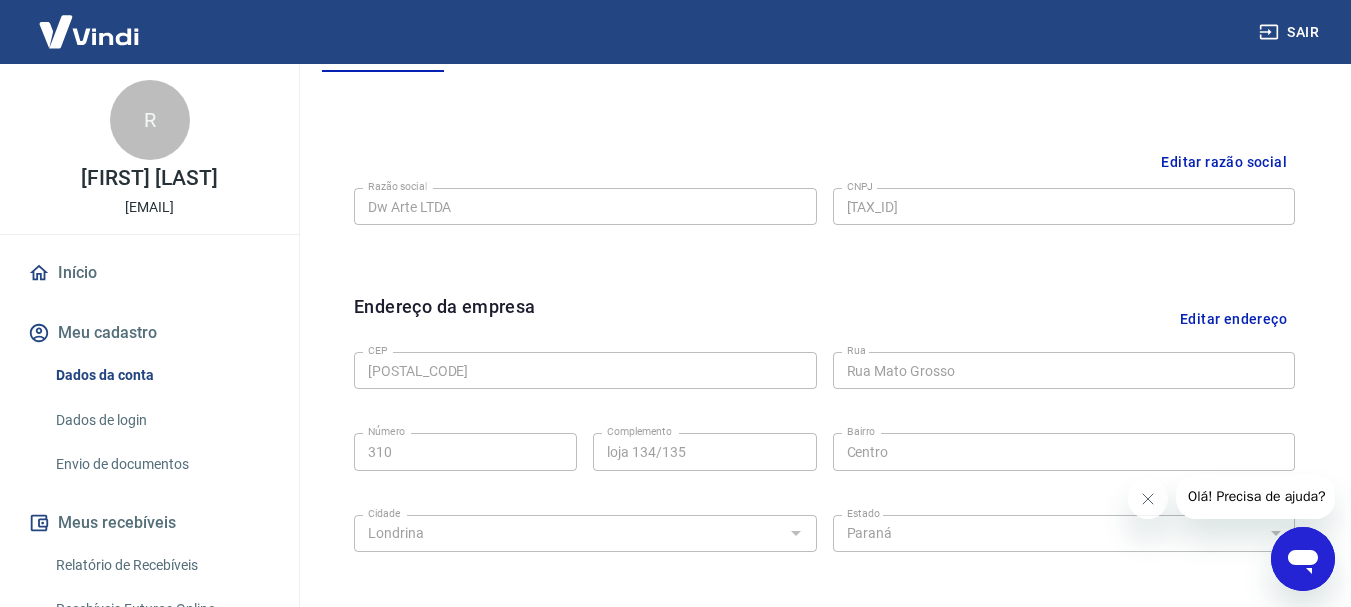 scroll, scrollTop: 335, scrollLeft: 0, axis: vertical 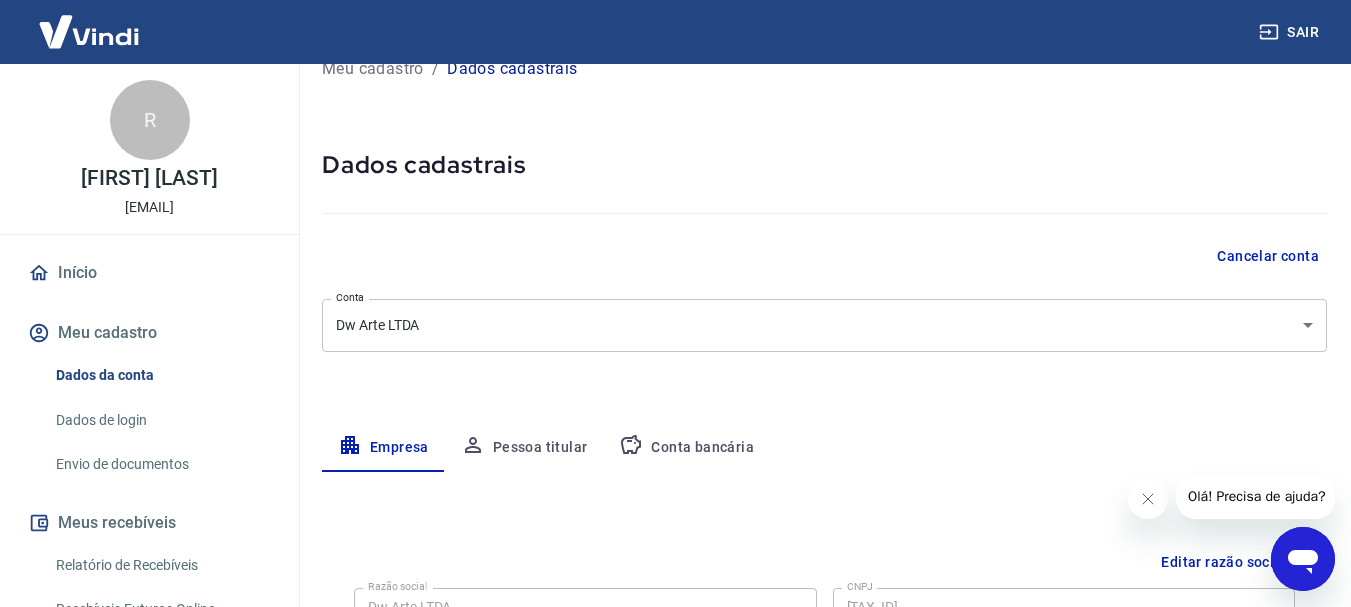 click on "Início" at bounding box center [149, 273] 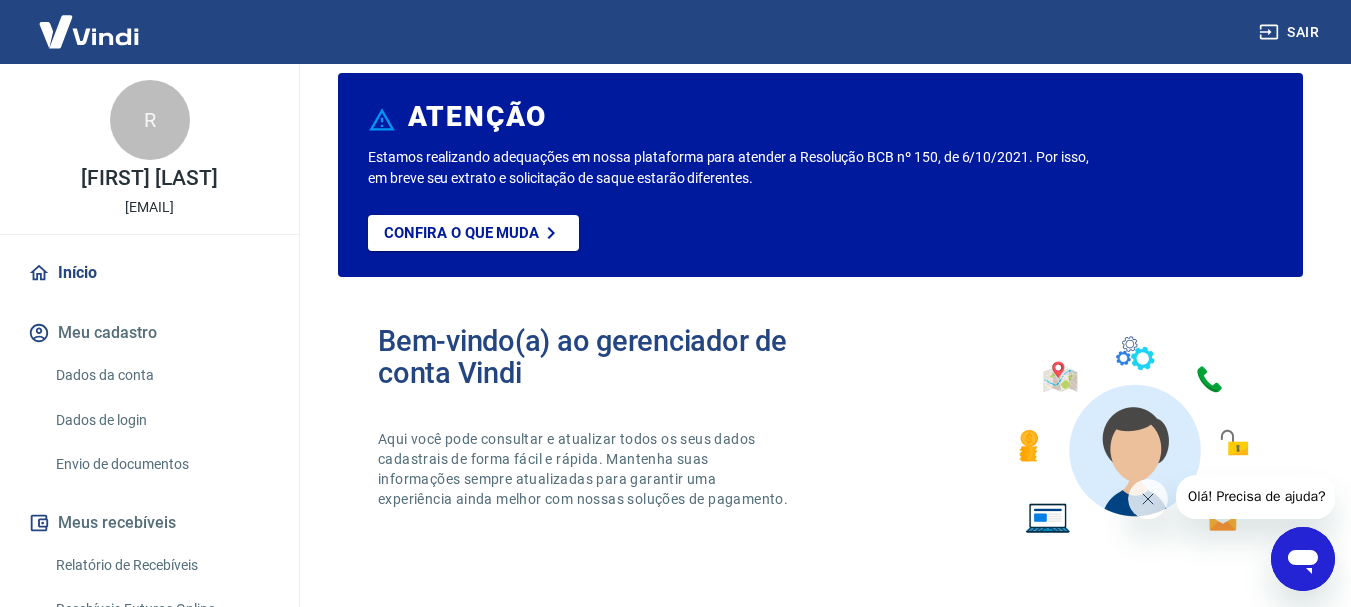 click on "Meu cadastro" at bounding box center [149, 333] 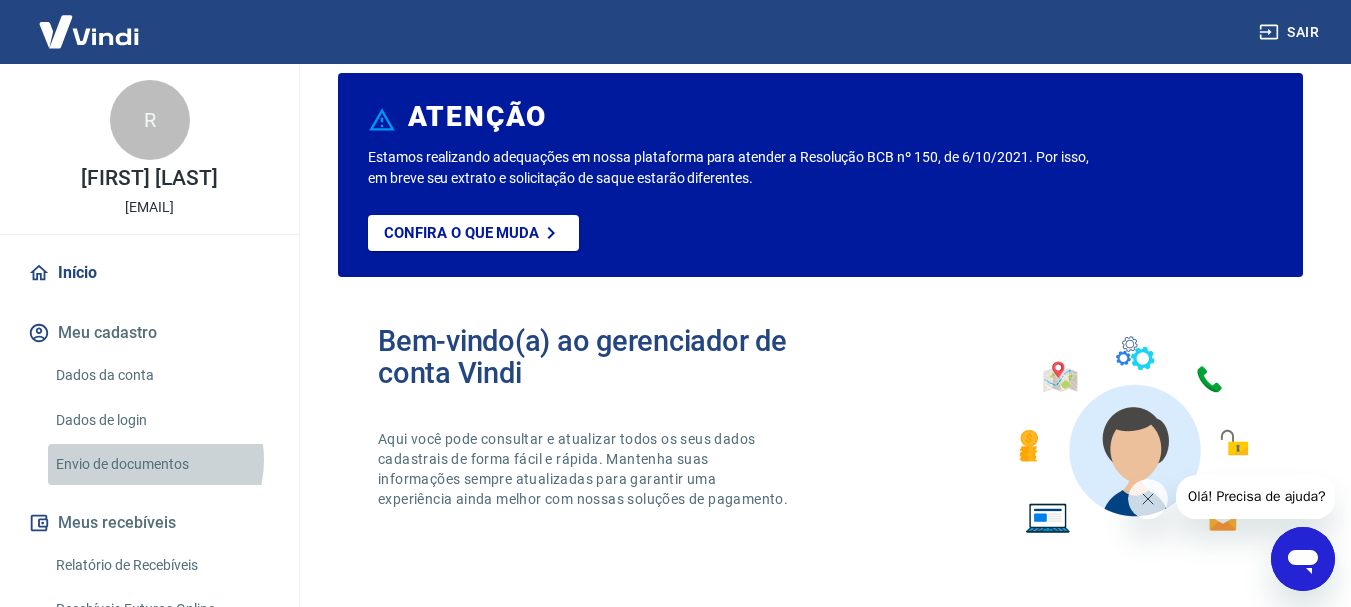 click on "Envio de documentos" at bounding box center (161, 464) 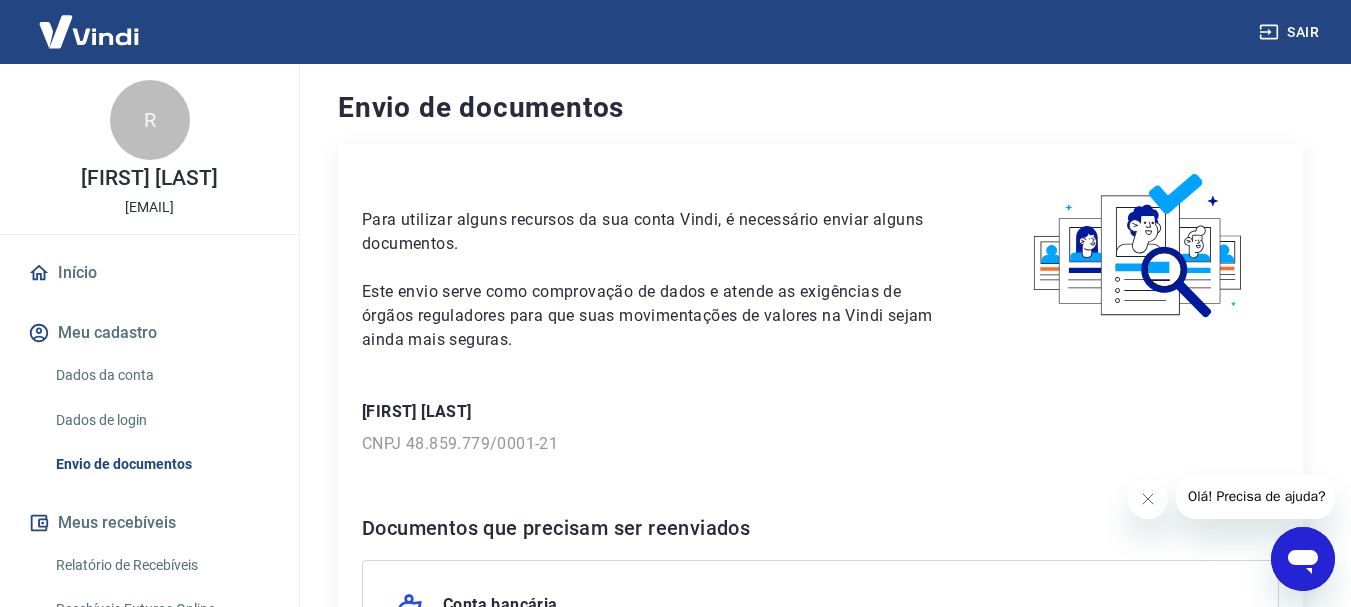 click on "Dados de login" at bounding box center (161, 420) 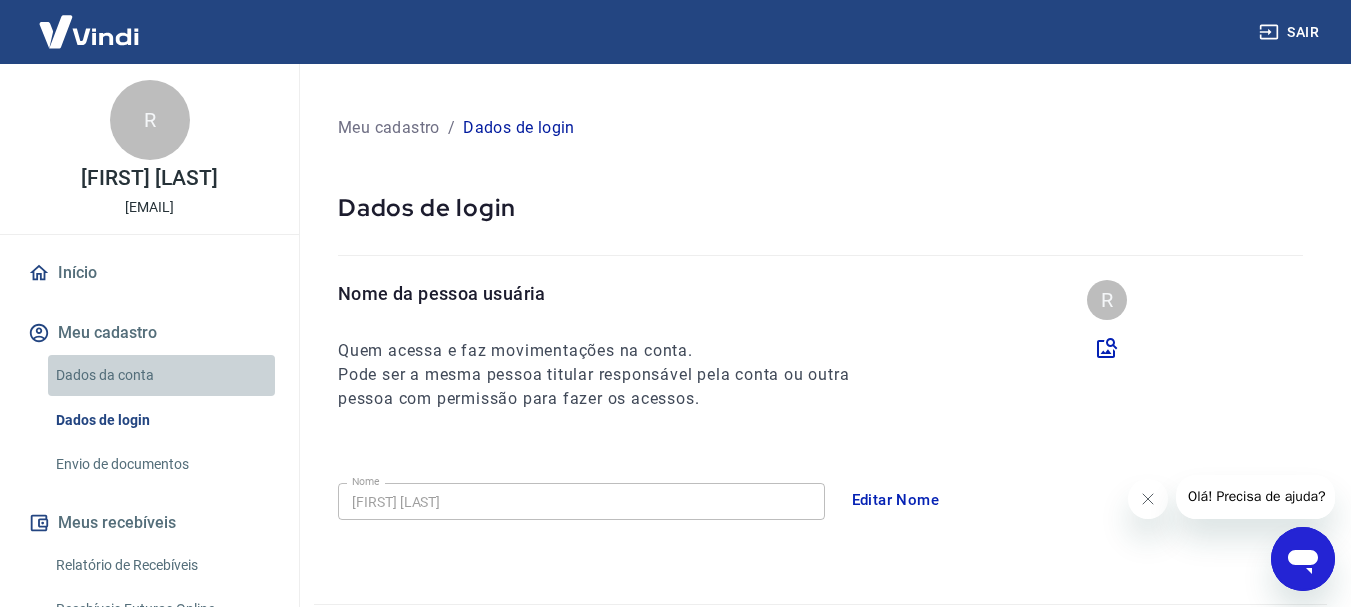 click on "Dados da conta" at bounding box center (161, 375) 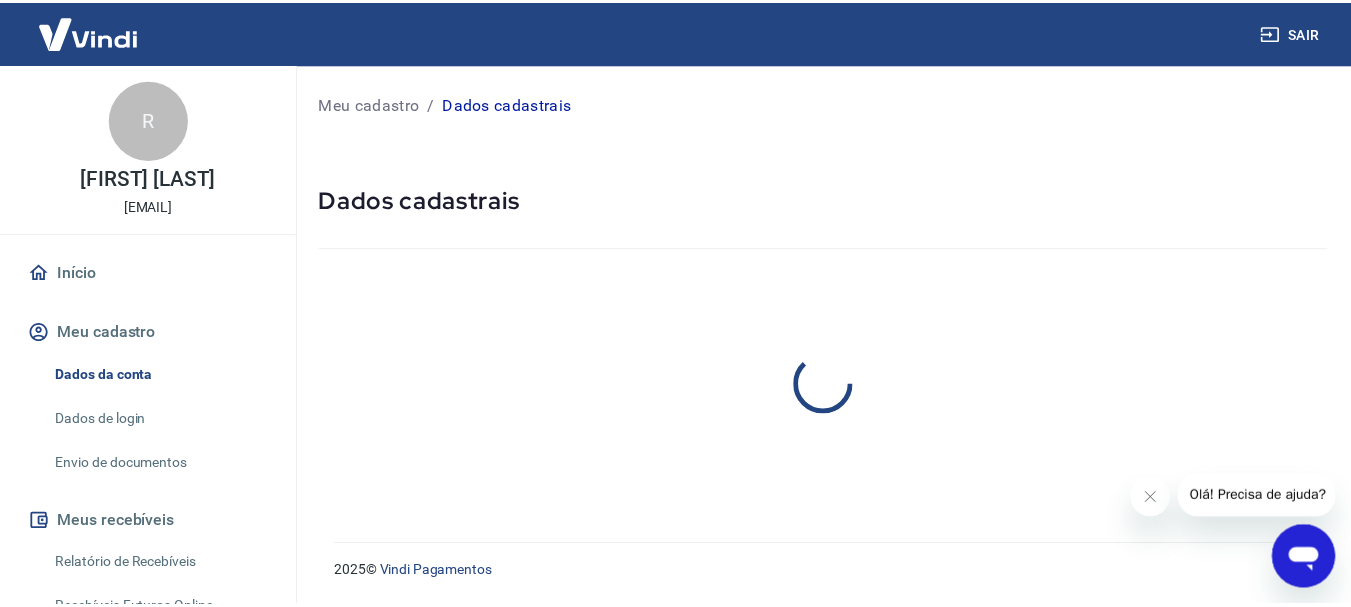 select on "PR" 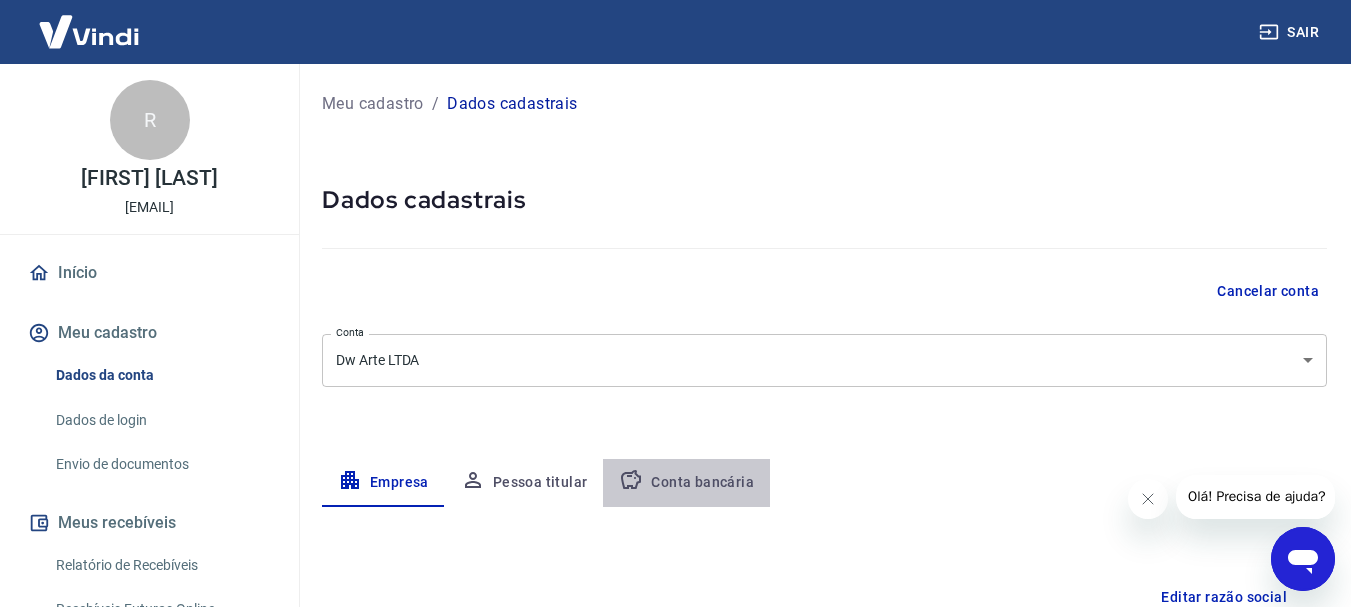 click on "Conta bancária" at bounding box center [686, 483] 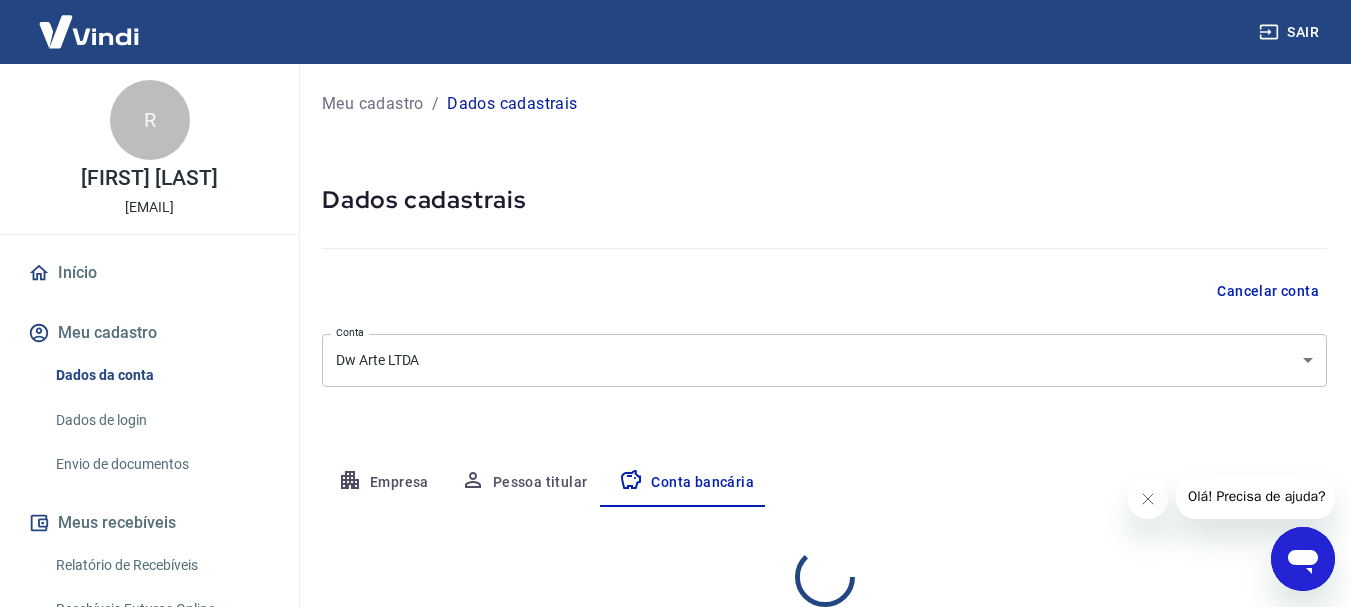 select on "1" 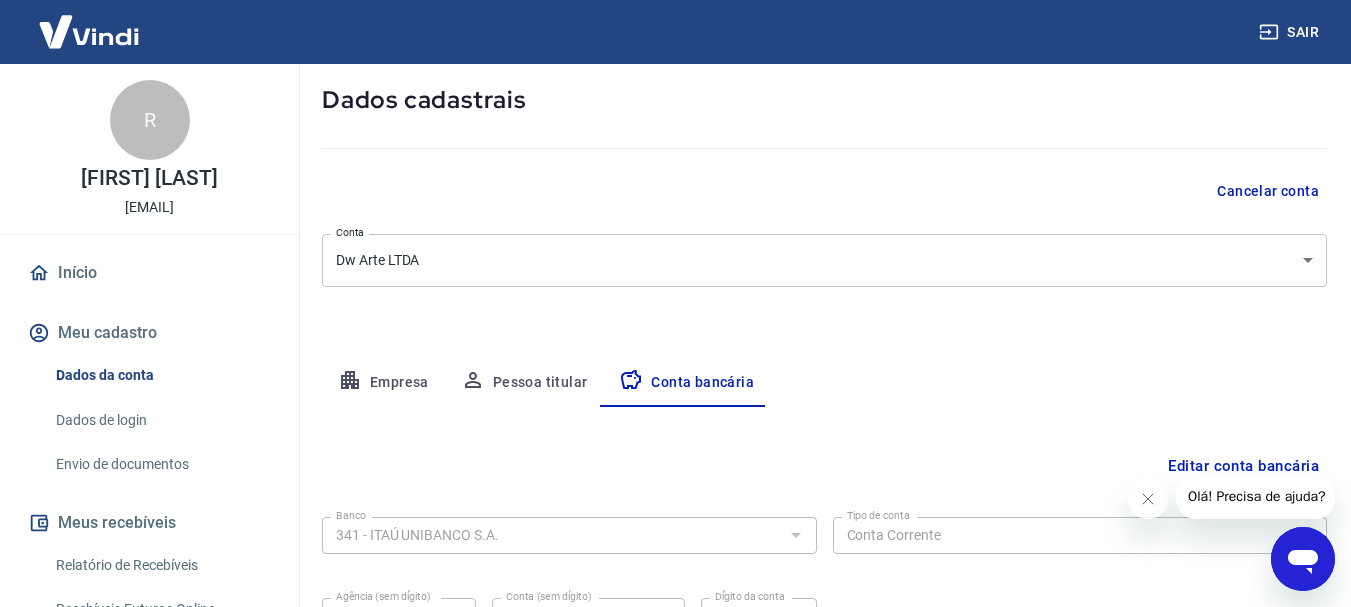 scroll, scrollTop: 300, scrollLeft: 0, axis: vertical 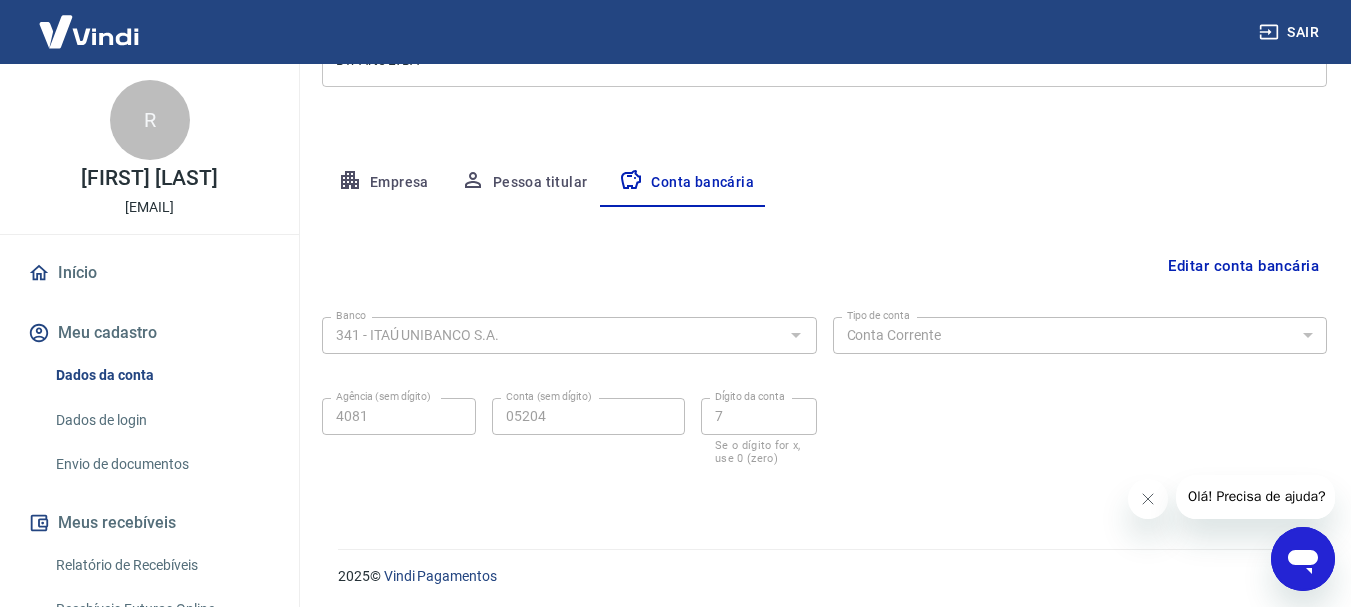 click on "Editar conta bancária" at bounding box center (1243, 266) 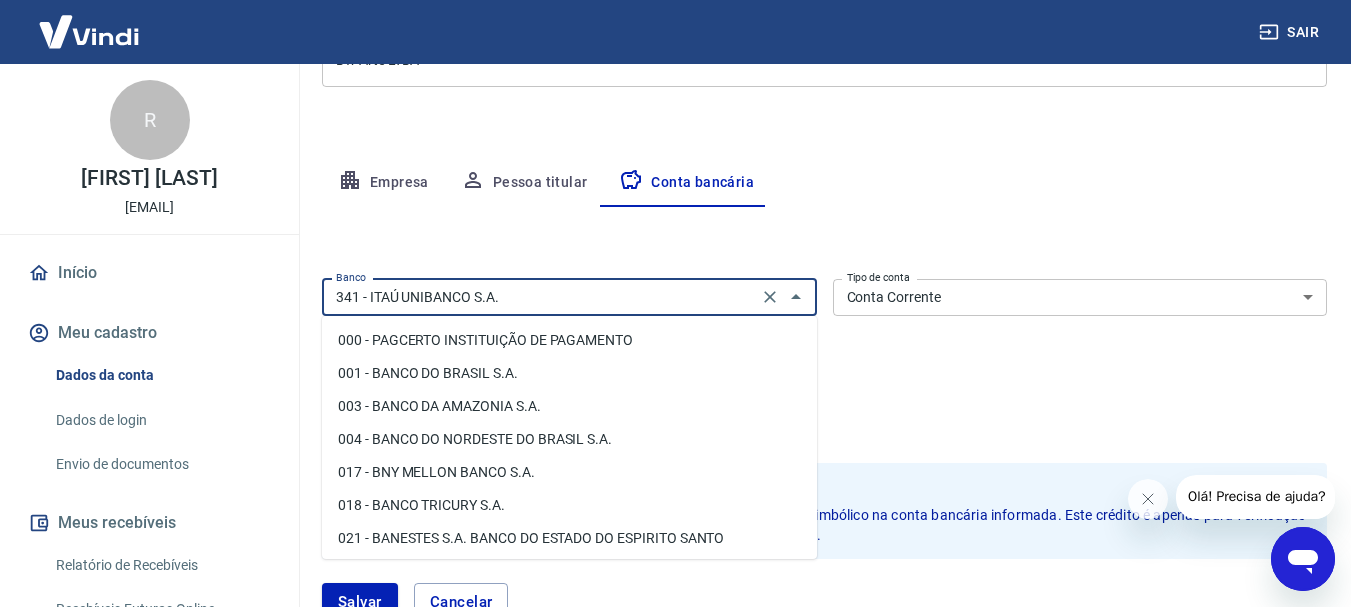 click on "341 - ITAÚ UNIBANCO S.A." at bounding box center [540, 297] 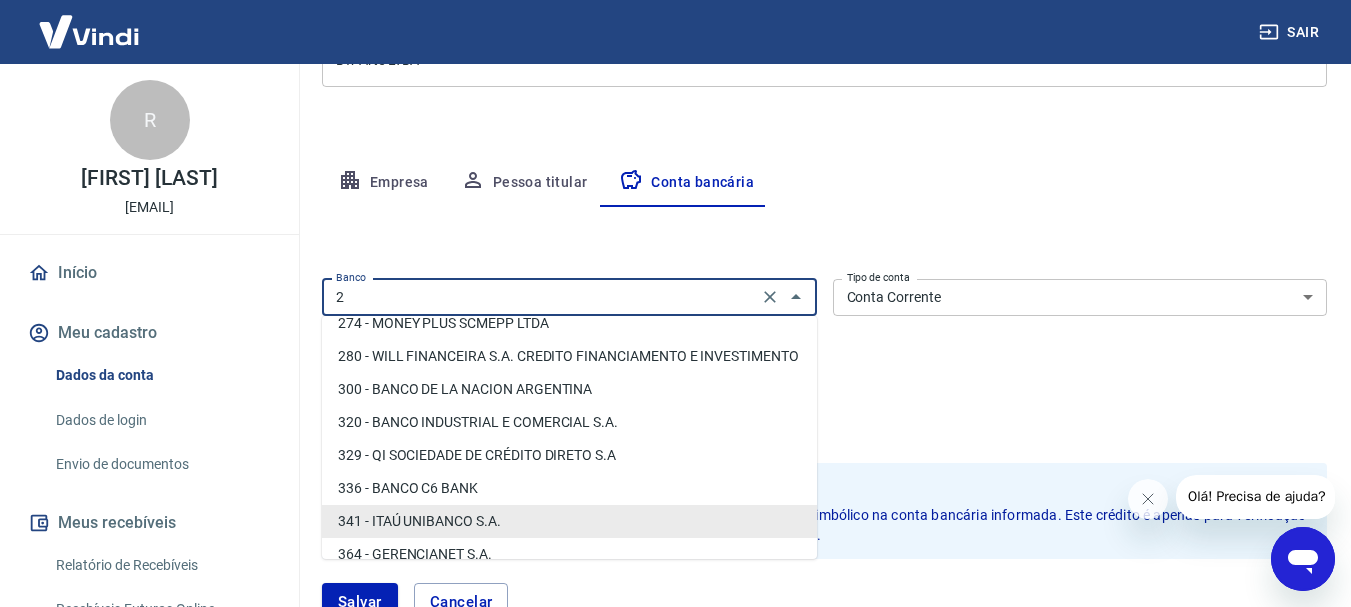 scroll, scrollTop: 0, scrollLeft: 0, axis: both 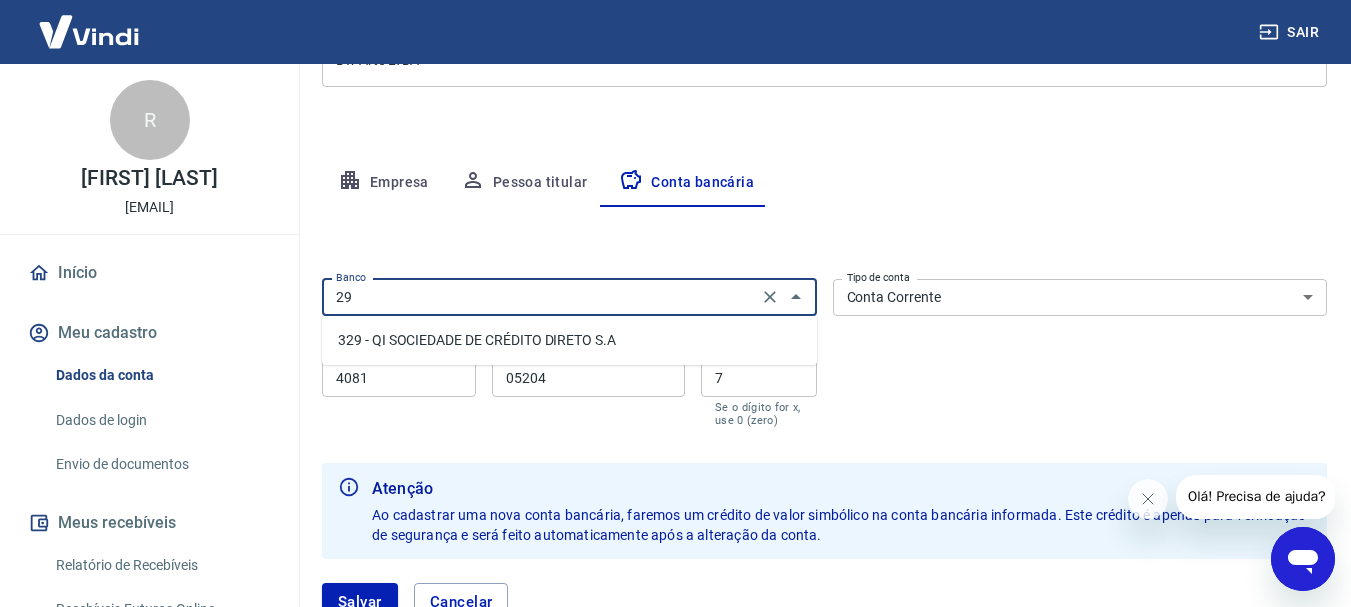 type on "290" 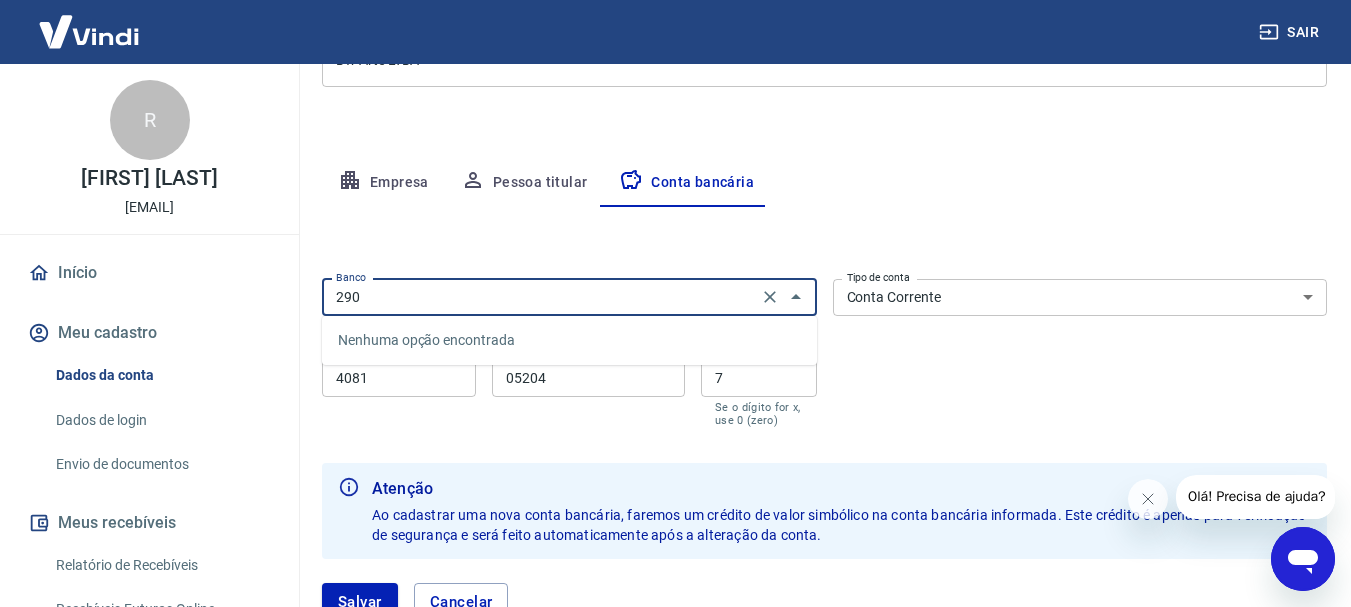 click on "Salvar" at bounding box center (360, 602) 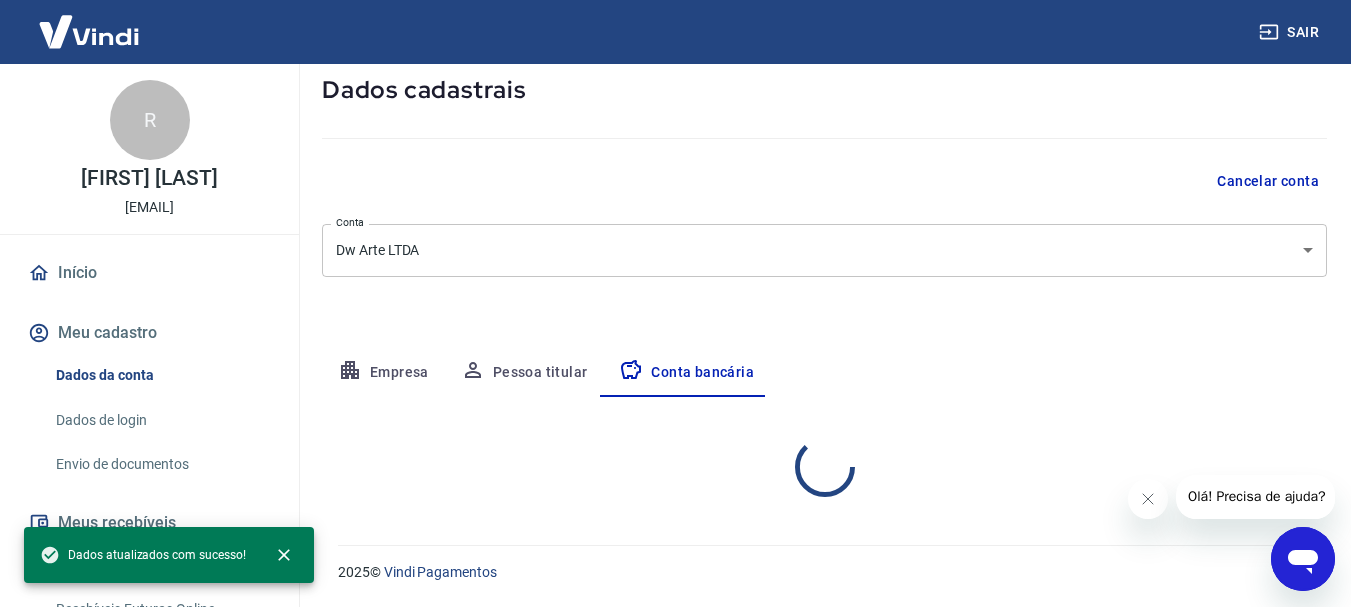 select on "1" 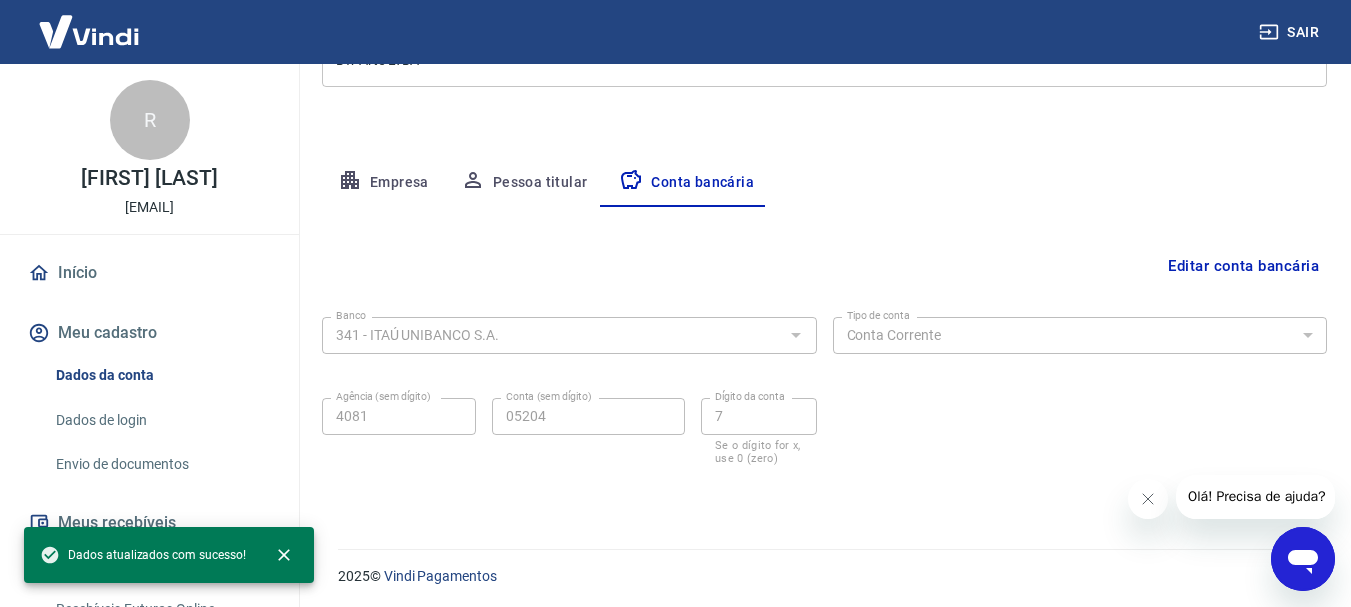 scroll, scrollTop: 304, scrollLeft: 0, axis: vertical 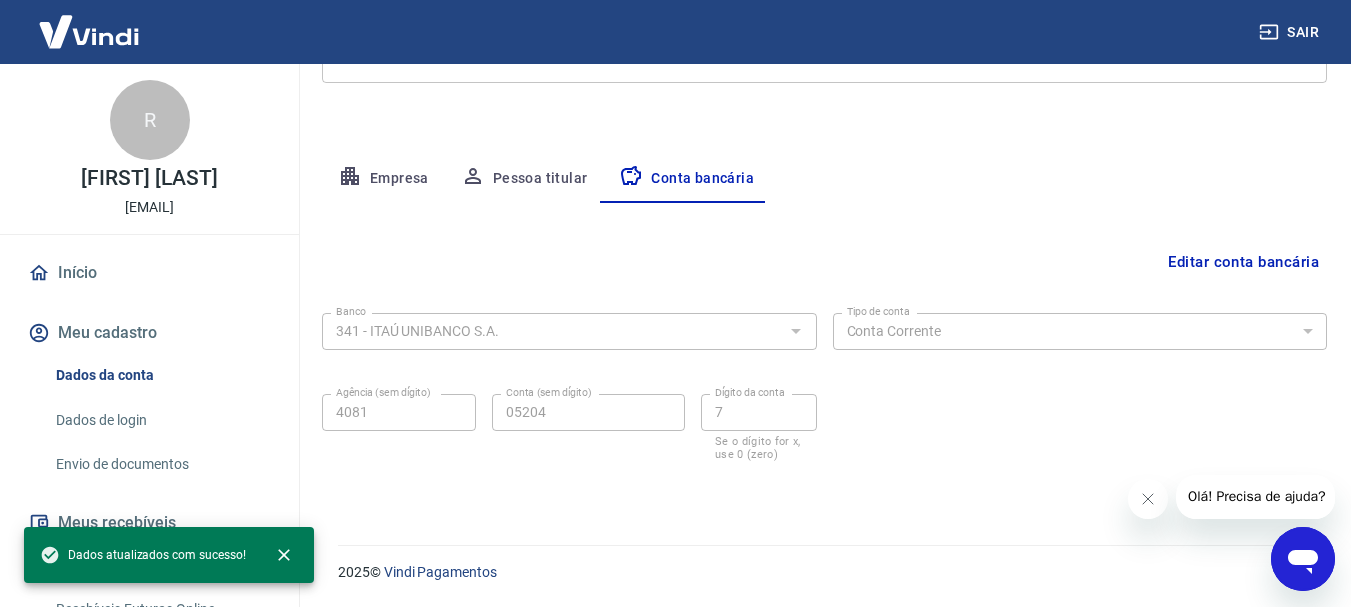 click on "Editar conta bancária" at bounding box center (1243, 262) 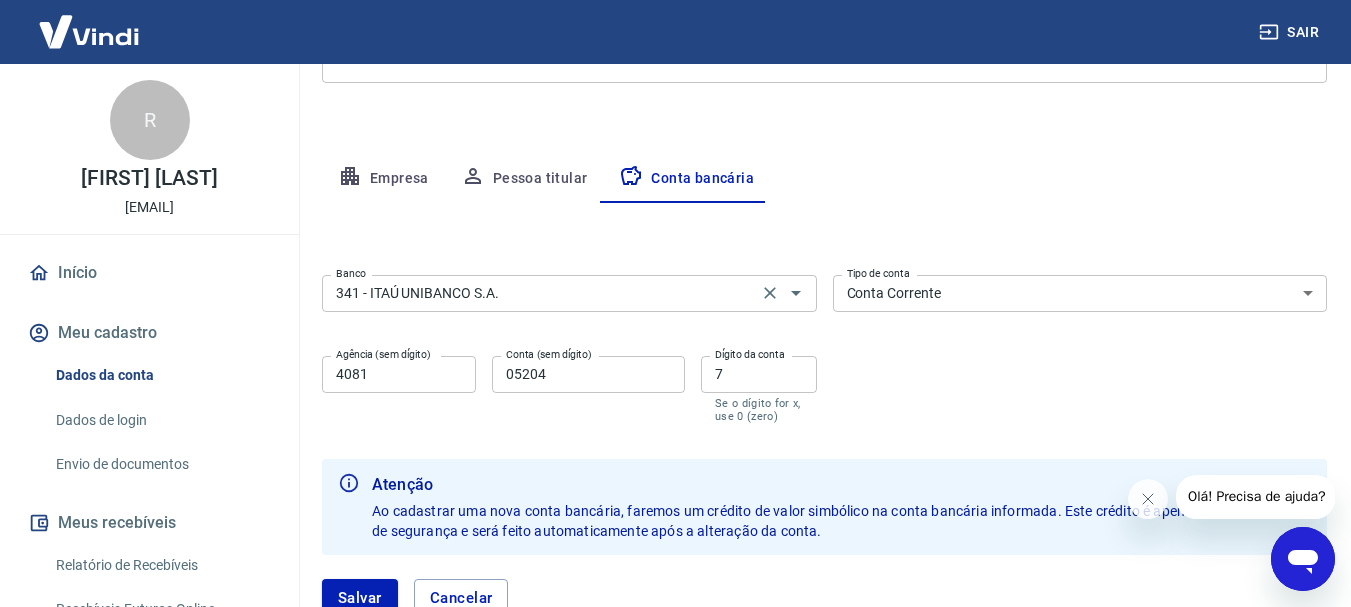 click on "341 - ITAÚ UNIBANCO S.A." at bounding box center [540, 293] 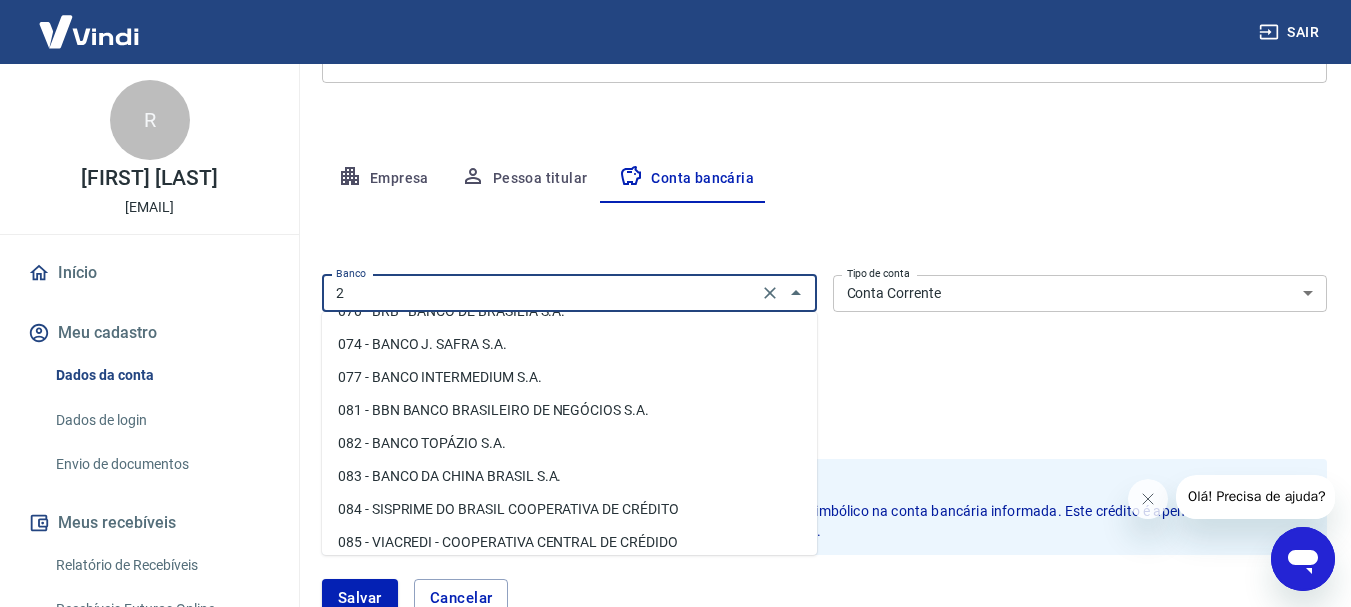 scroll, scrollTop: 0, scrollLeft: 0, axis: both 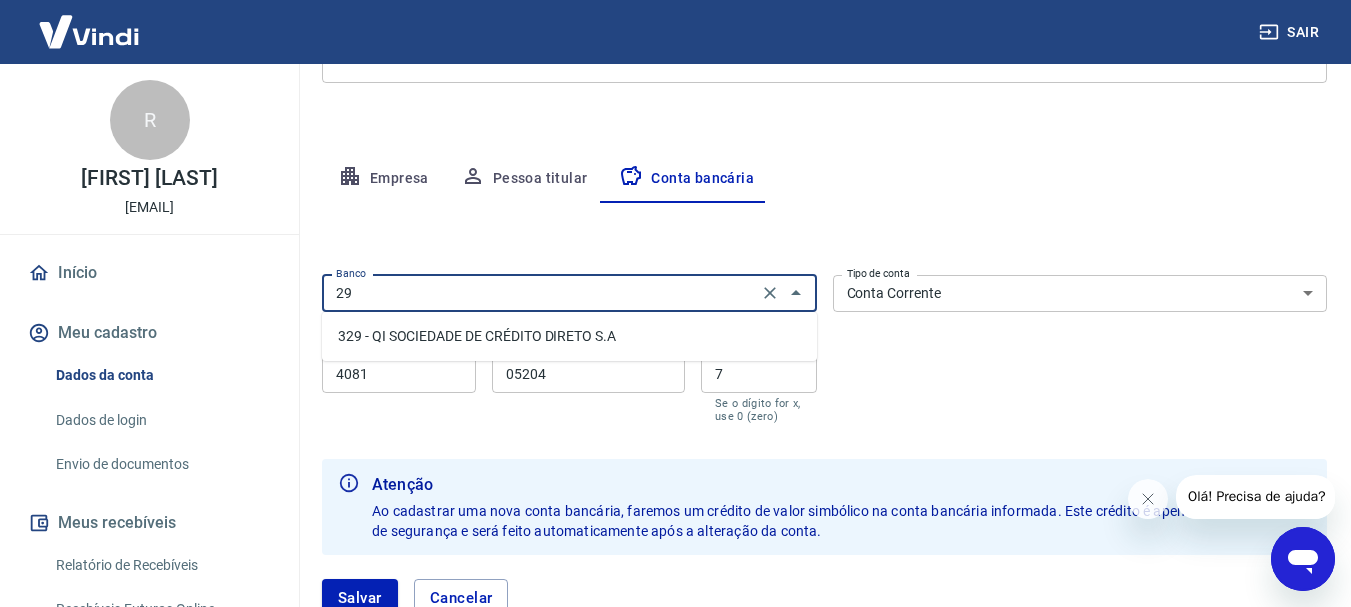 type on "2" 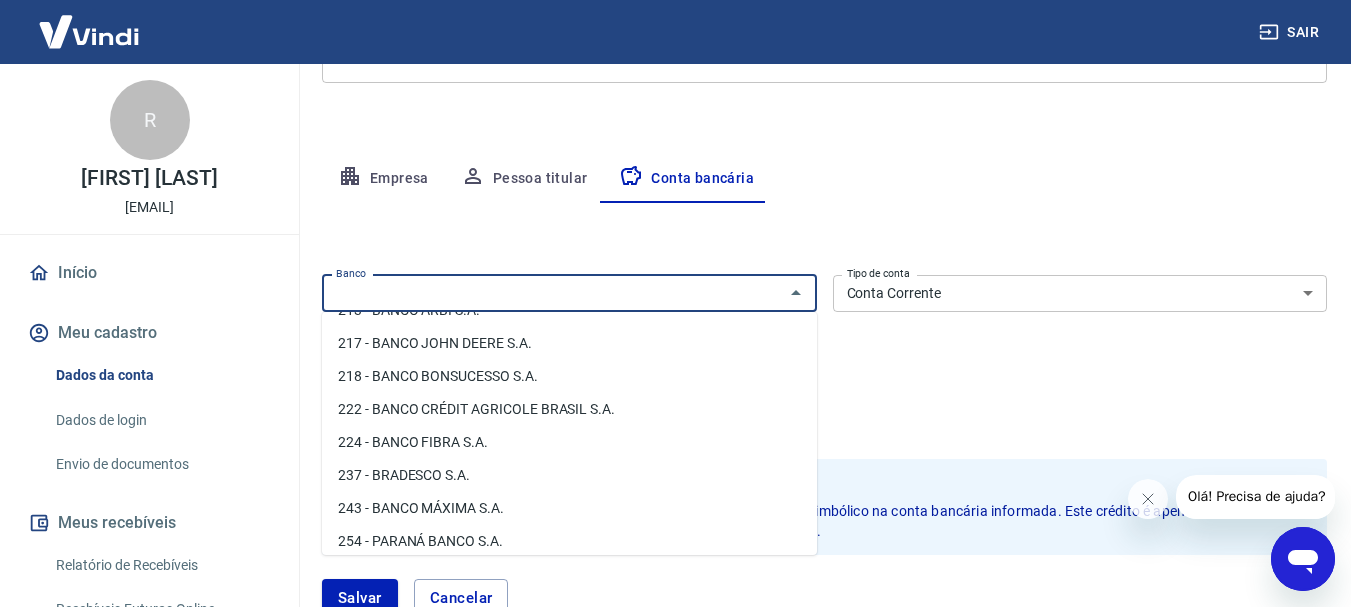 scroll, scrollTop: 2000, scrollLeft: 0, axis: vertical 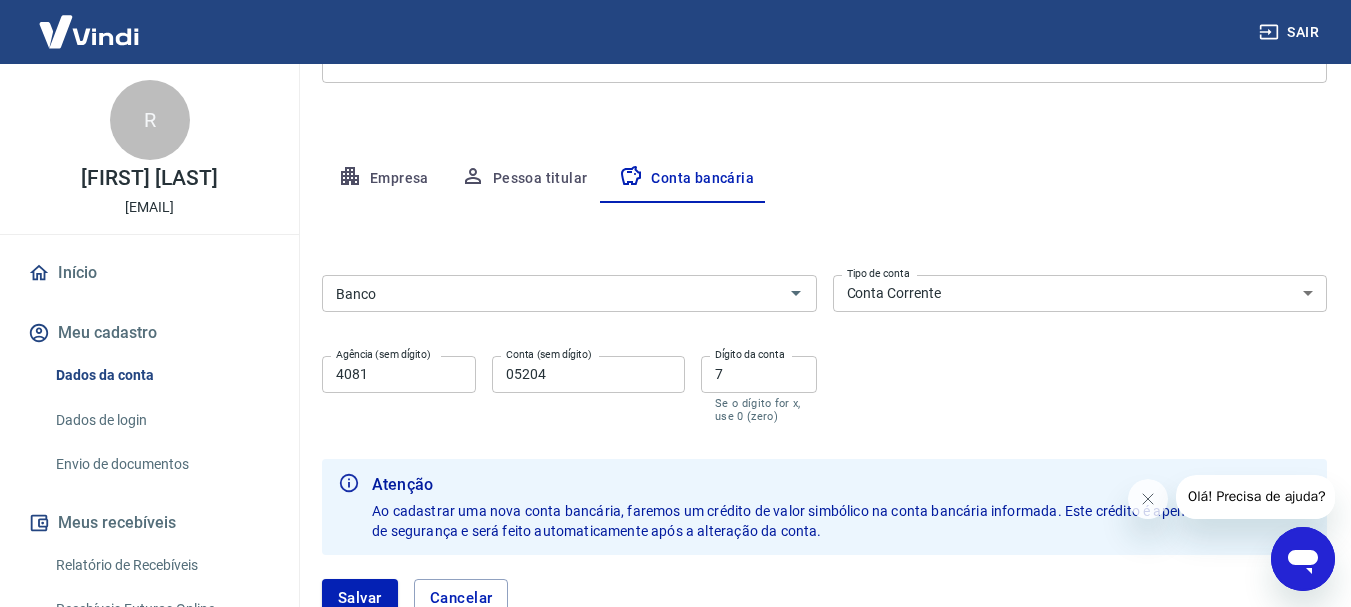 click on "Editar conta bancária Banco Banco Tipo de conta Conta Corrente Conta Poupança Tipo de conta Agência (sem dígito) 4081 Agência (sem dígito) Conta (sem dígito) 05204 Conta (sem dígito) Dígito da conta 7 Dígito da conta Se o dígito for x, use 0 (zero) Atenção Ao cadastrar uma nova conta bancária, faremos um crédito de valor simbólico na conta bancária informada. Este crédito é apenas para verificação de segurança e será feito automaticamente após a alteração da conta. Salvar Cancelar" at bounding box center (824, 422) 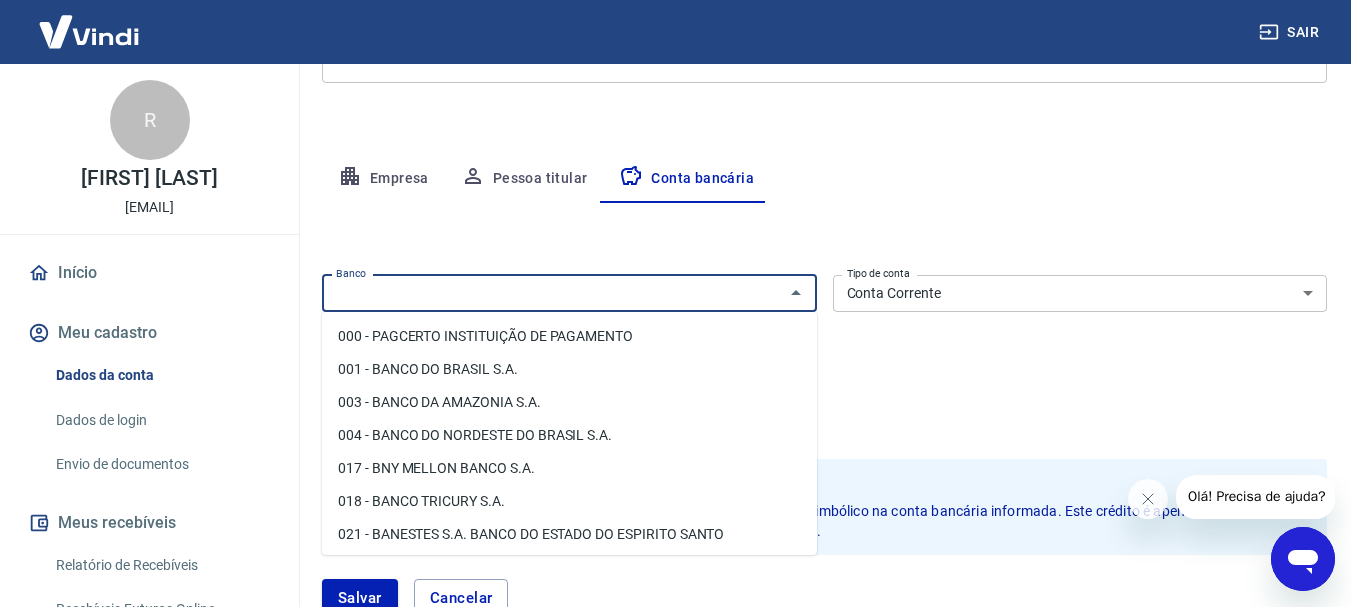 click on "Banco" at bounding box center [553, 293] 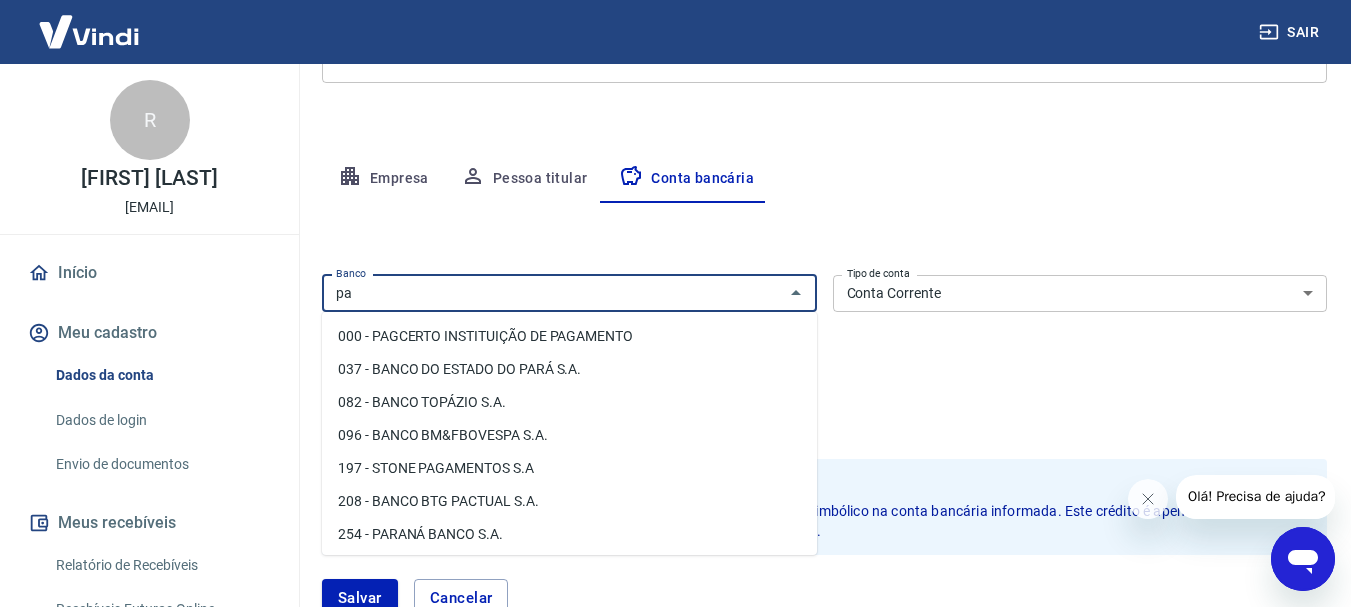 type on "p" 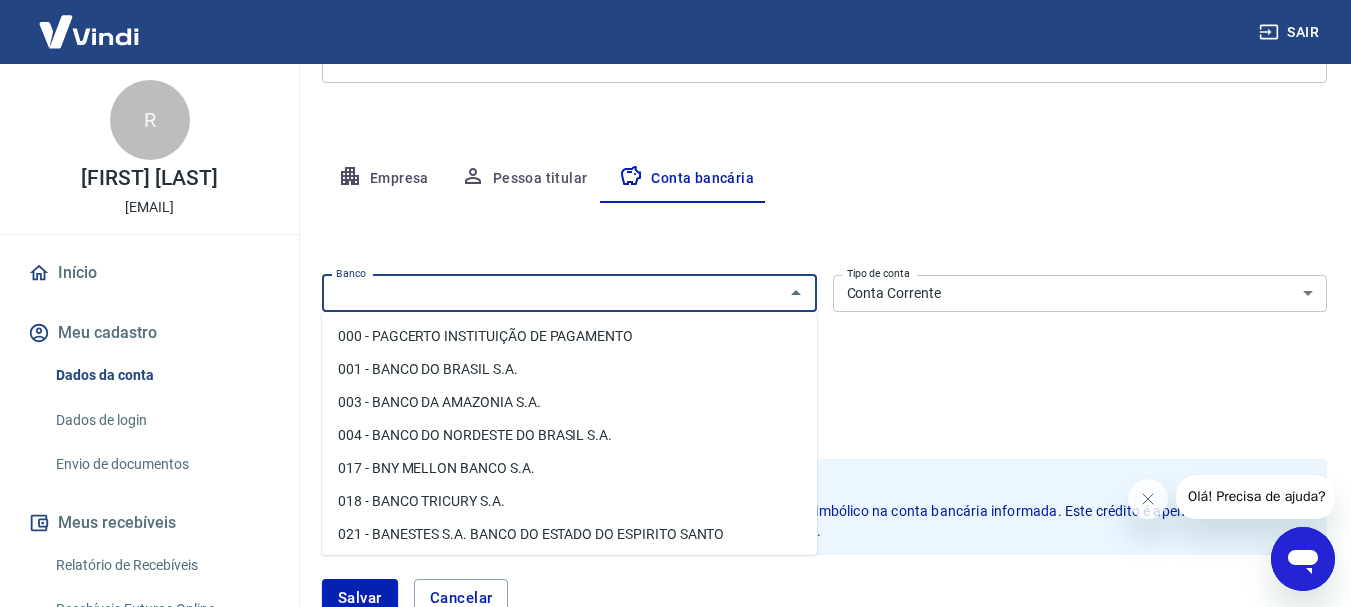 click on "Editar conta bancária Banco Banco Tipo de conta Conta Corrente Conta Poupança Tipo de conta Agência (sem dígito) 4081 Agência (sem dígito) Conta (sem dígito) 05204 Conta (sem dígito) Dígito da conta 7 Dígito da conta Se o dígito for x, use 0 (zero) Atenção Ao cadastrar uma nova conta bancária, faremos um crédito de valor simbólico na conta bancária informada. Este crédito é apenas para verificação de segurança e será feito automaticamente após a alteração da conta. Salvar Cancelar" at bounding box center [824, 422] 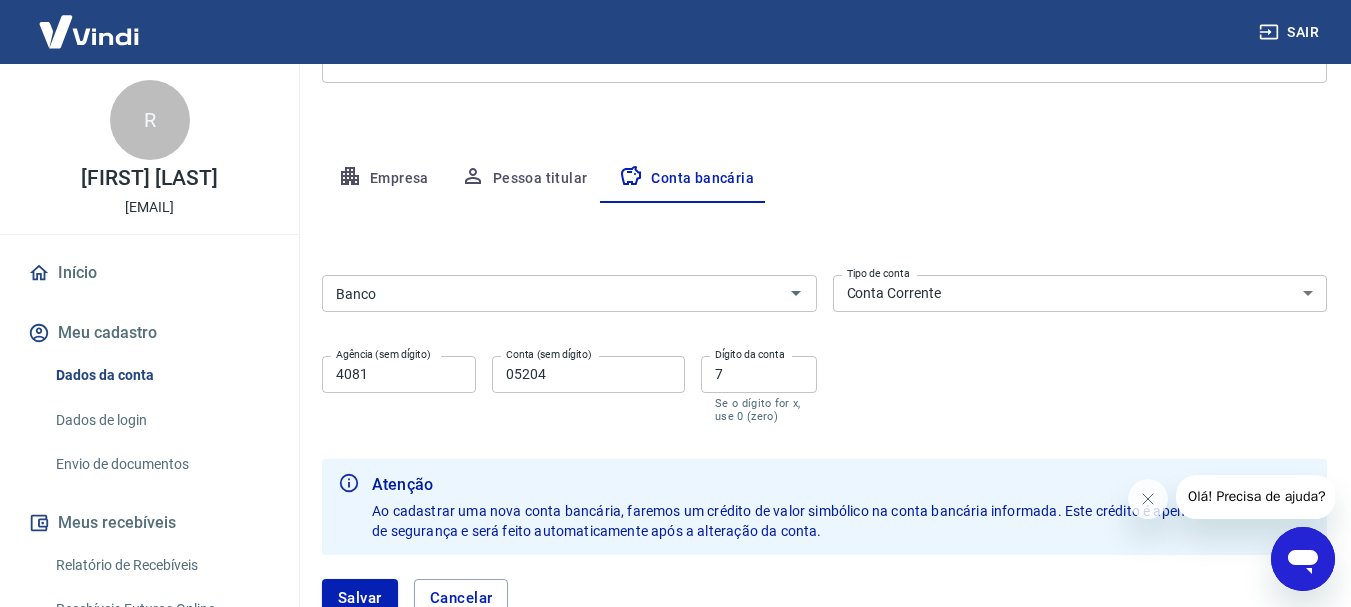 click on "Banco" at bounding box center (553, 293) 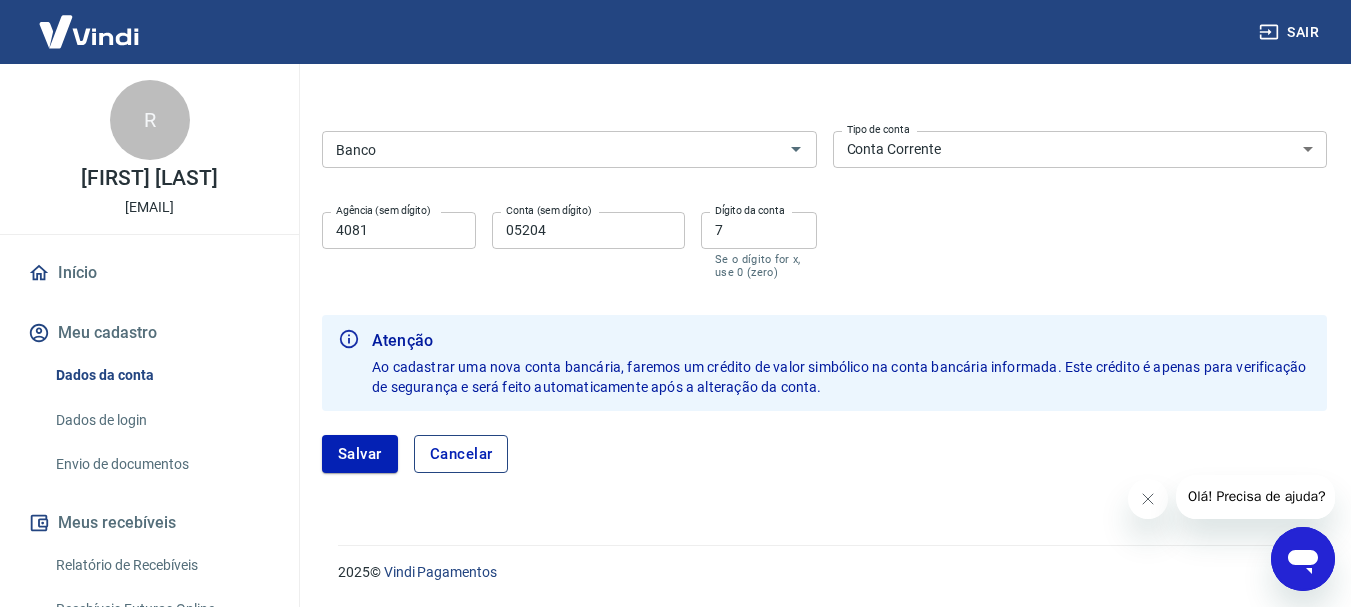 click on "Cancelar" at bounding box center (461, 454) 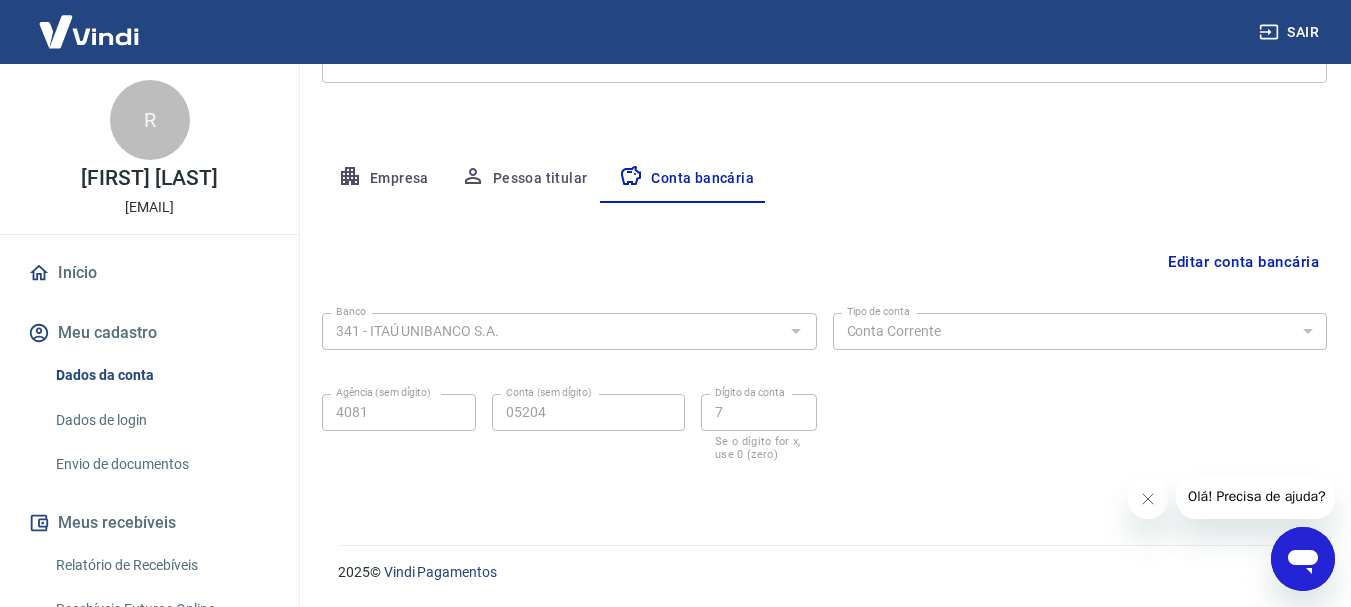 scroll, scrollTop: 304, scrollLeft: 0, axis: vertical 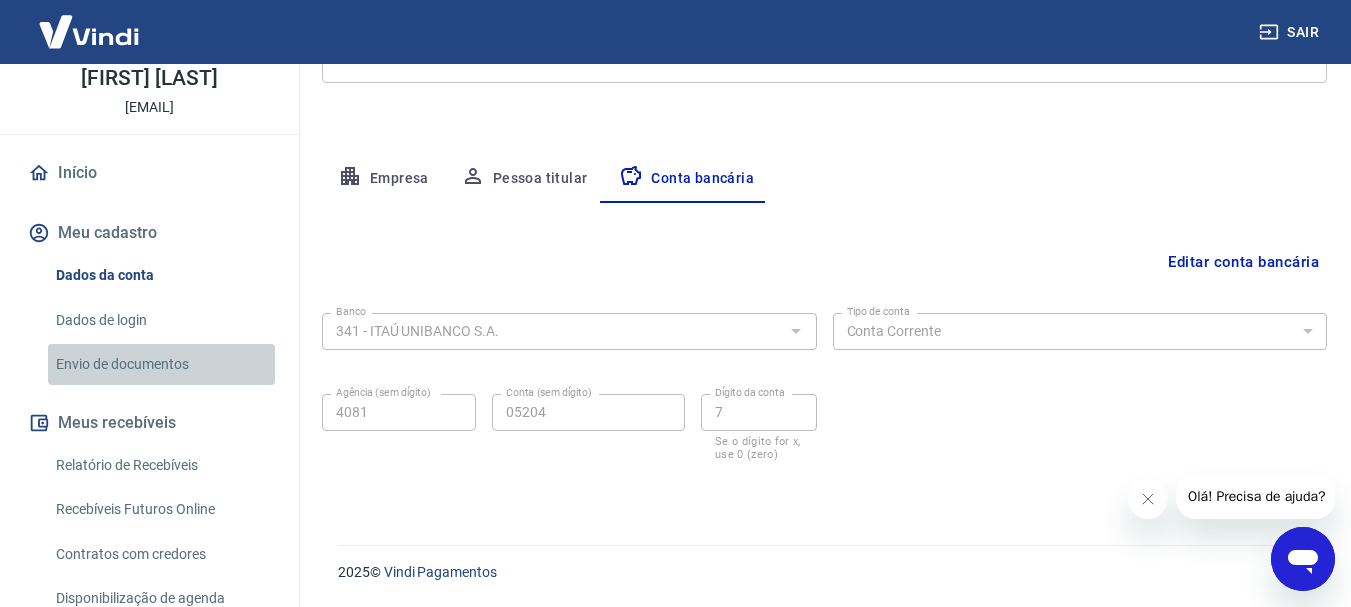 click on "Envio de documentos" at bounding box center (161, 364) 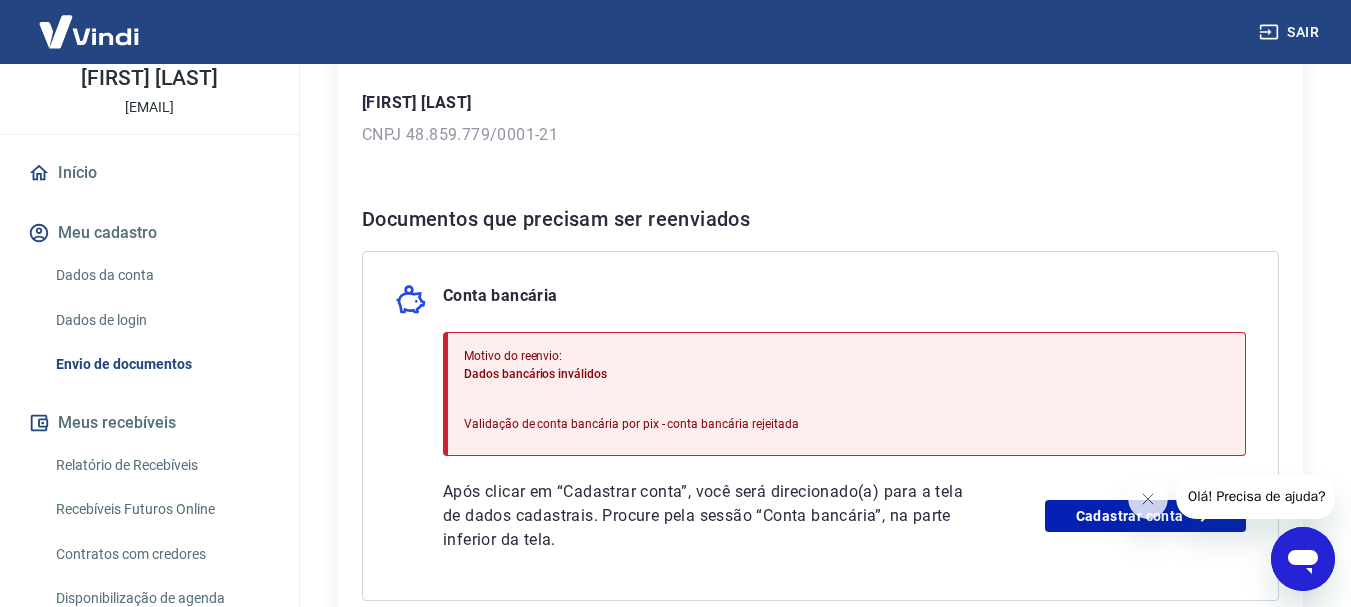 scroll, scrollTop: 409, scrollLeft: 0, axis: vertical 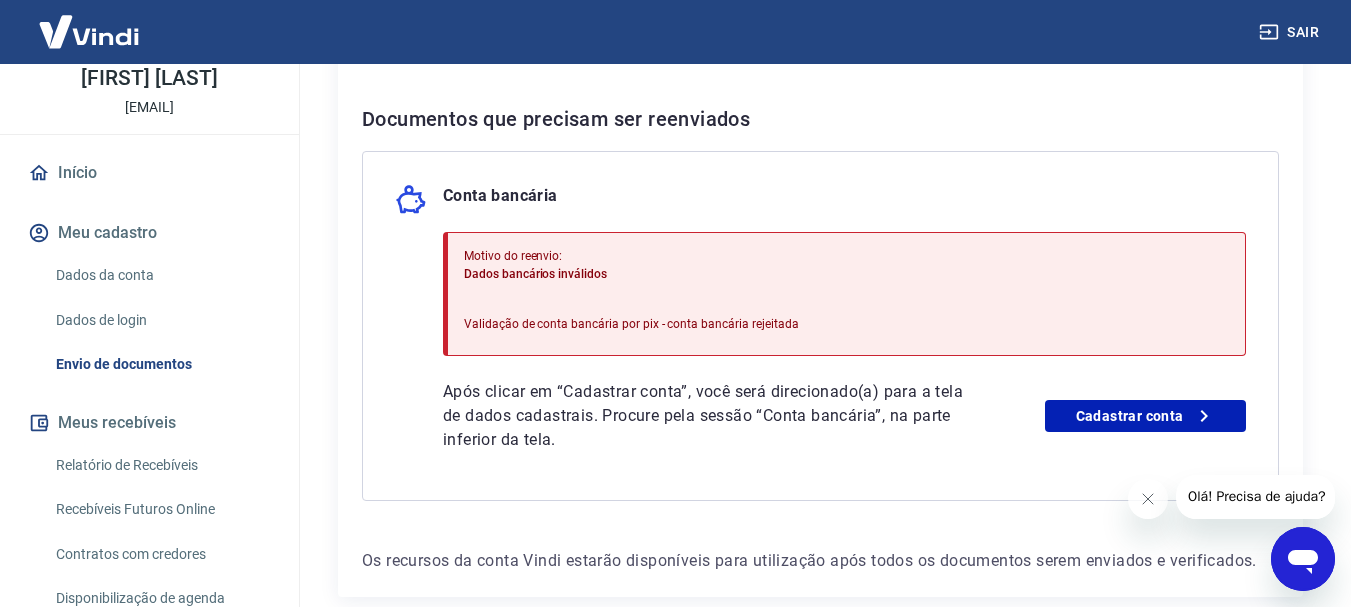 click on "Dados da conta" at bounding box center [161, 275] 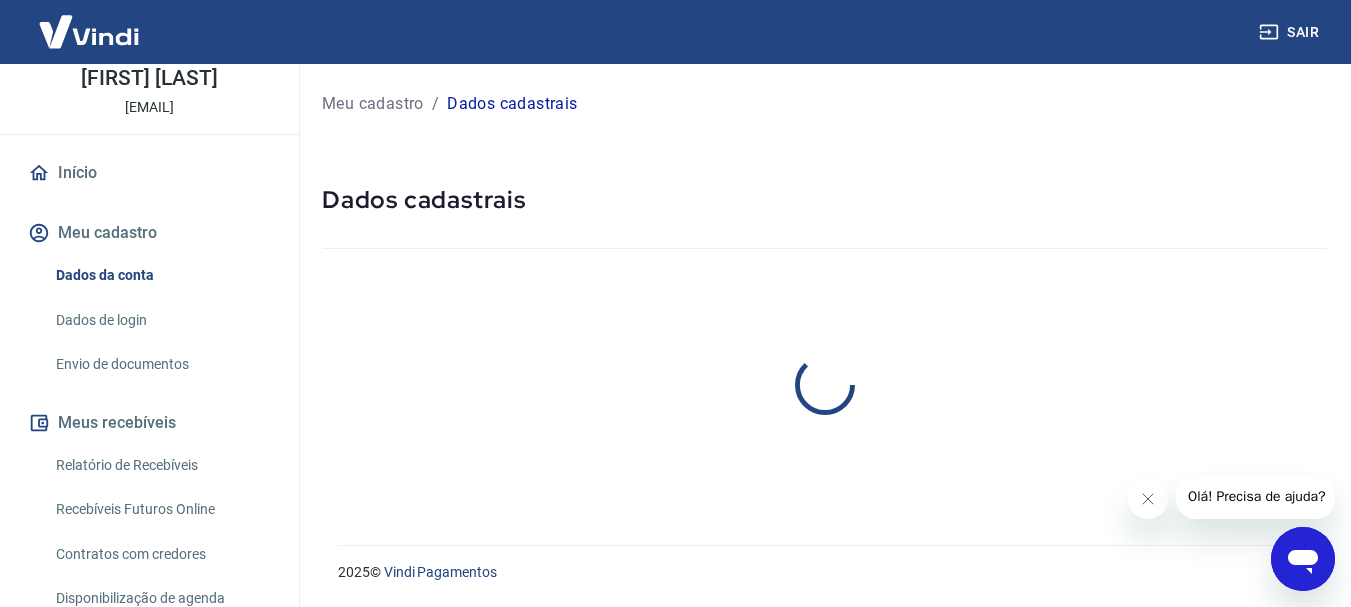 scroll, scrollTop: 0, scrollLeft: 0, axis: both 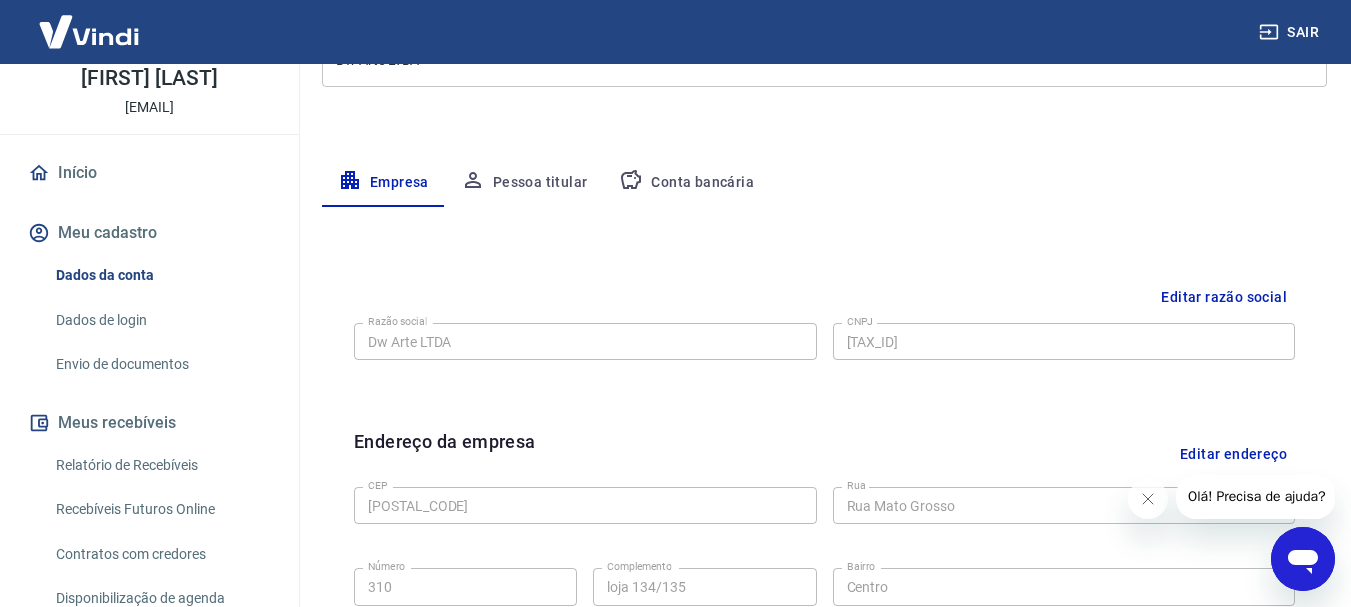 click on "Pessoa titular" at bounding box center [524, 183] 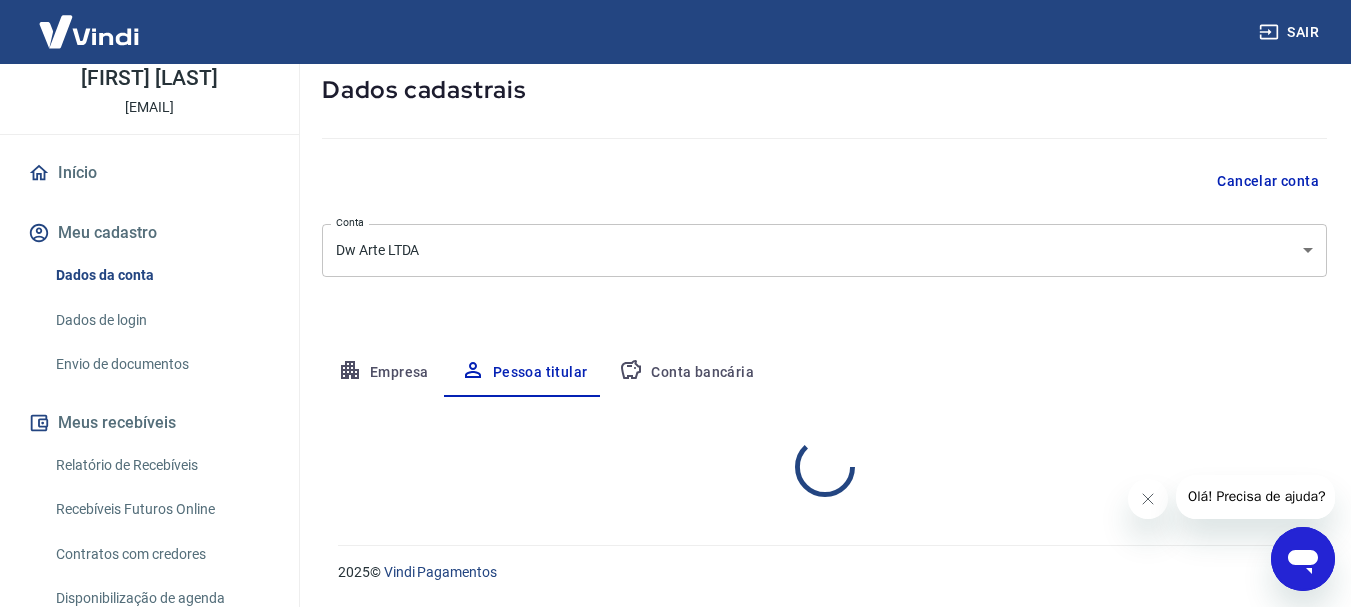 scroll, scrollTop: 193, scrollLeft: 0, axis: vertical 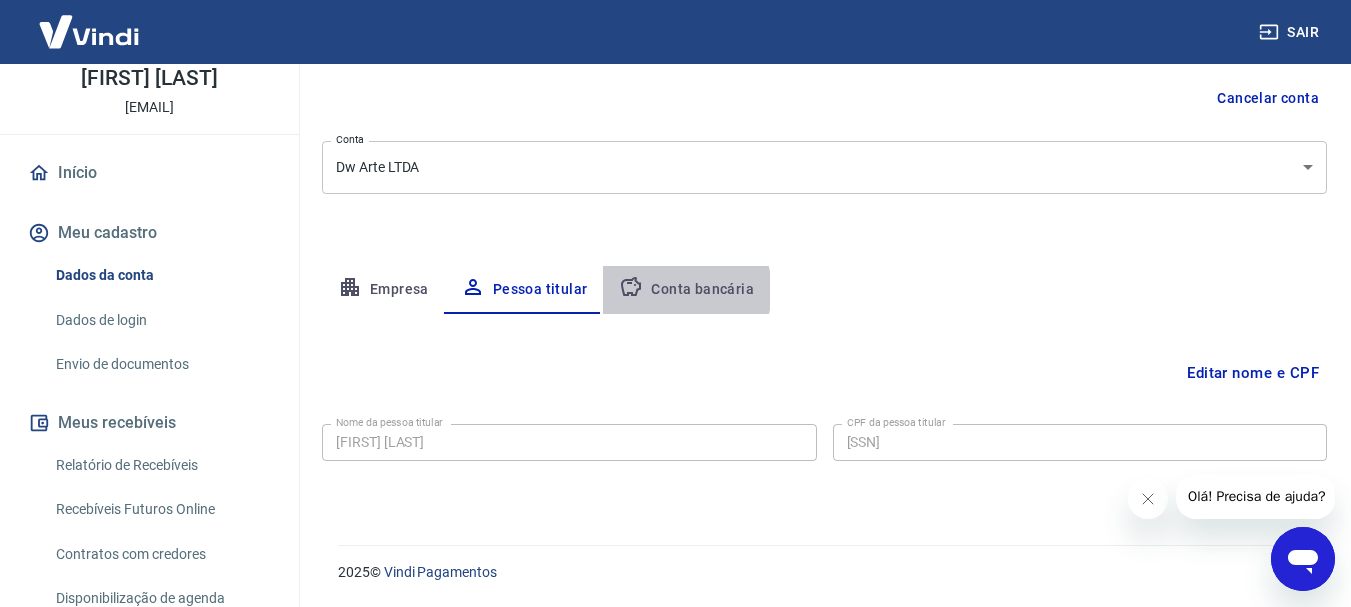 click on "Conta bancária" at bounding box center (686, 290) 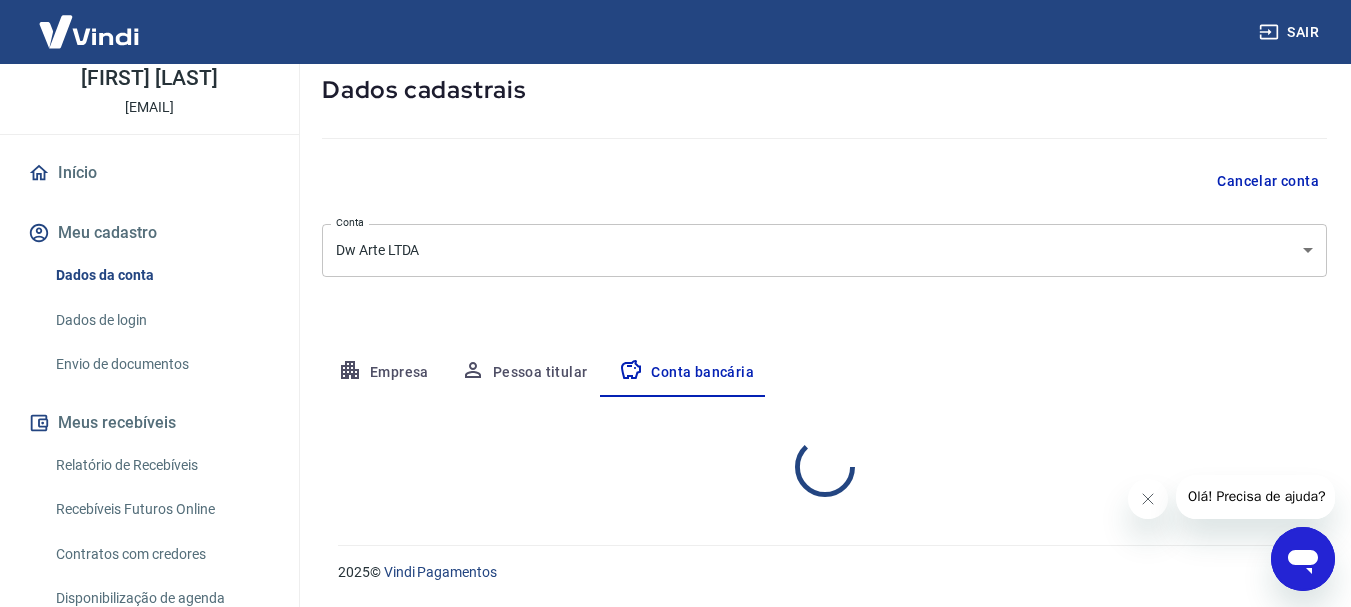 select on "1" 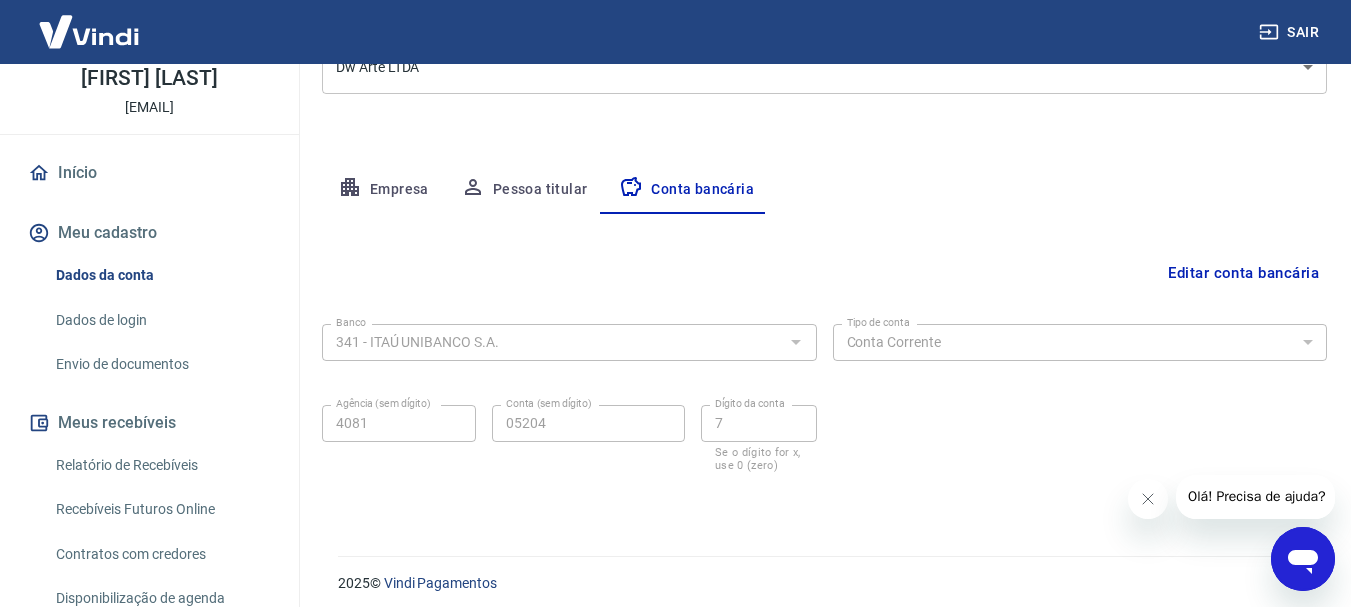 scroll, scrollTop: 304, scrollLeft: 0, axis: vertical 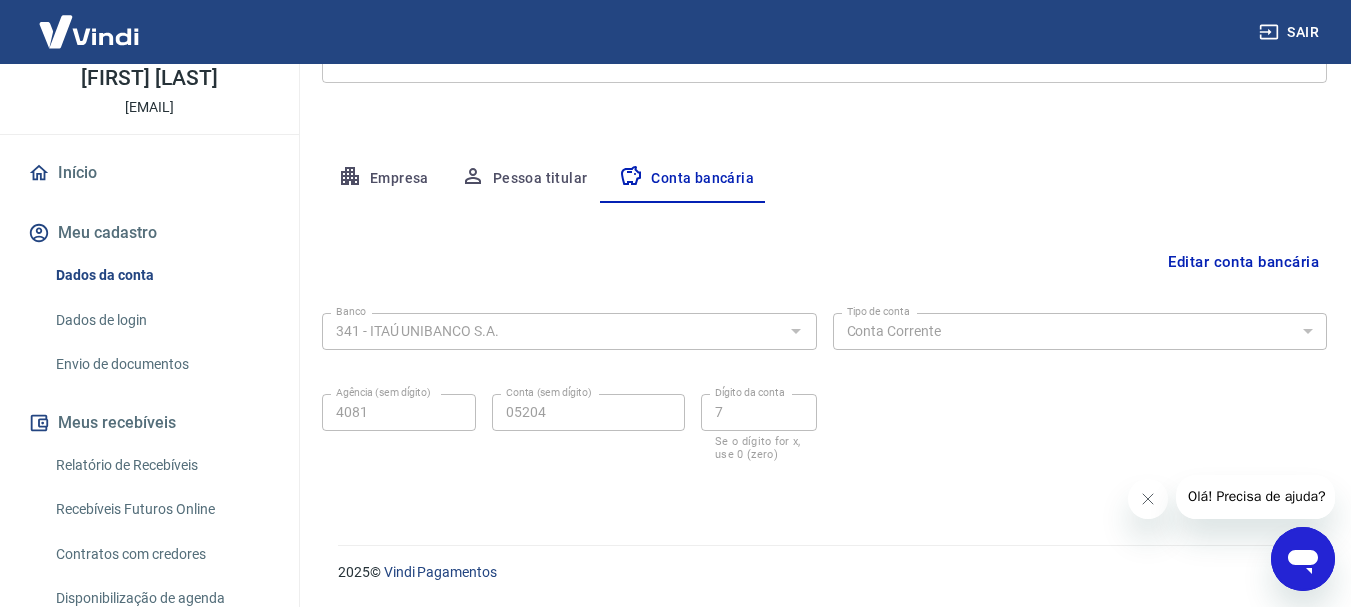 type 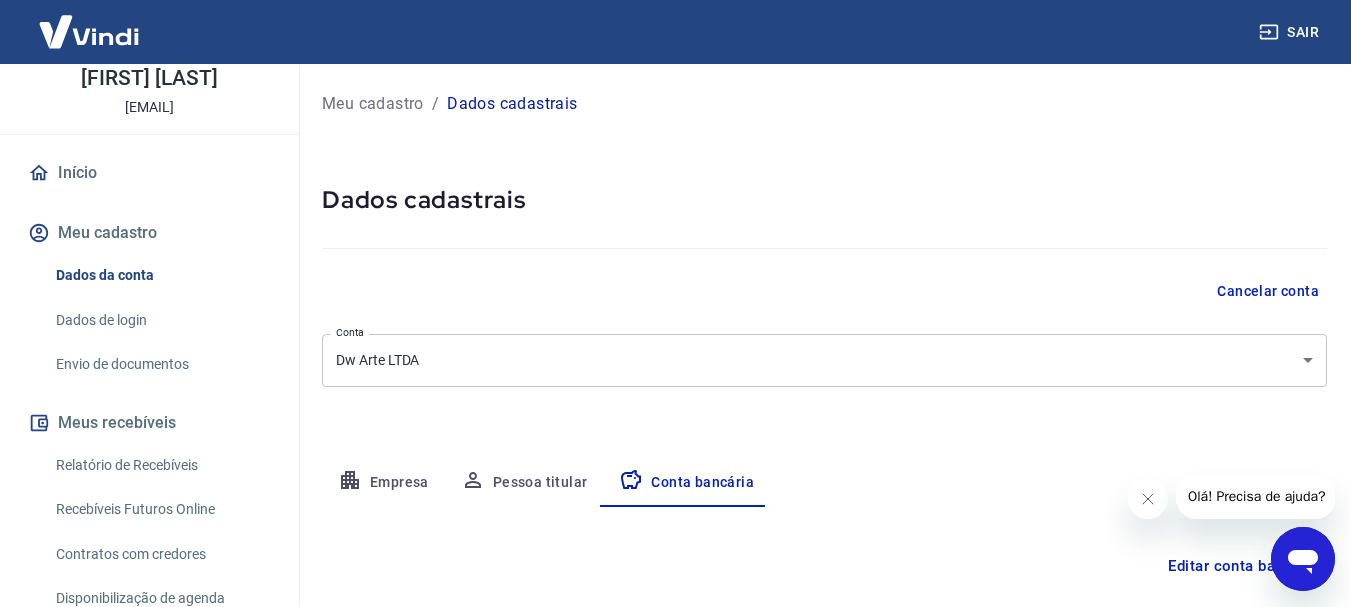 scroll, scrollTop: 304, scrollLeft: 0, axis: vertical 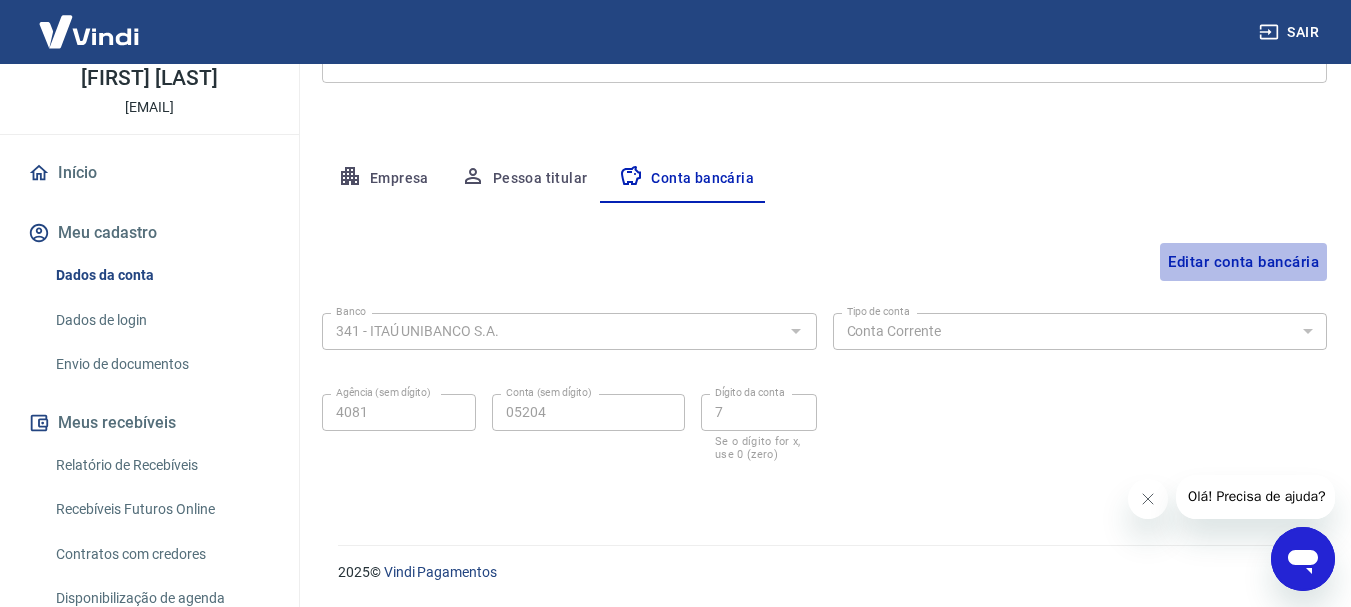 drag, startPoint x: 1170, startPoint y: 272, endPoint x: 969, endPoint y: 298, distance: 202.67462 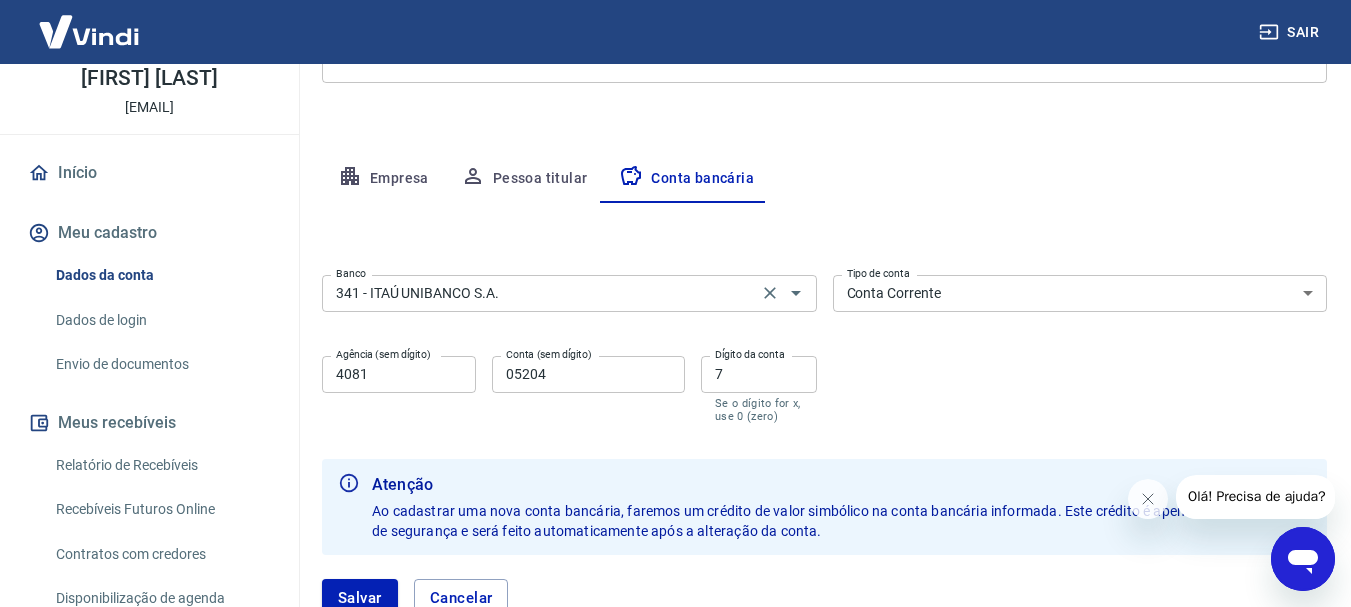 click on "341 - ITAÚ UNIBANCO S.A." at bounding box center (540, 293) 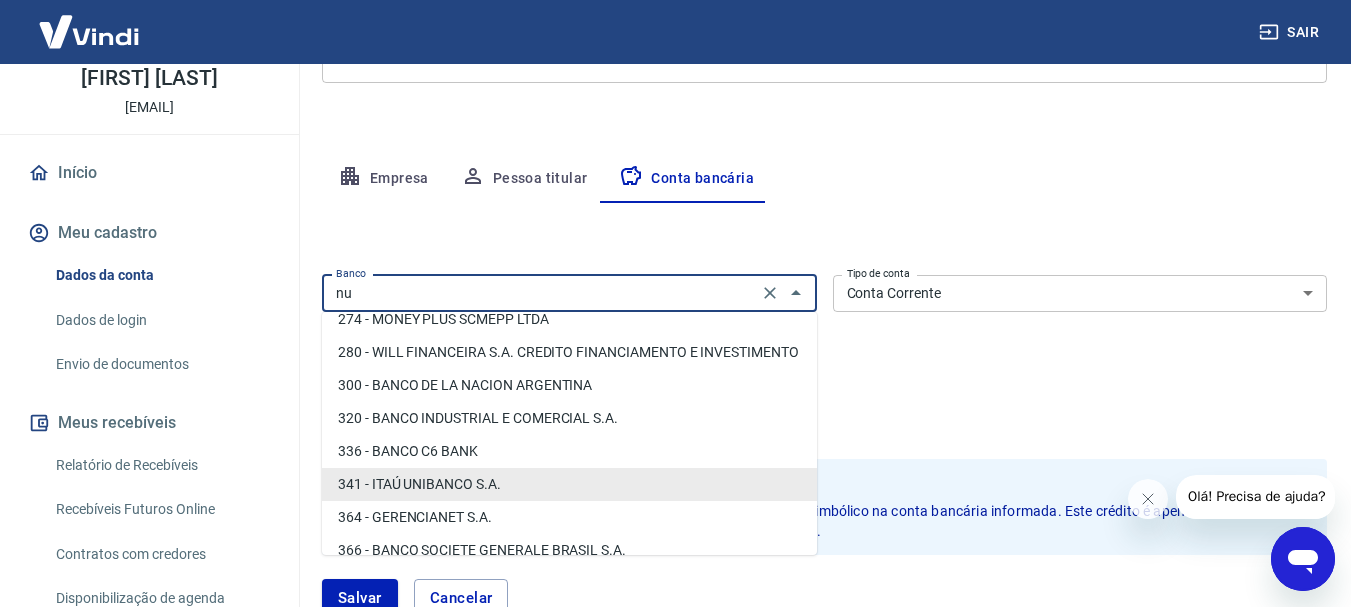 scroll, scrollTop: 0, scrollLeft: 0, axis: both 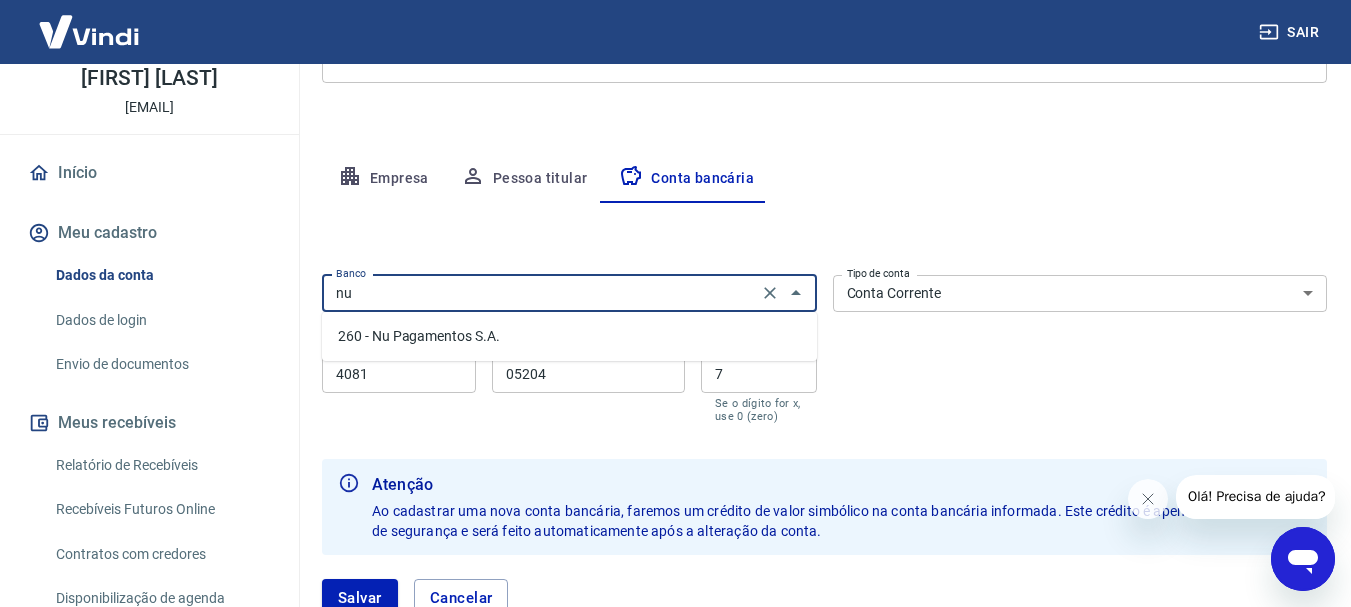 type on "n" 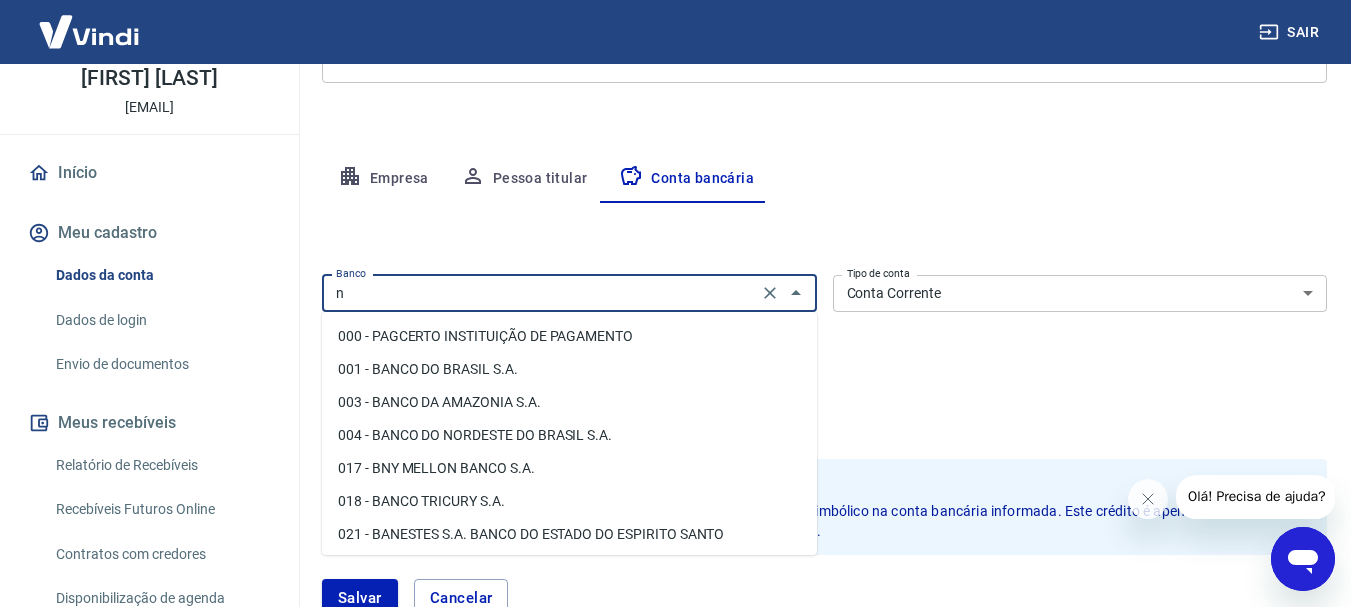scroll, scrollTop: 0, scrollLeft: 0, axis: both 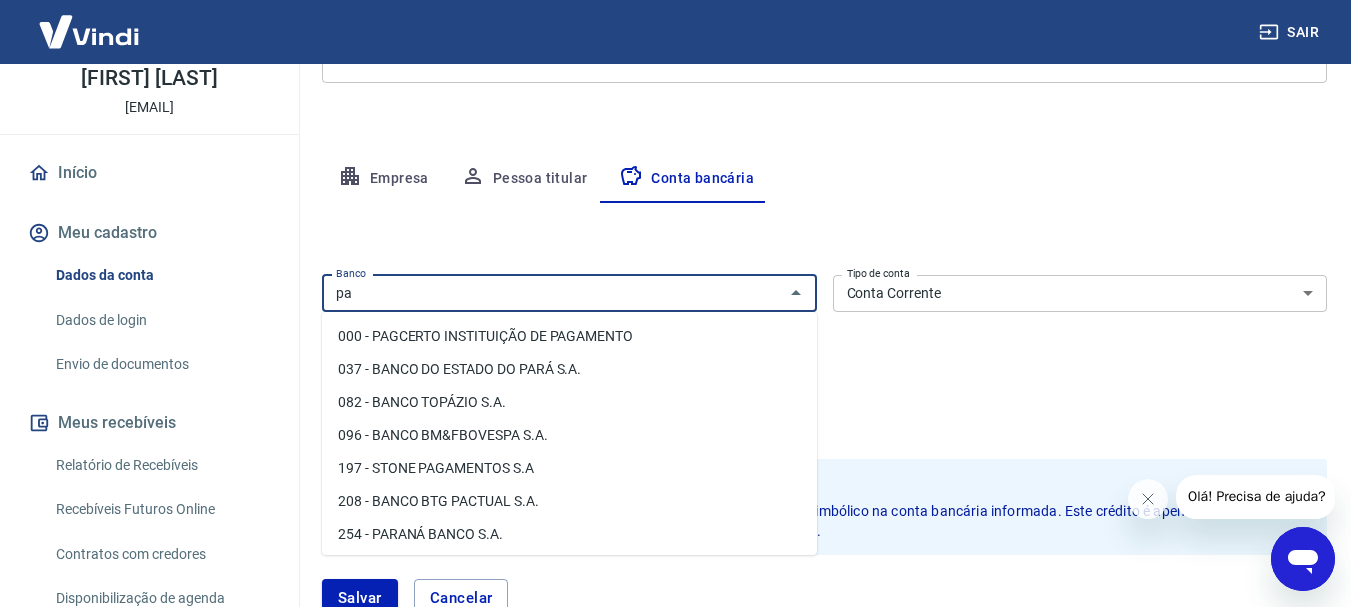 type on "p" 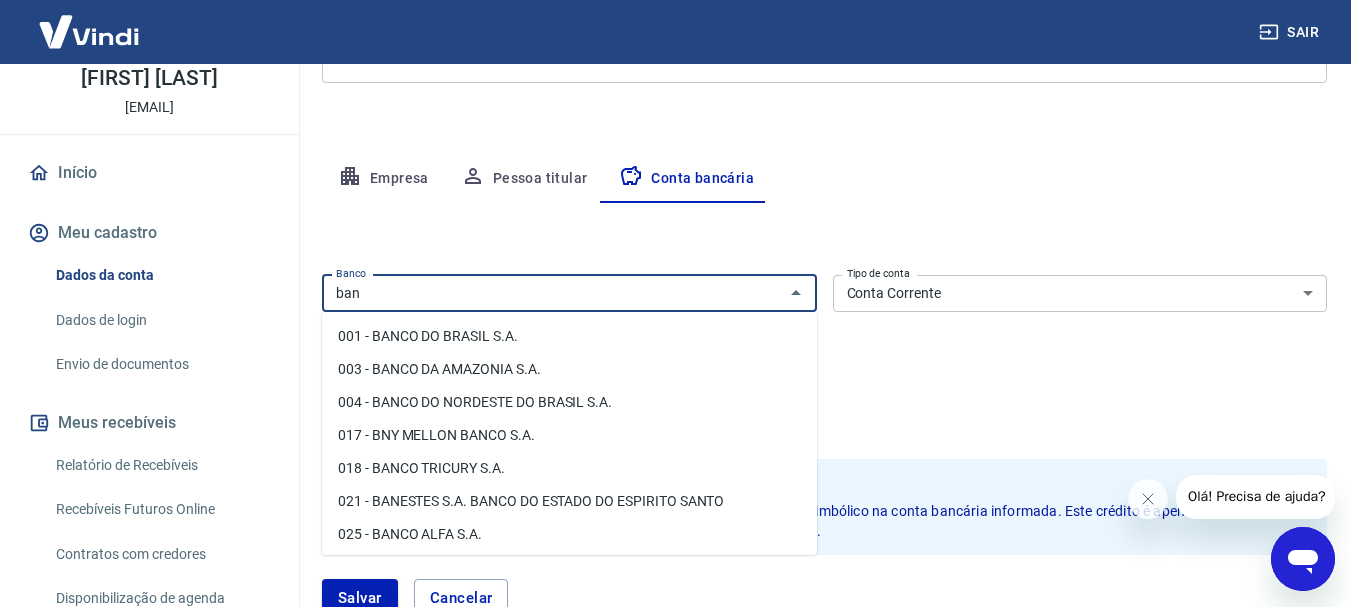type on "bank" 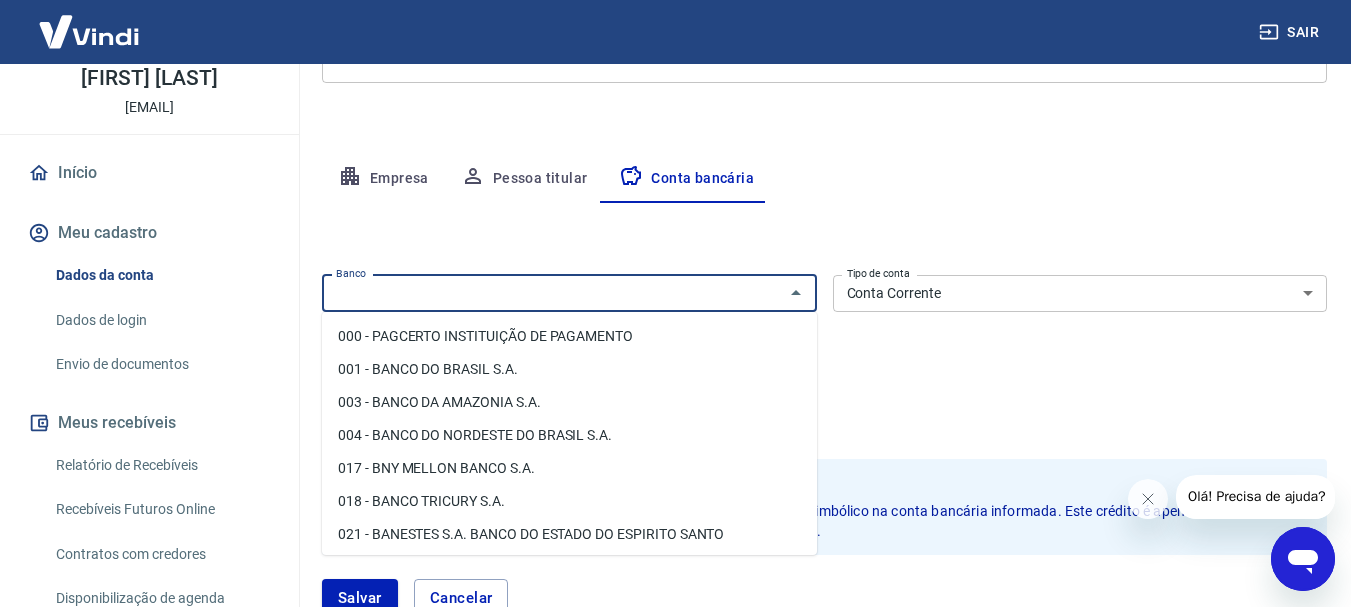 type 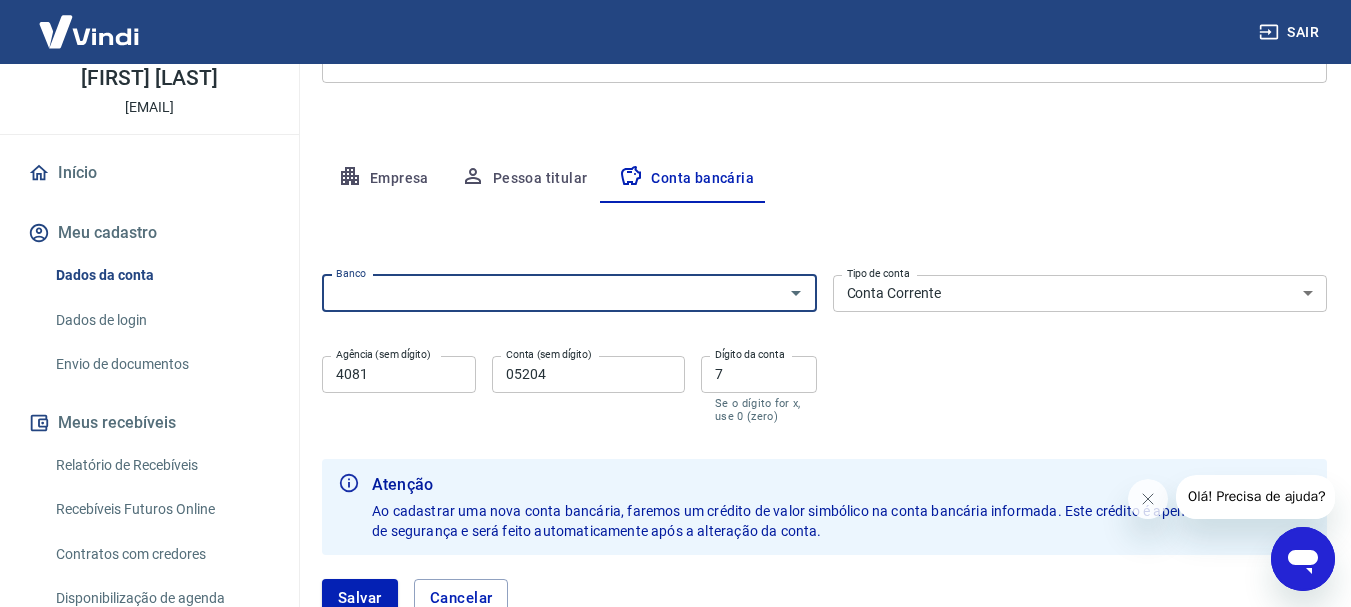 click on "Banco" at bounding box center (553, 293) 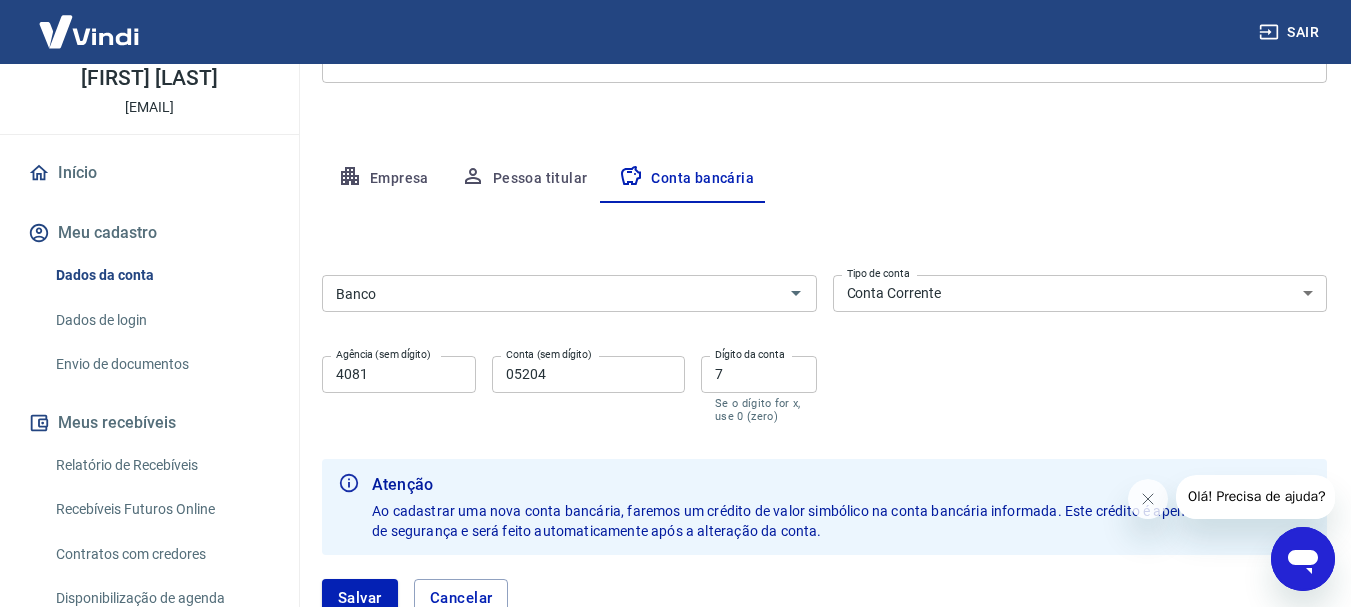 click on "Editar conta bancária Banco Banco Tipo de conta Conta Corrente Conta Poupança Tipo de conta Agência (sem dígito) 4081 Agência (sem dígito) Conta (sem dígito) 05204 Conta (sem dígito) Dígito da conta 7 Dígito da conta Se o dígito for x, use 0 (zero) Atenção Ao cadastrar uma nova conta bancária, faremos um crédito de valor simbólico na conta bancária informada. Este crédito é apenas para verificação de segurança e será feito automaticamente após a alteração da conta. Salvar Cancelar" at bounding box center (824, 422) 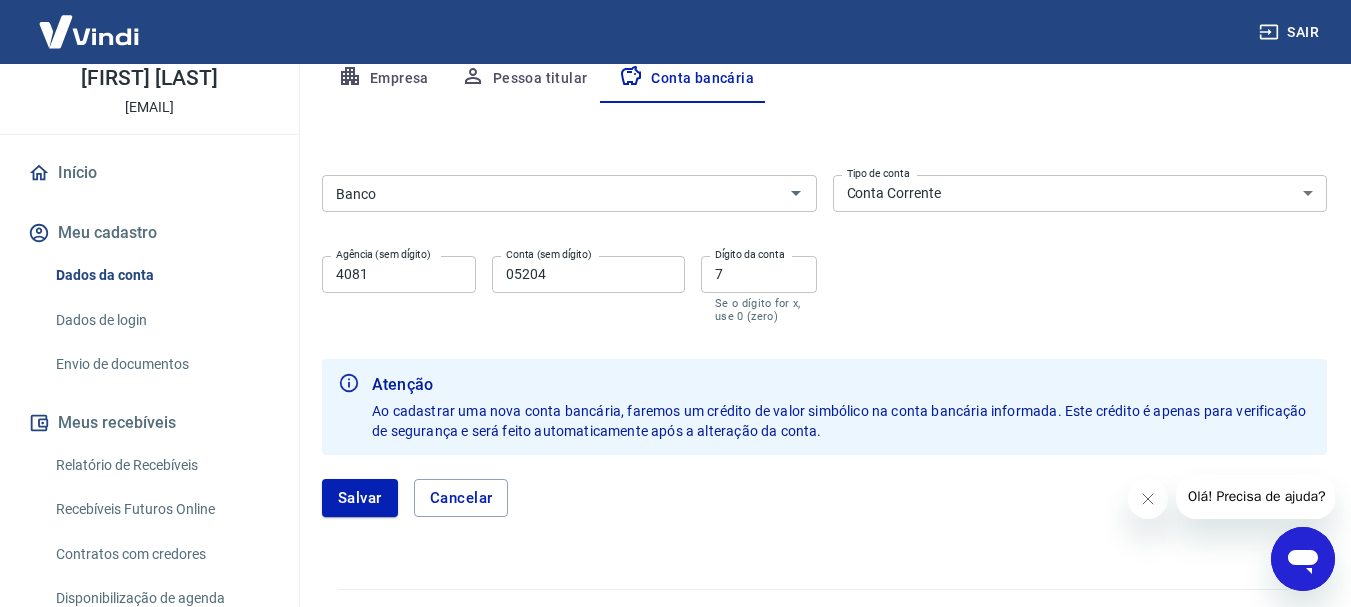 scroll, scrollTop: 448, scrollLeft: 0, axis: vertical 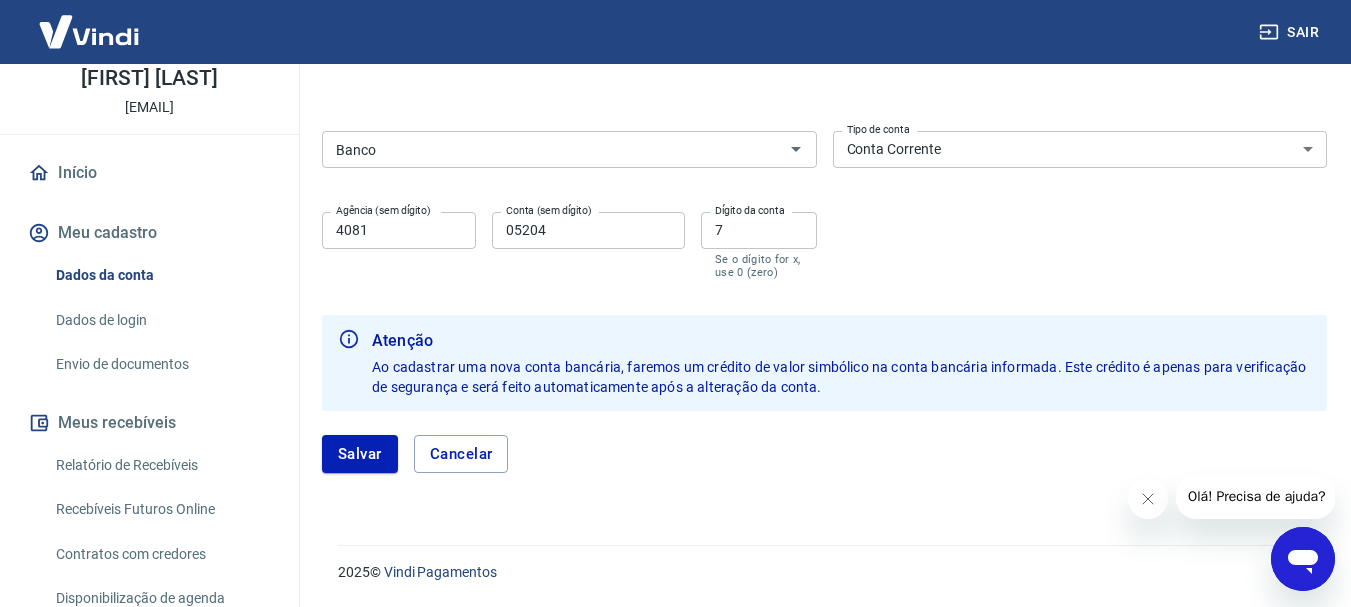 click on "Envio de documentos" at bounding box center [161, 364] 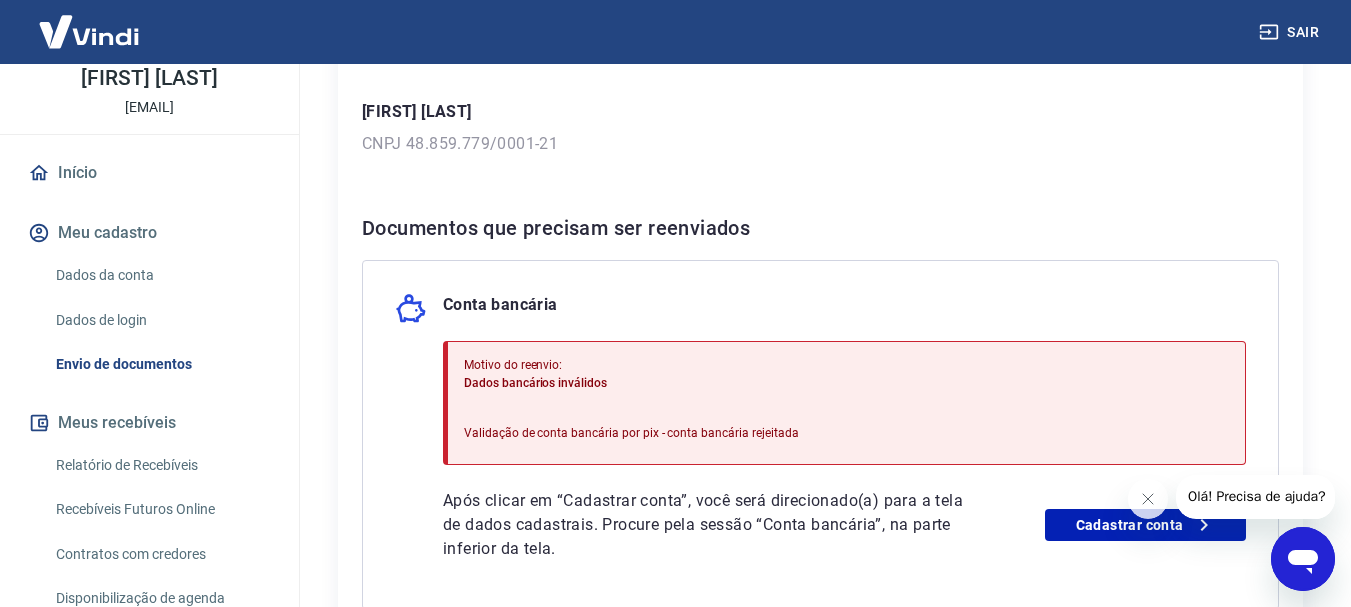 scroll, scrollTop: 400, scrollLeft: 0, axis: vertical 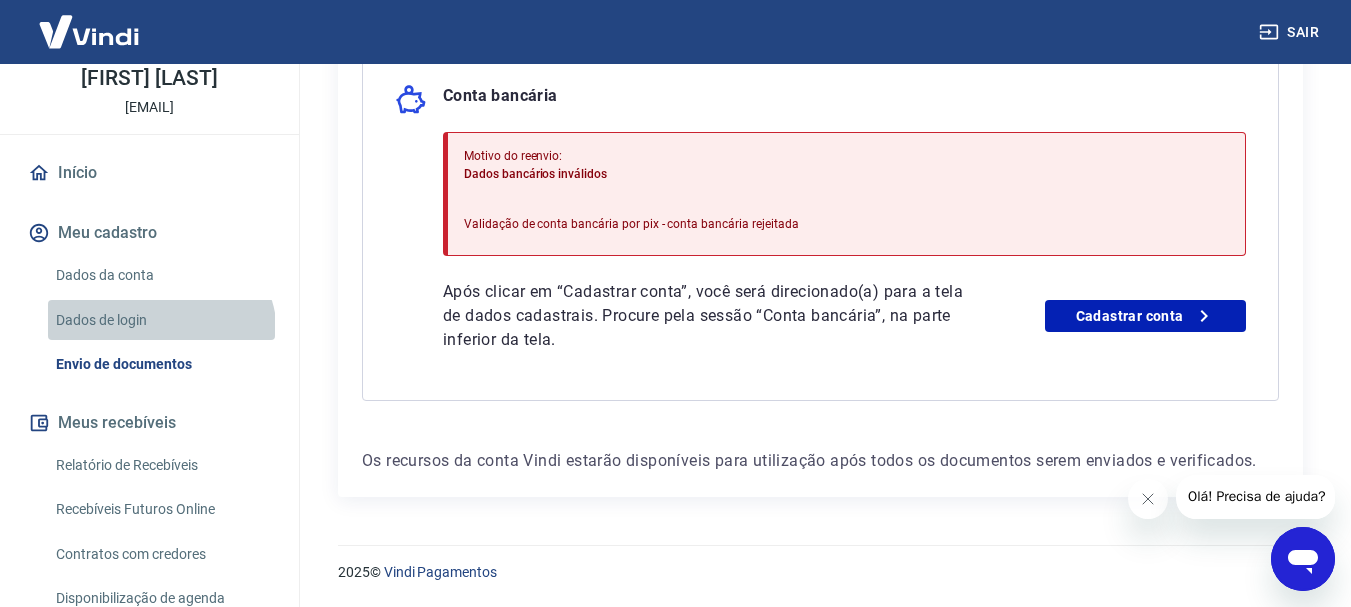 click on "Dados de login" at bounding box center (161, 320) 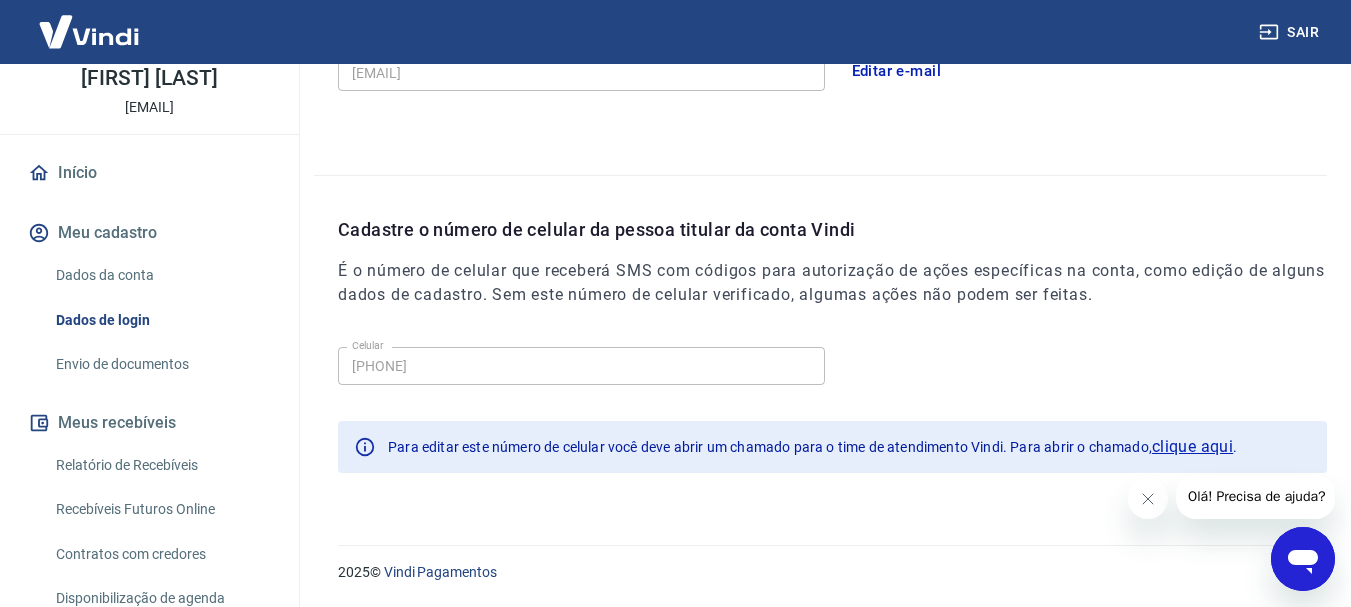 scroll, scrollTop: 0, scrollLeft: 0, axis: both 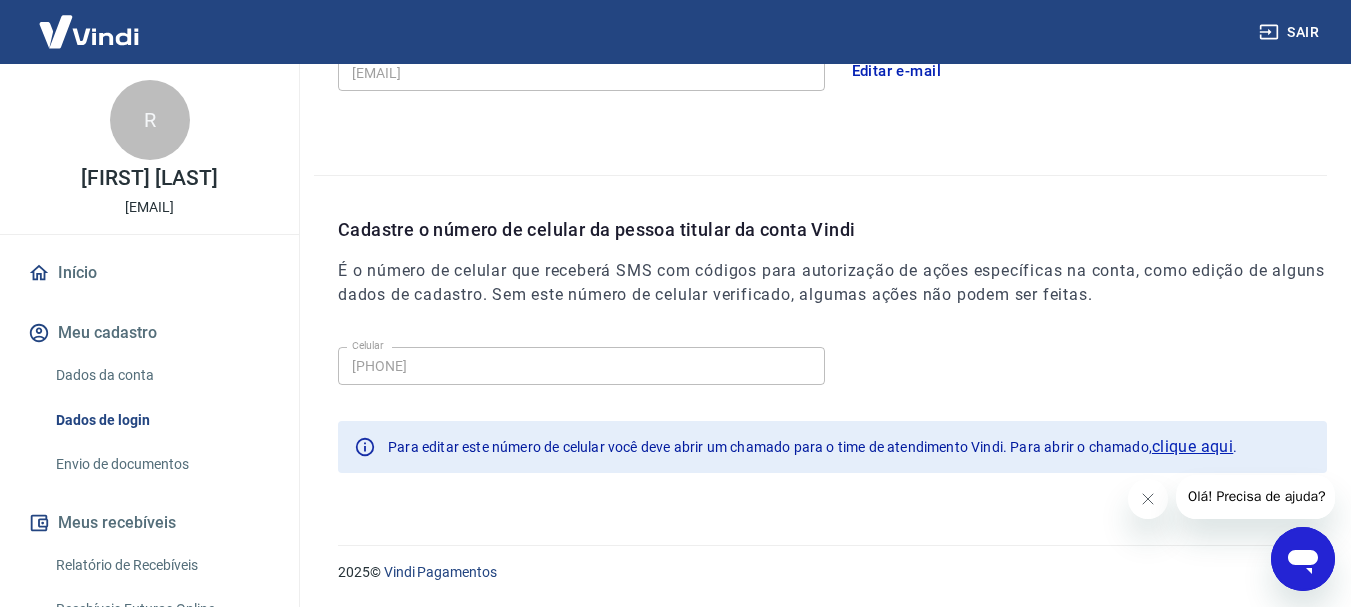 click on "Início" at bounding box center [149, 273] 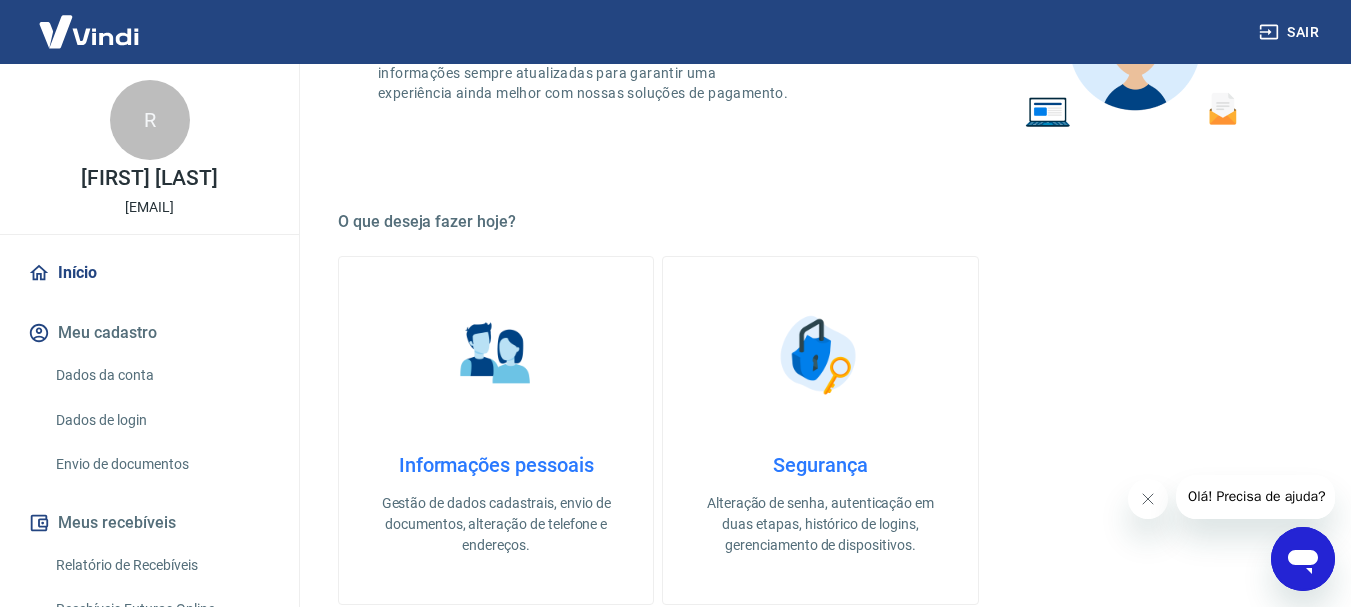 scroll, scrollTop: 0, scrollLeft: 0, axis: both 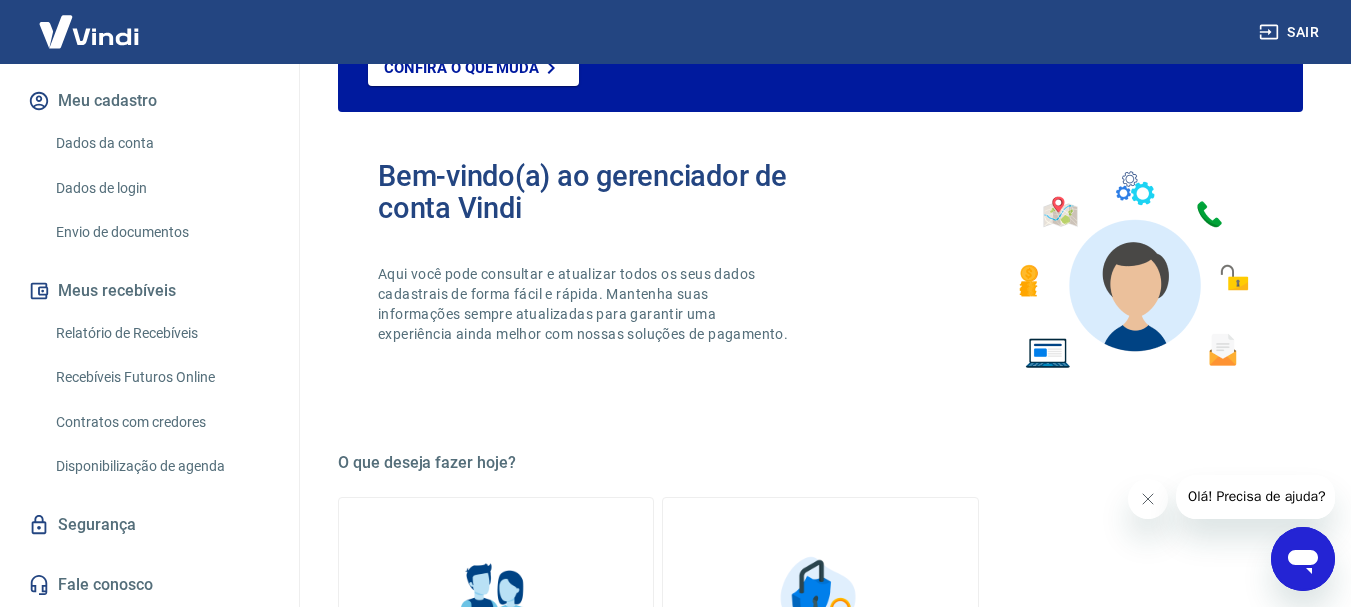 click on "Segurança" at bounding box center [149, 525] 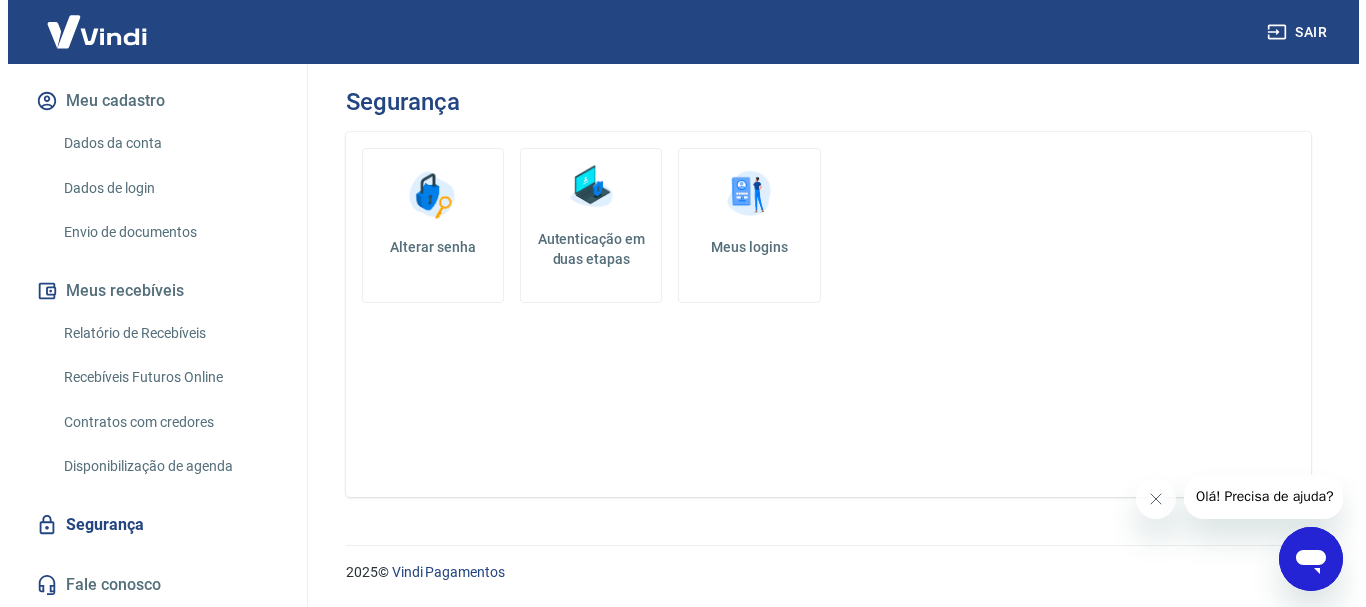scroll, scrollTop: 0, scrollLeft: 0, axis: both 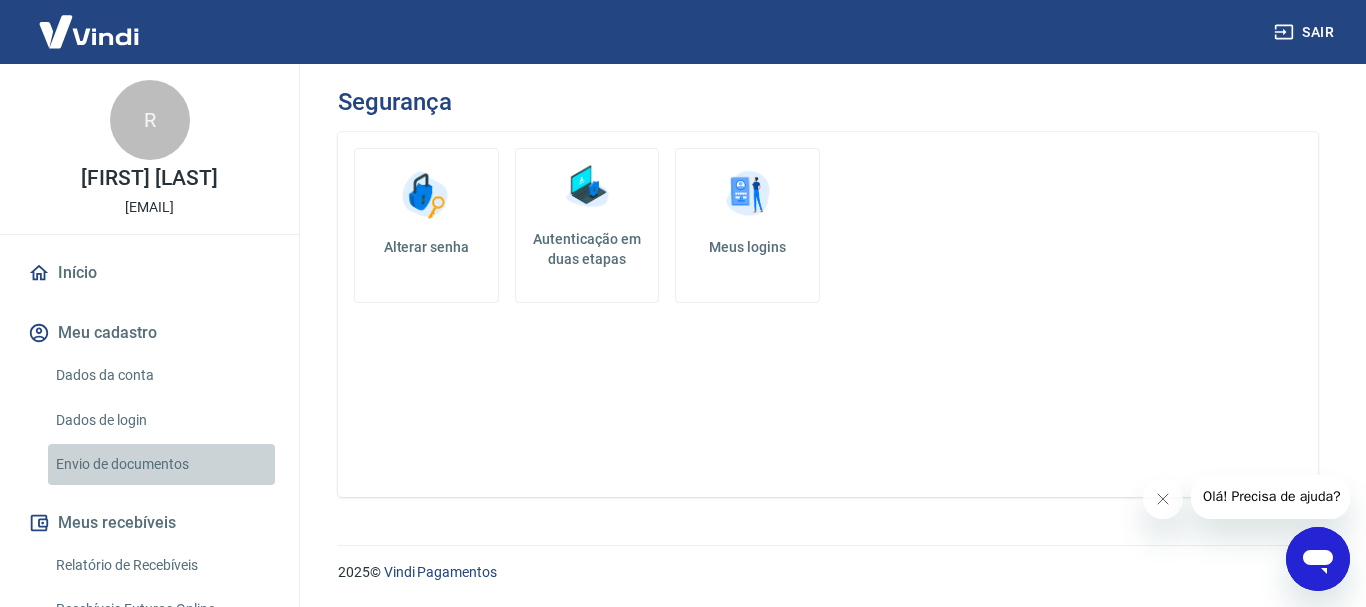click on "Envio de documentos" at bounding box center (161, 464) 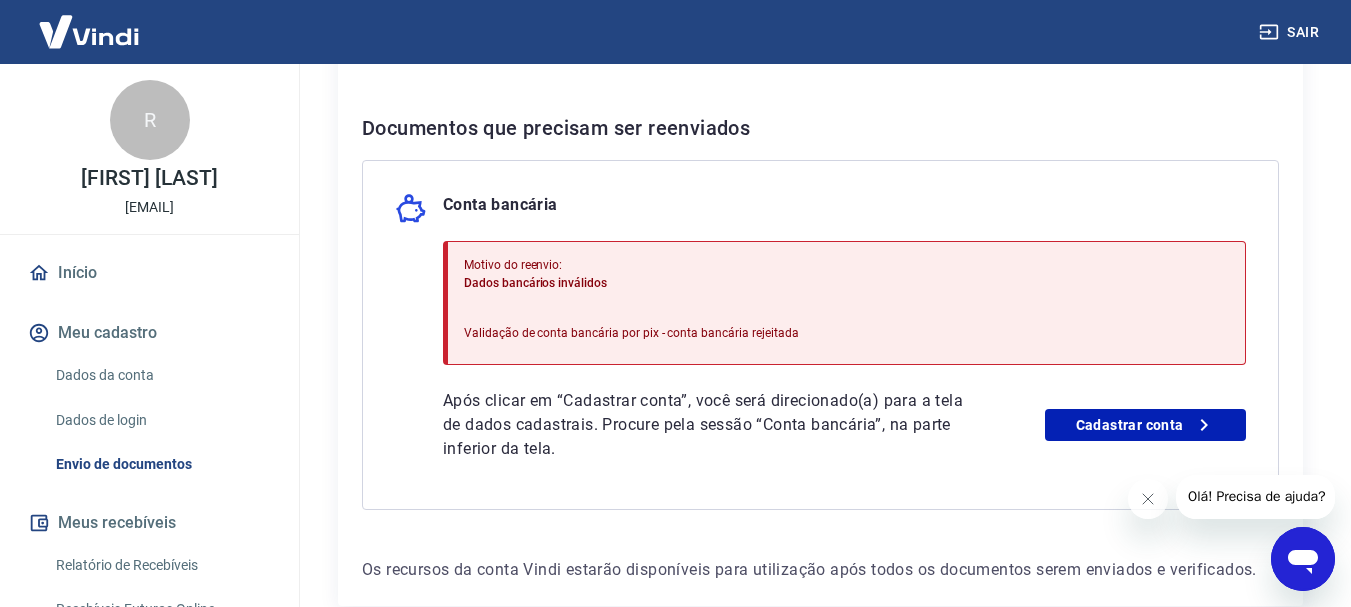 scroll, scrollTop: 500, scrollLeft: 0, axis: vertical 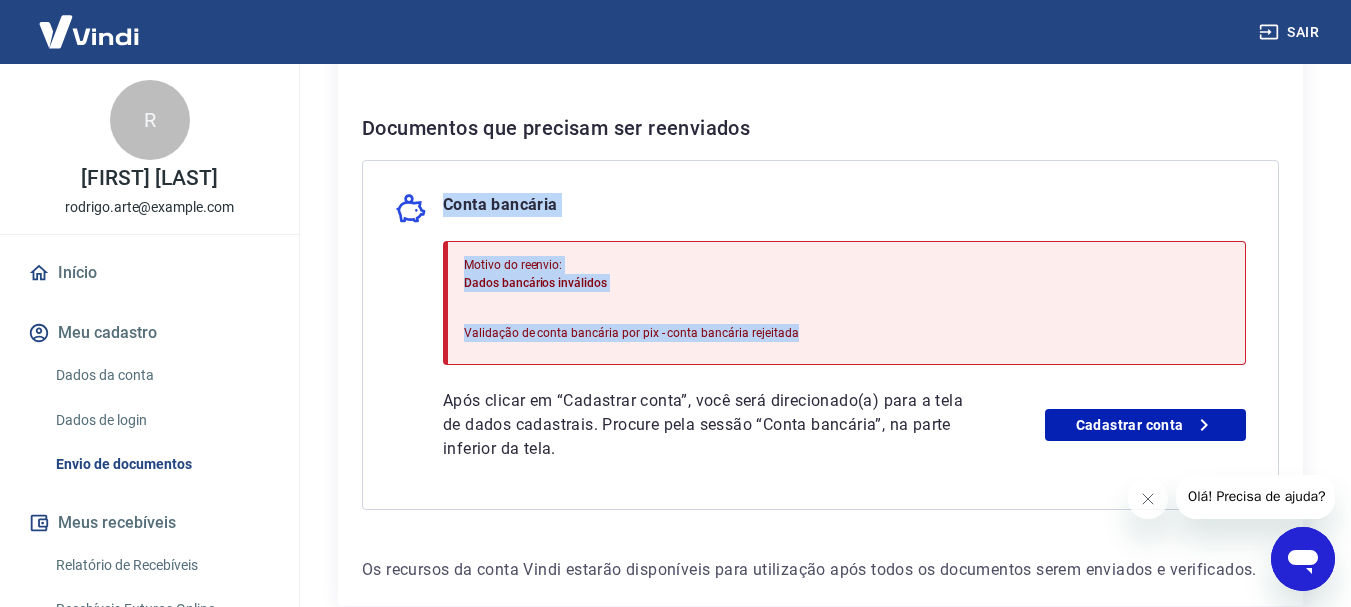drag, startPoint x: 845, startPoint y: 339, endPoint x: 446, endPoint y: 204, distance: 421.21967 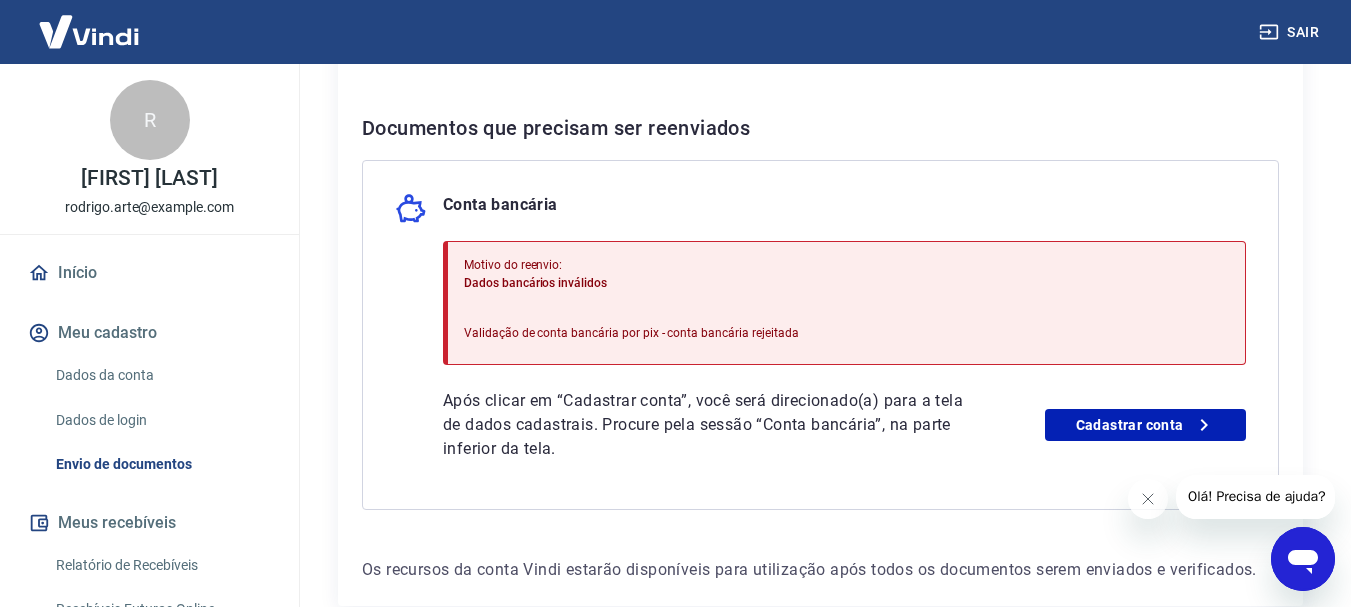 click on "Conta bancária Motivo do reenvio: Dados bancários inválidos Validação de conta bancária por pix - conta bancária rejeitada Após clicar em “Cadastrar conta”, você será direcionado(a) para a tela de dados cadastrais. Procure pela sessão “Conta bancária”, na parte inferior da tela. Cadastrar conta" at bounding box center (820, 335) 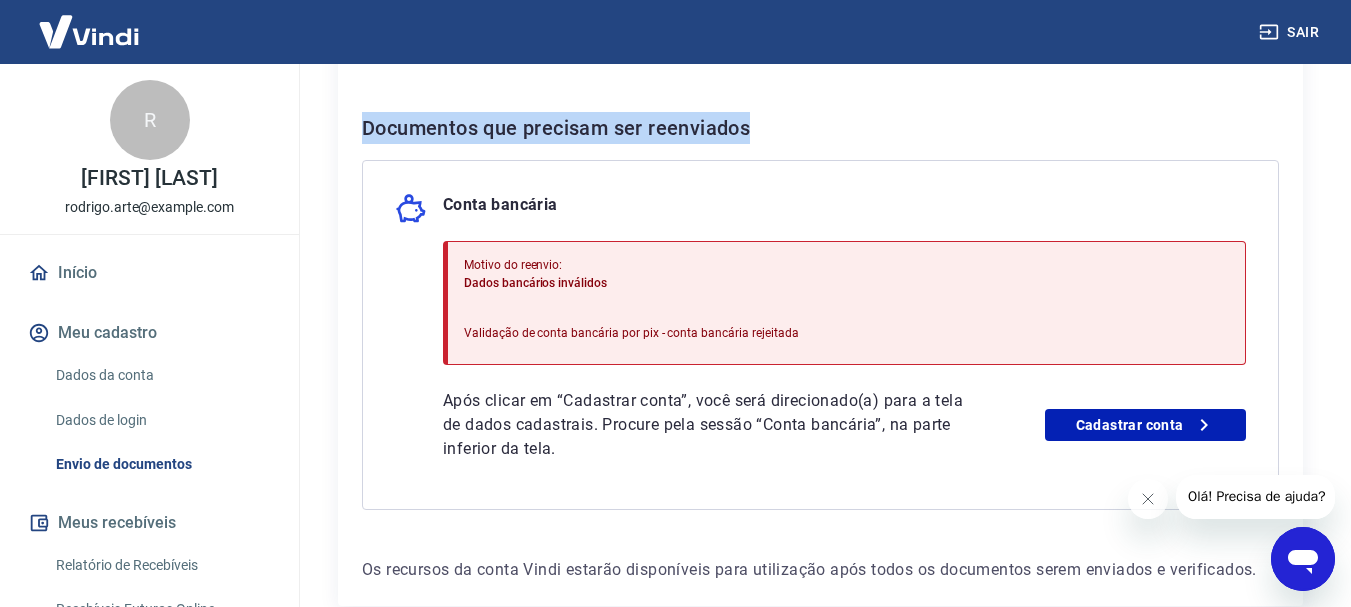 drag, startPoint x: 365, startPoint y: 125, endPoint x: 798, endPoint y: 114, distance: 433.1397 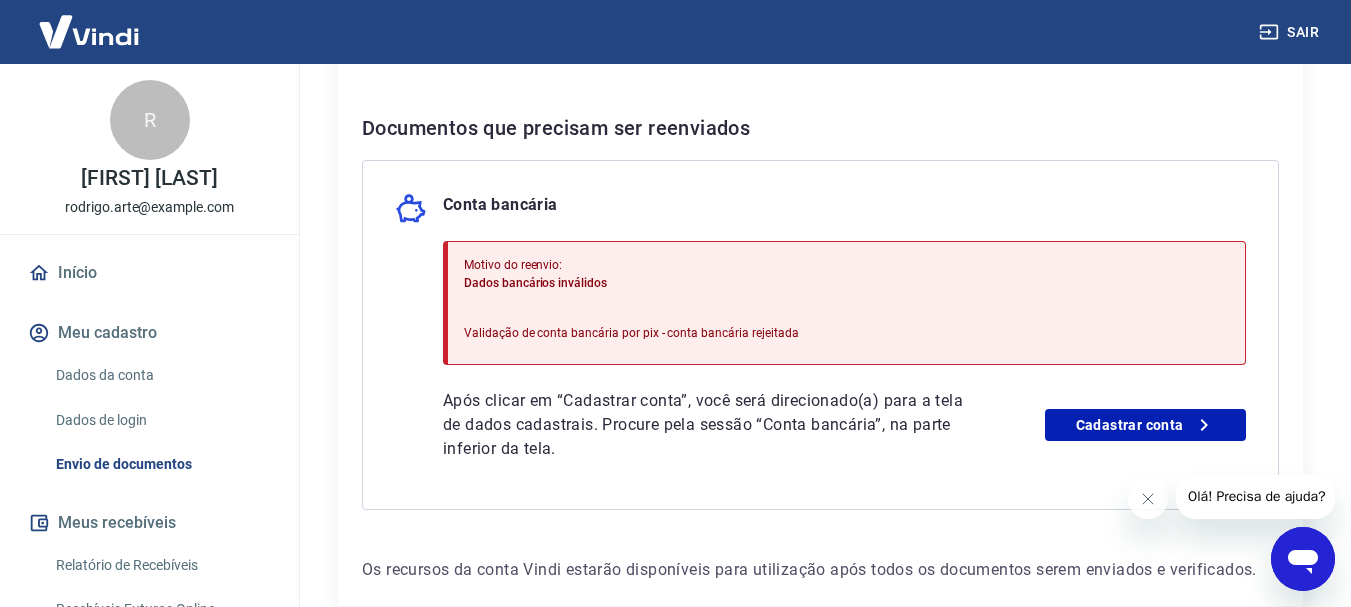 scroll, scrollTop: 500, scrollLeft: 0, axis: vertical 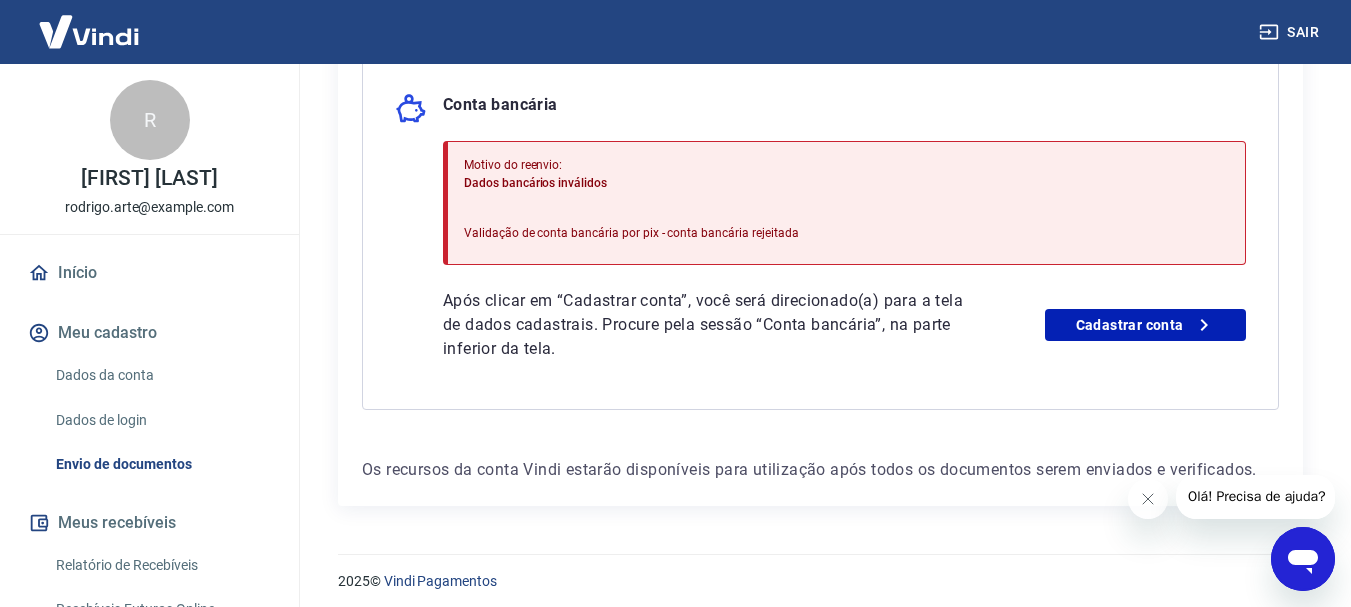 drag, startPoint x: 394, startPoint y: 374, endPoint x: 394, endPoint y: 331, distance: 43 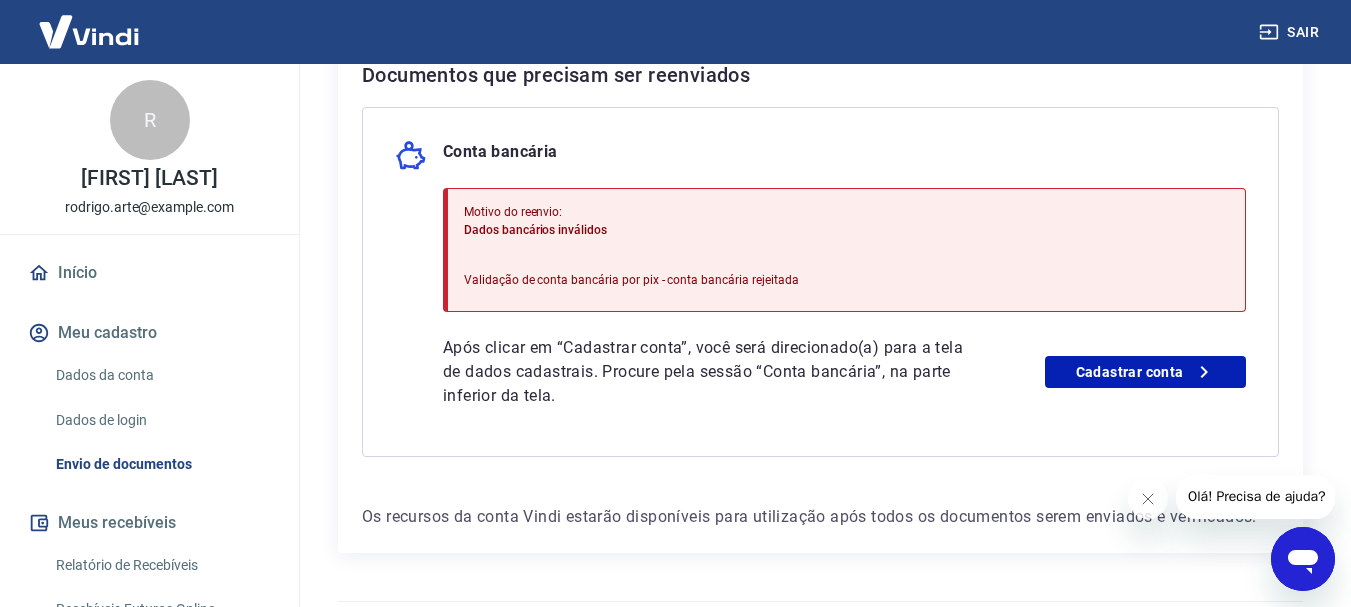 scroll, scrollTop: 439, scrollLeft: 0, axis: vertical 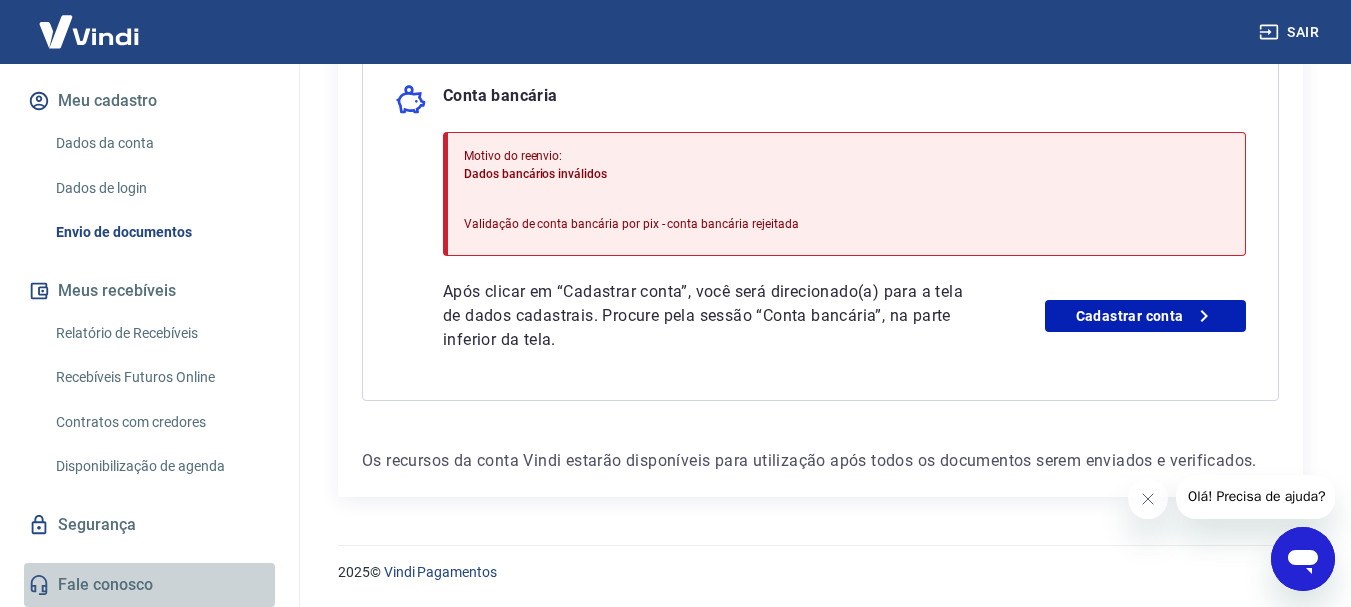 click on "Fale conosco" at bounding box center (149, 585) 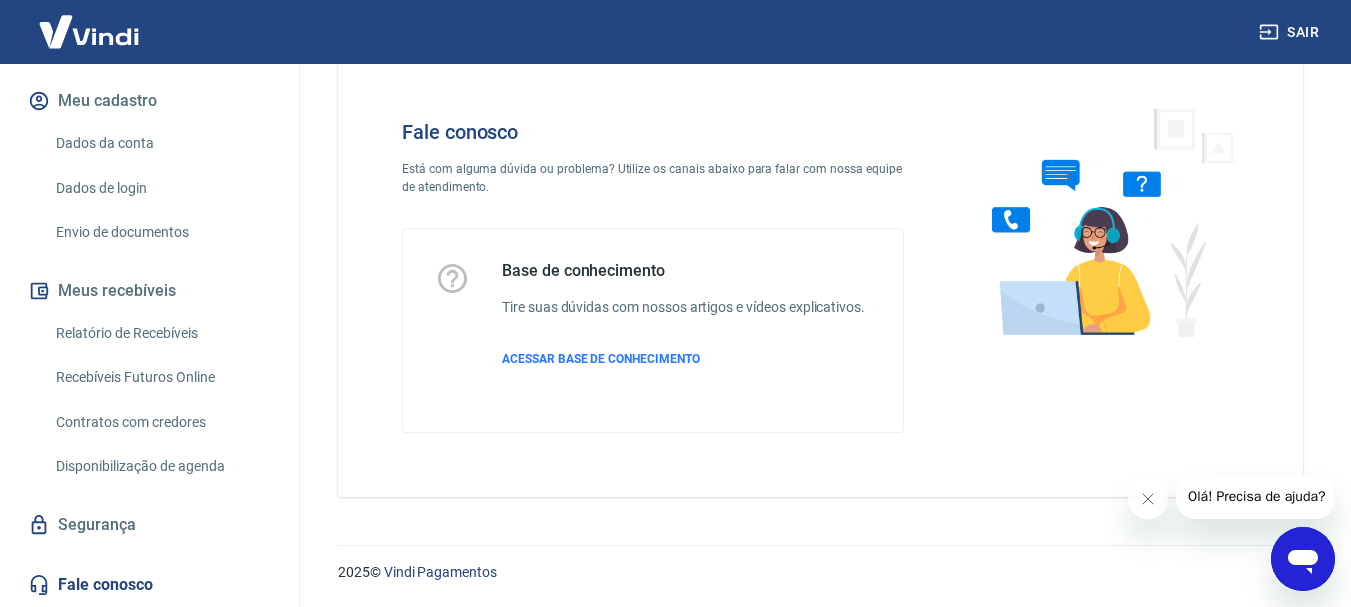 scroll, scrollTop: 48, scrollLeft: 0, axis: vertical 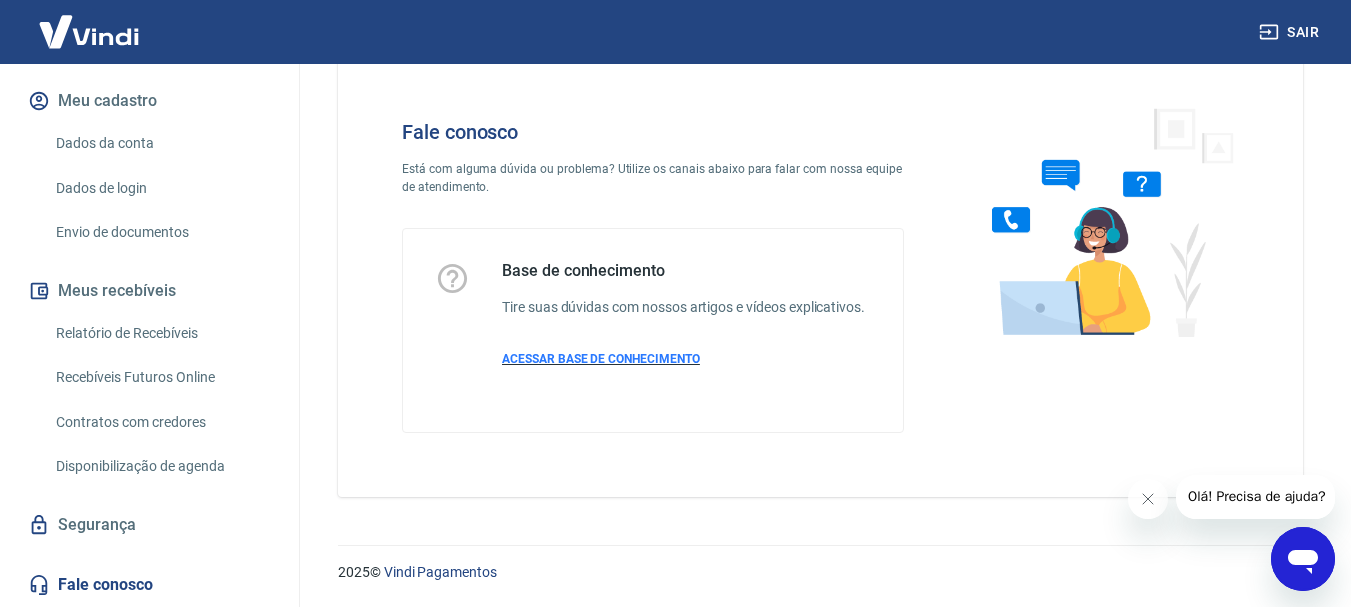 click on "ACESSAR BASE DE CONHECIMENTO" at bounding box center [601, 359] 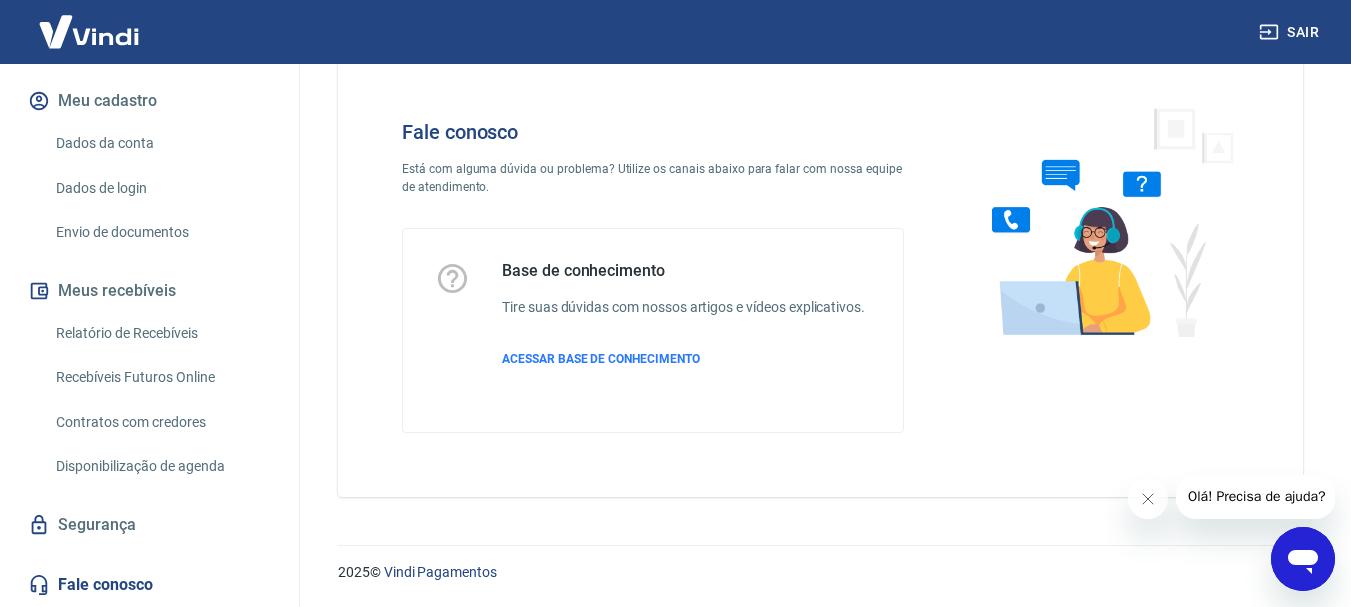 scroll, scrollTop: 0, scrollLeft: 0, axis: both 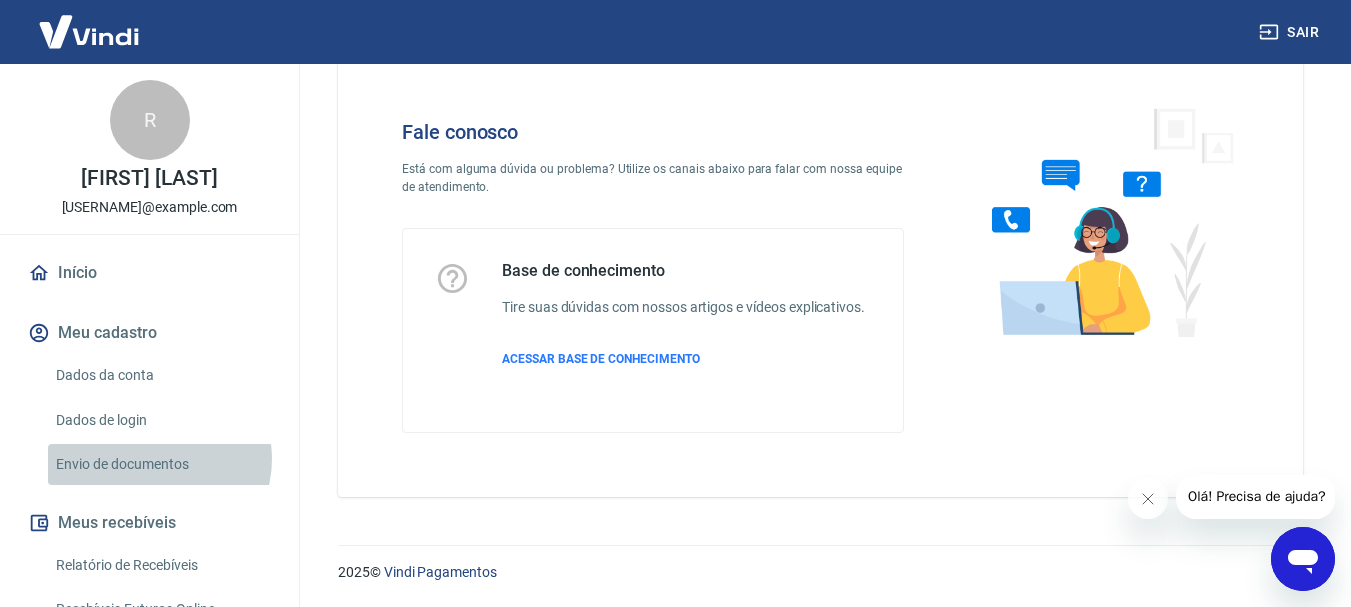 click on "Envio de documentos" at bounding box center [161, 464] 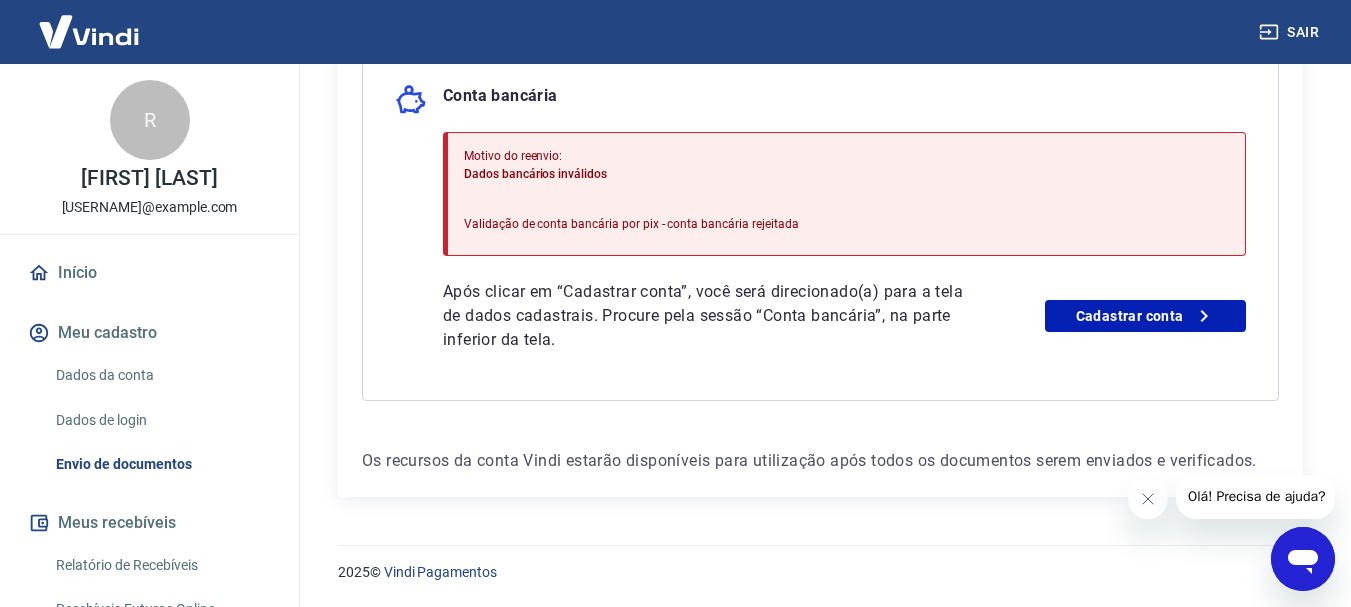 scroll, scrollTop: 309, scrollLeft: 0, axis: vertical 